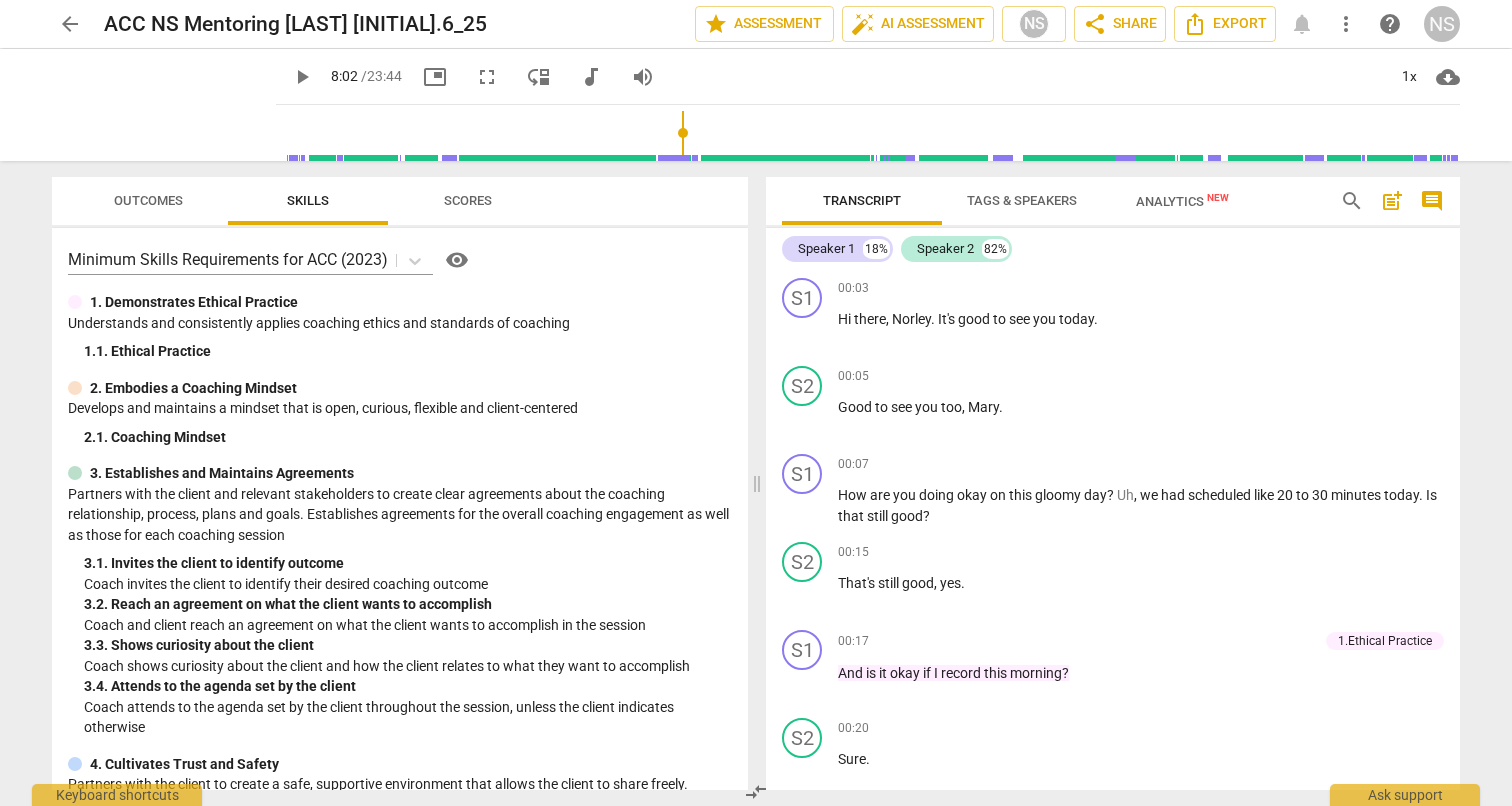 scroll, scrollTop: 0, scrollLeft: 0, axis: both 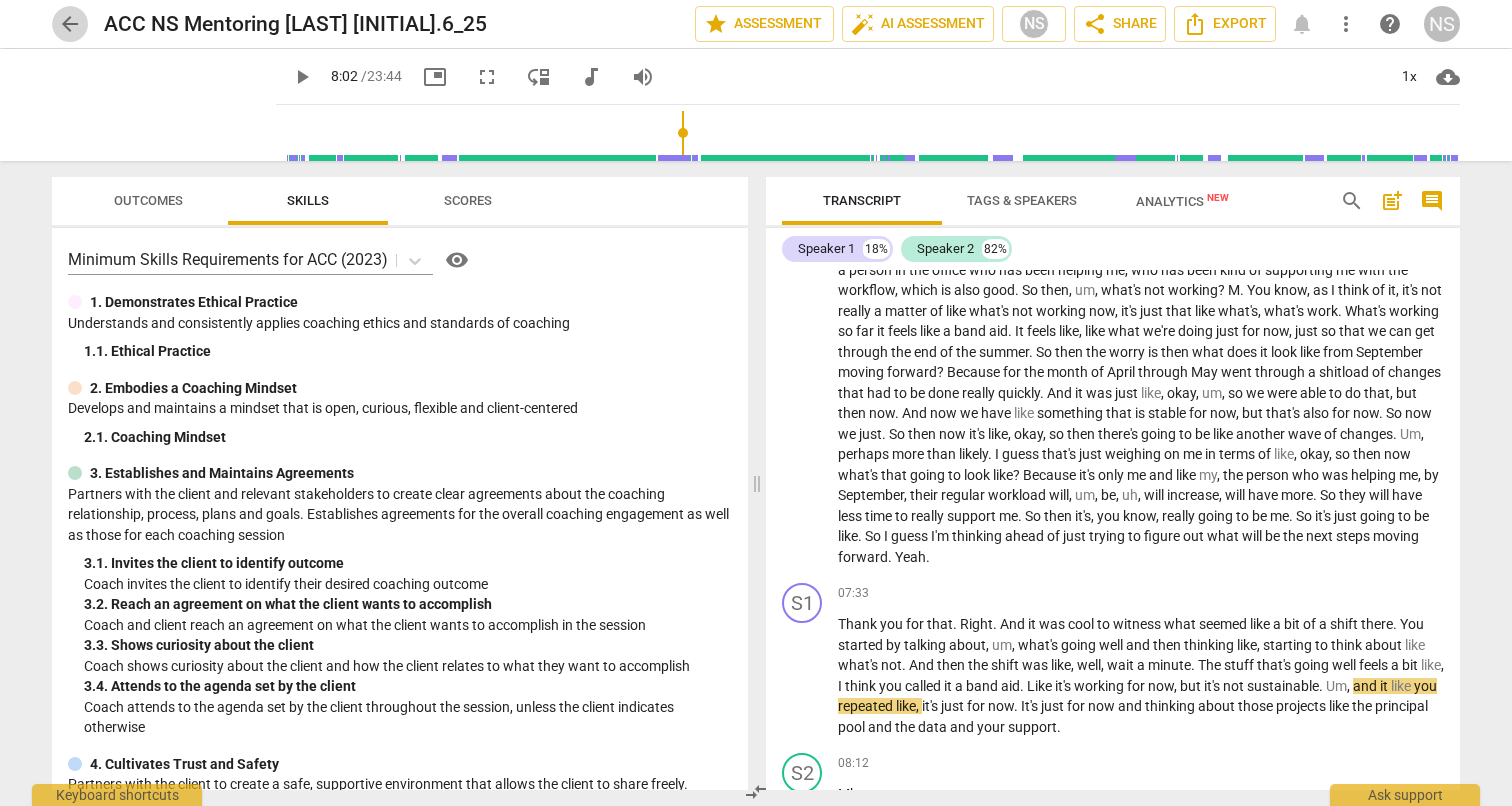 click on "arrow_back" at bounding box center (70, 24) 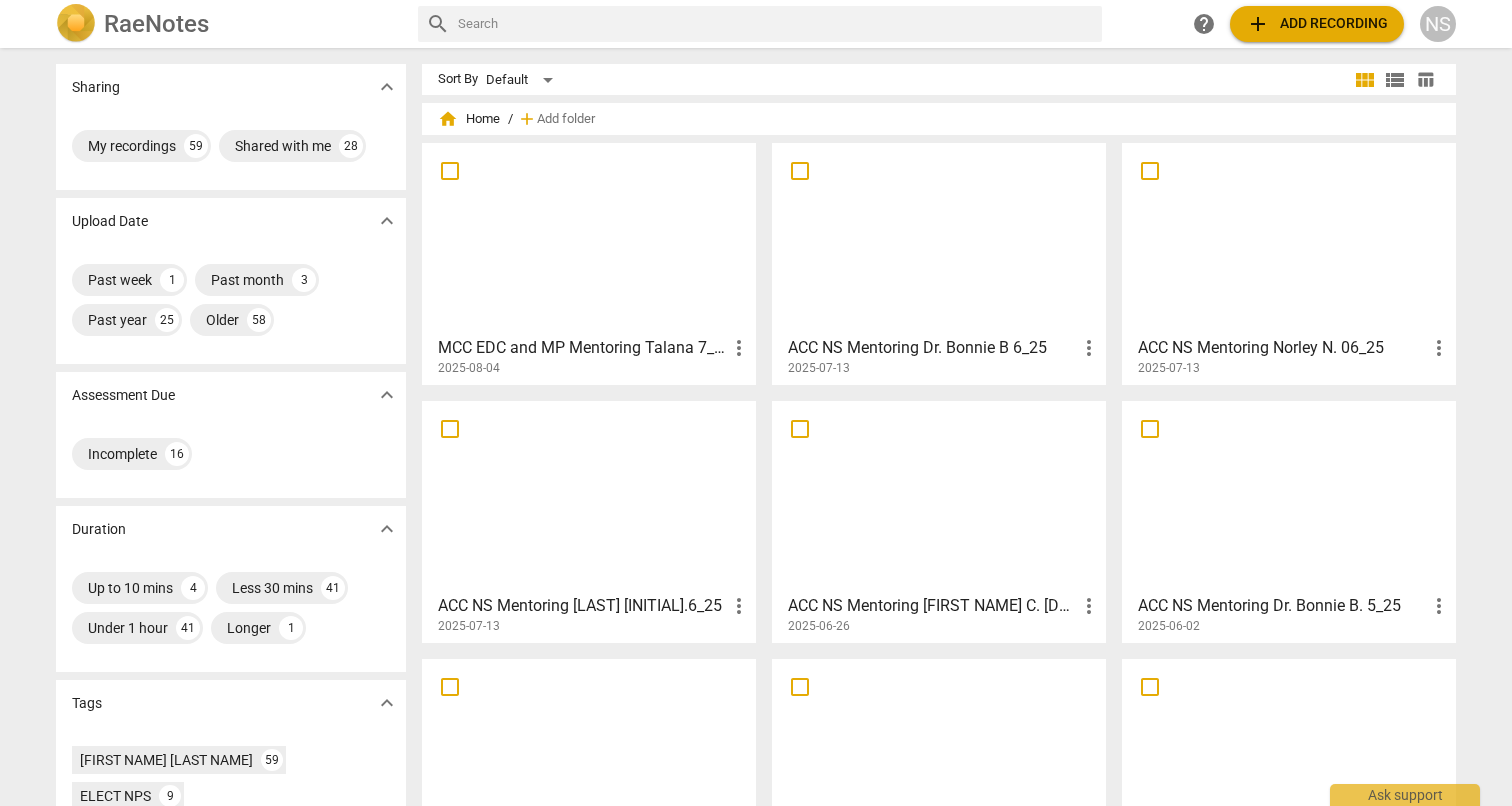 scroll, scrollTop: 0, scrollLeft: 0, axis: both 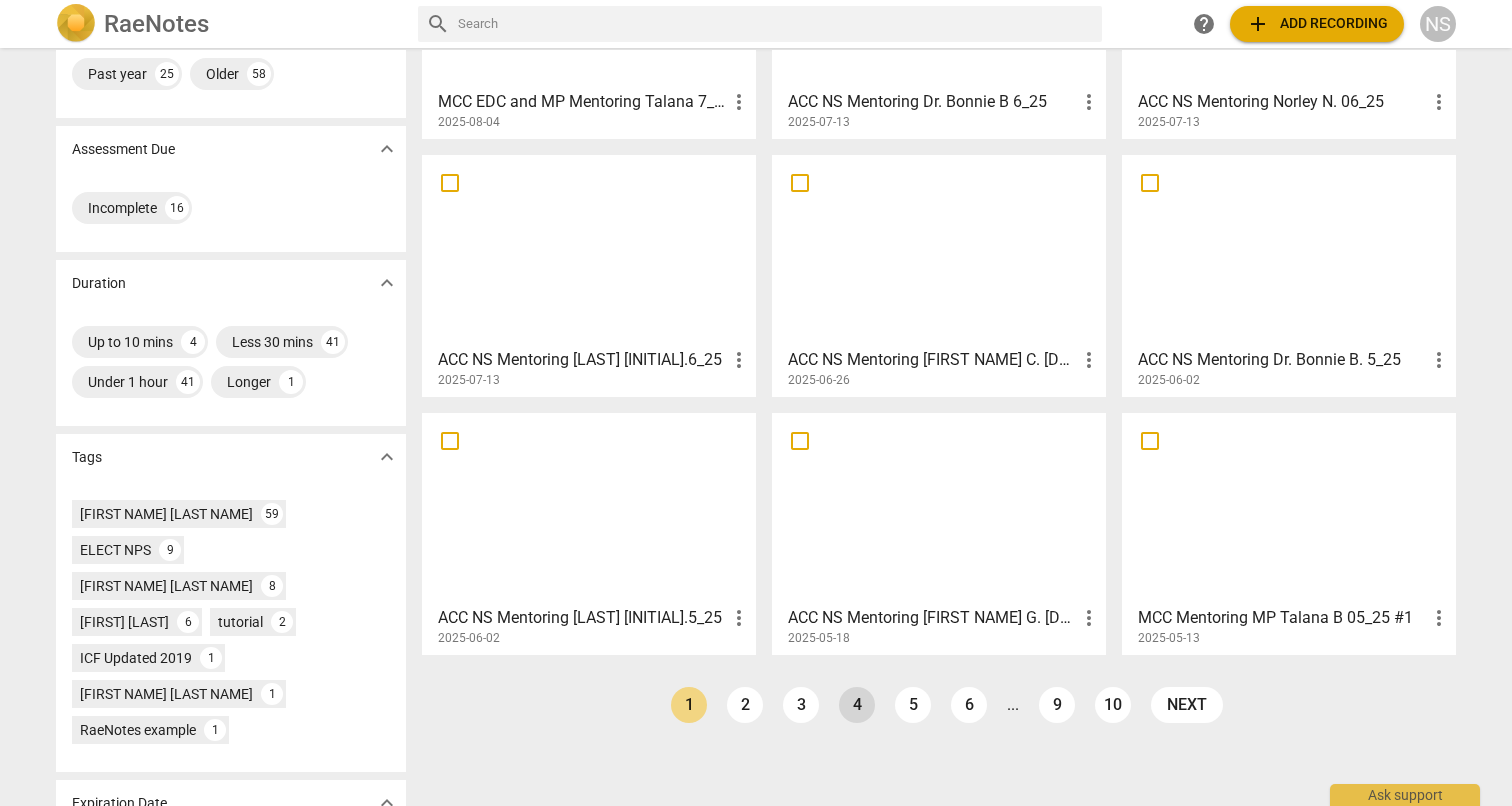 click on "4" at bounding box center [857, 705] 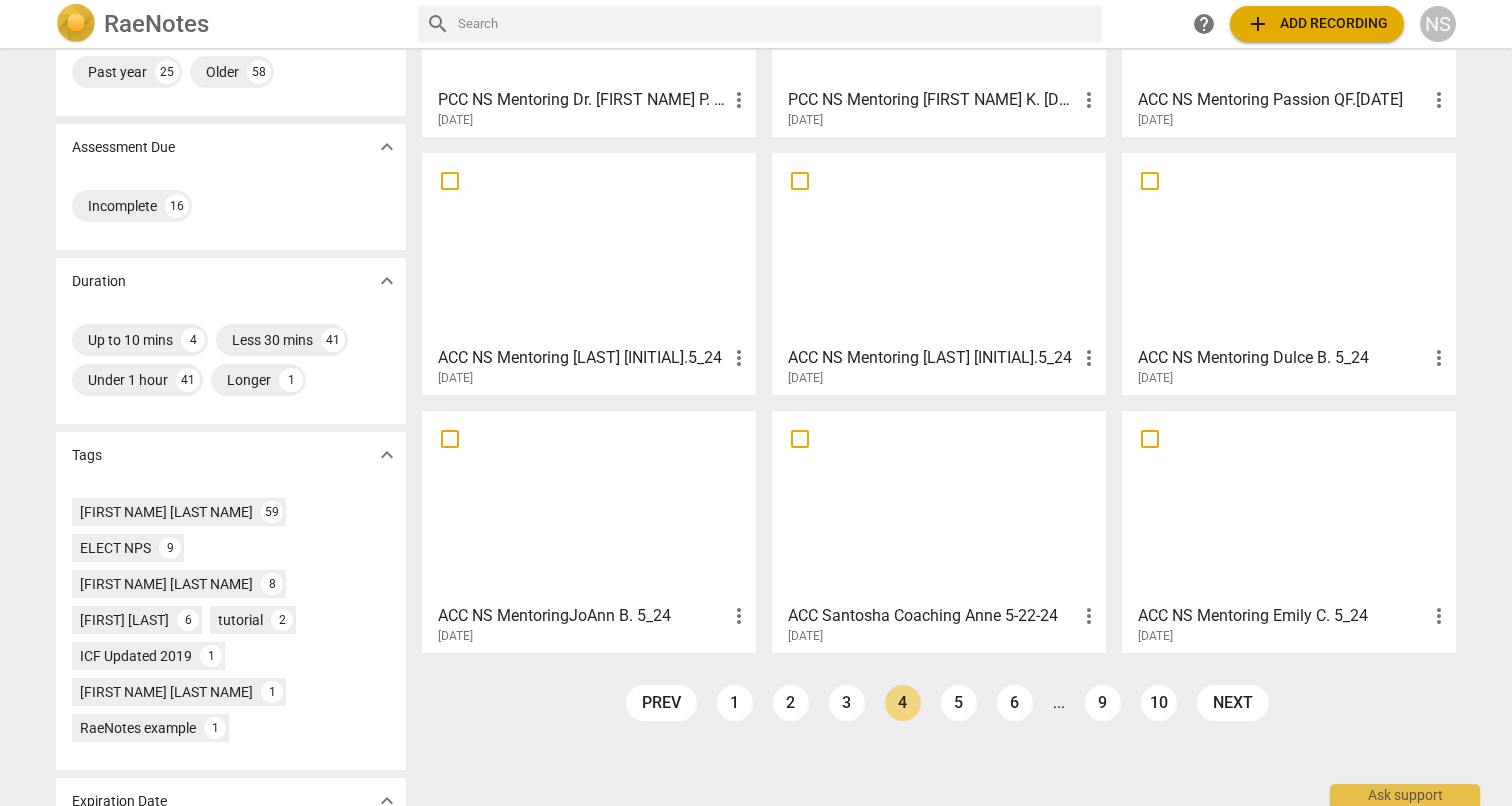 scroll, scrollTop: 246, scrollLeft: 0, axis: vertical 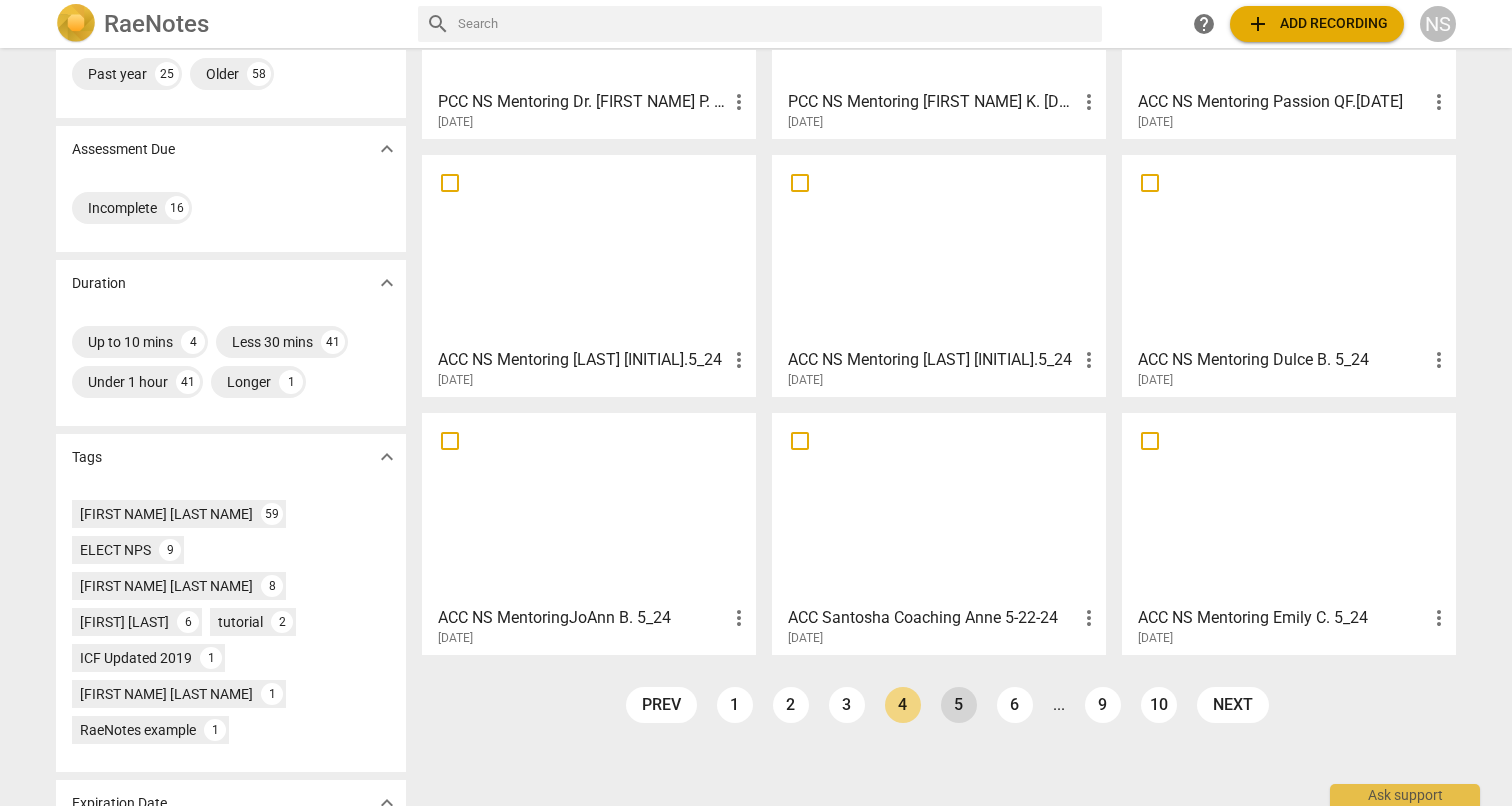 click on "5" at bounding box center [959, 705] 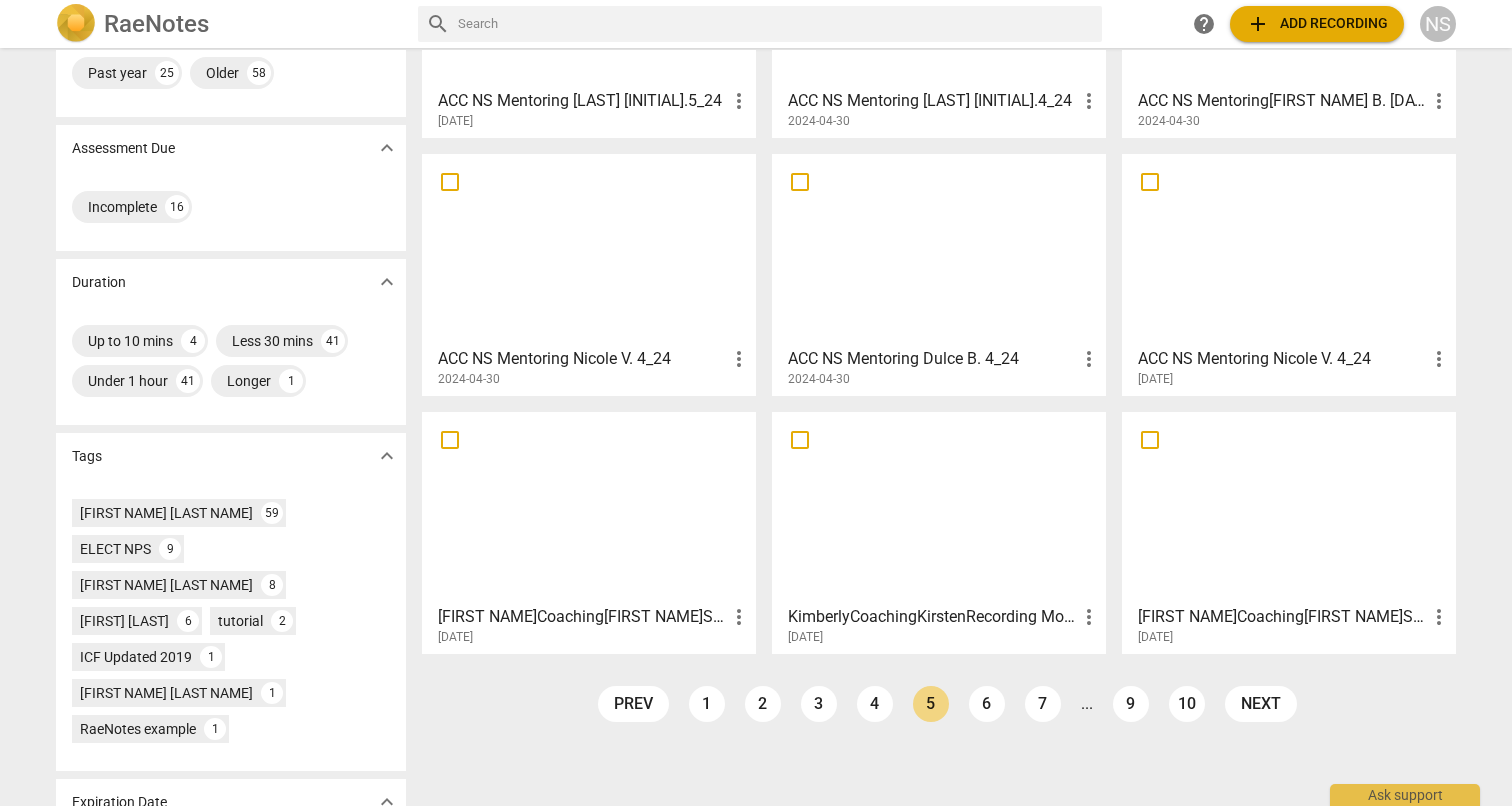 scroll, scrollTop: 246, scrollLeft: 0, axis: vertical 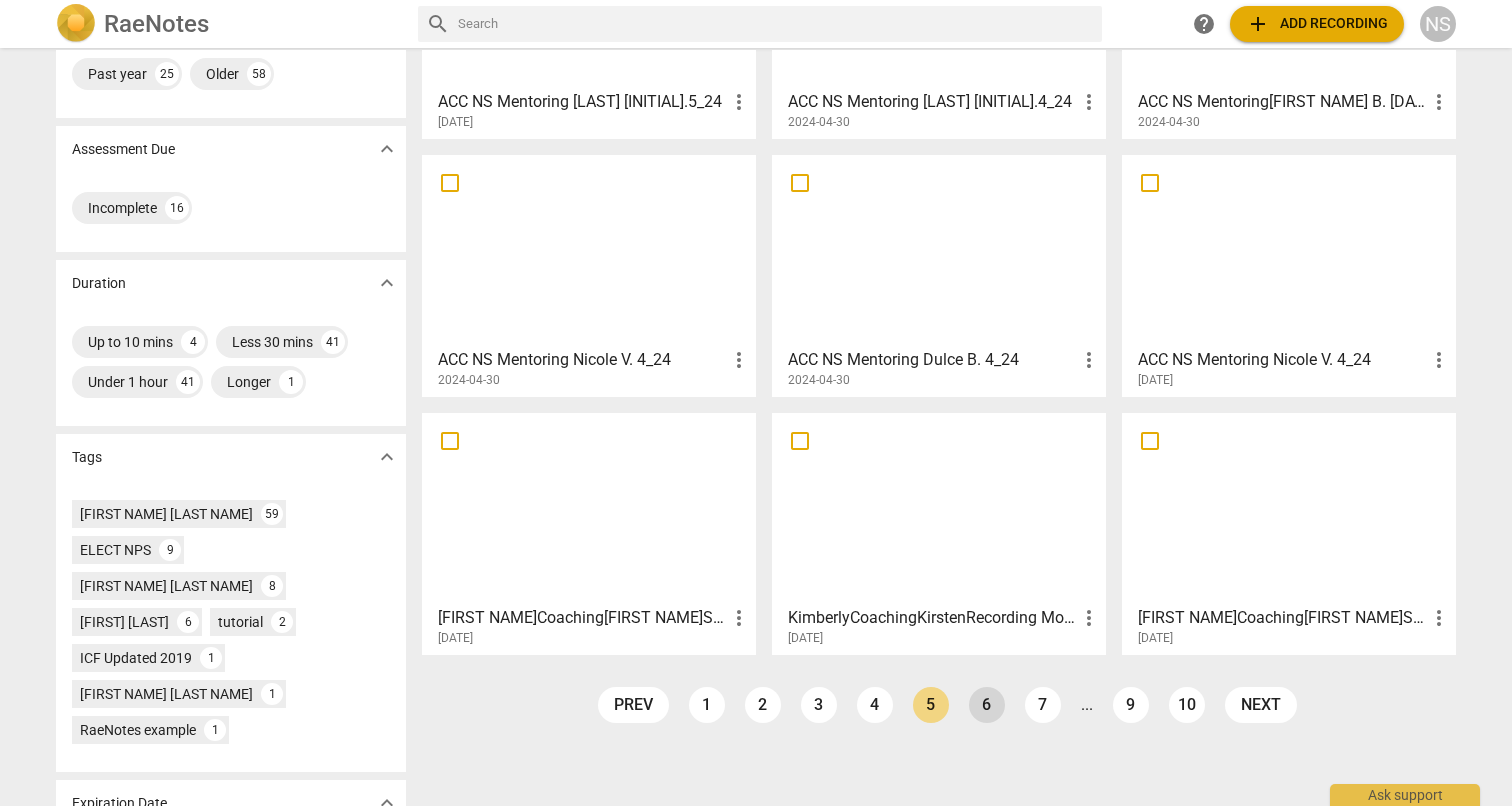 click on "6" at bounding box center (987, 705) 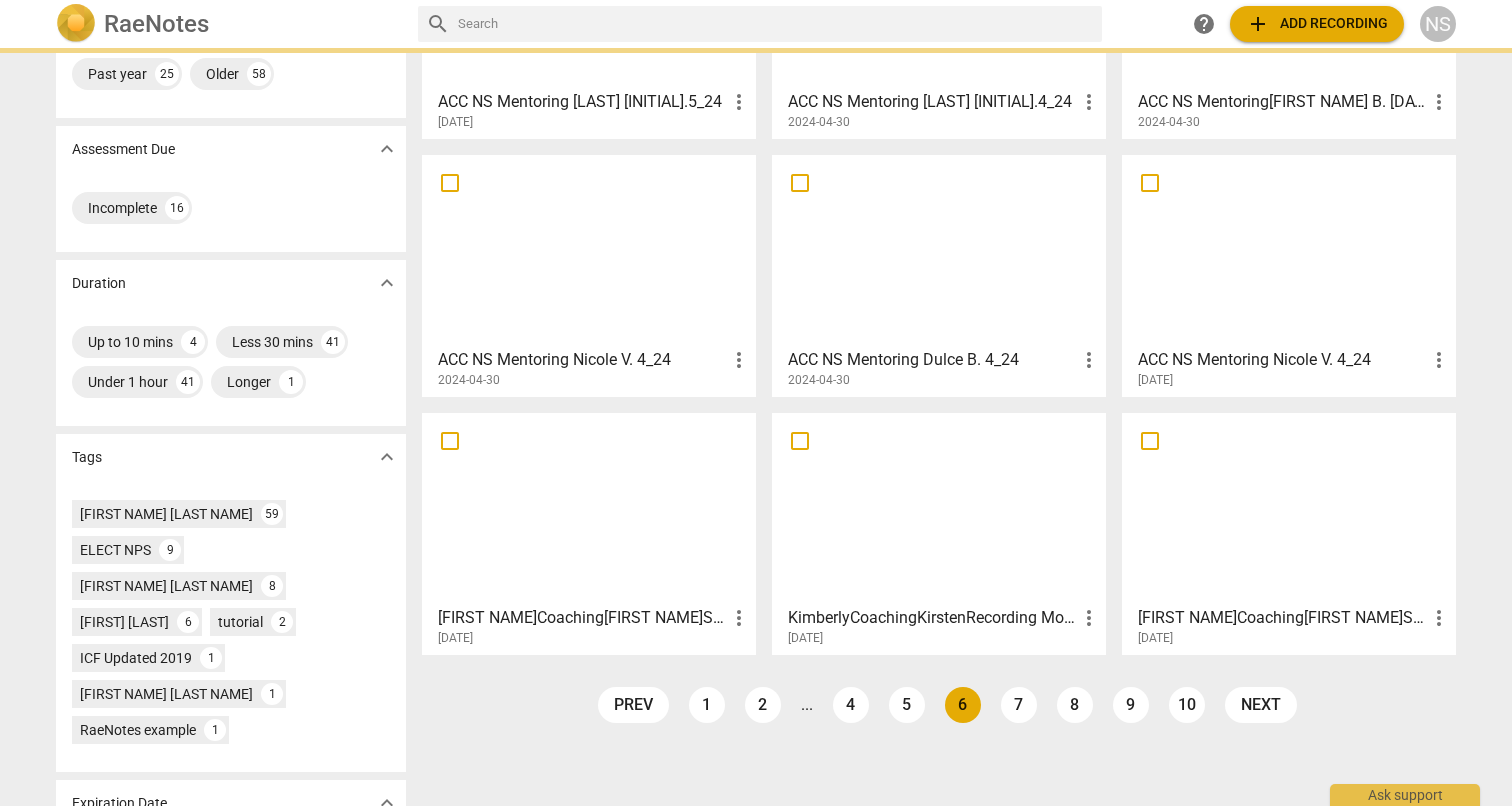 scroll, scrollTop: 0, scrollLeft: 0, axis: both 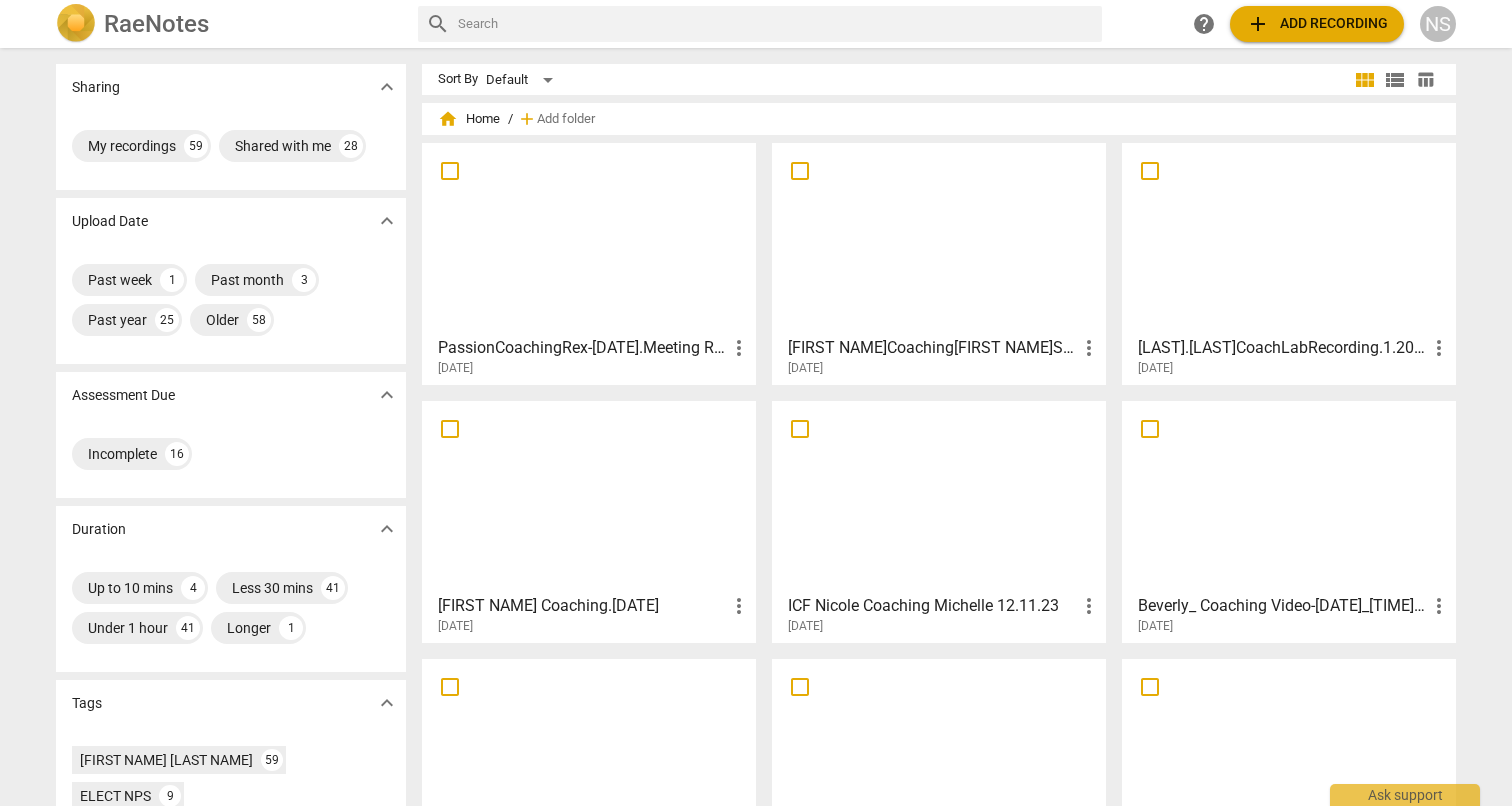 click on "[DATE]" at bounding box center [594, 368] 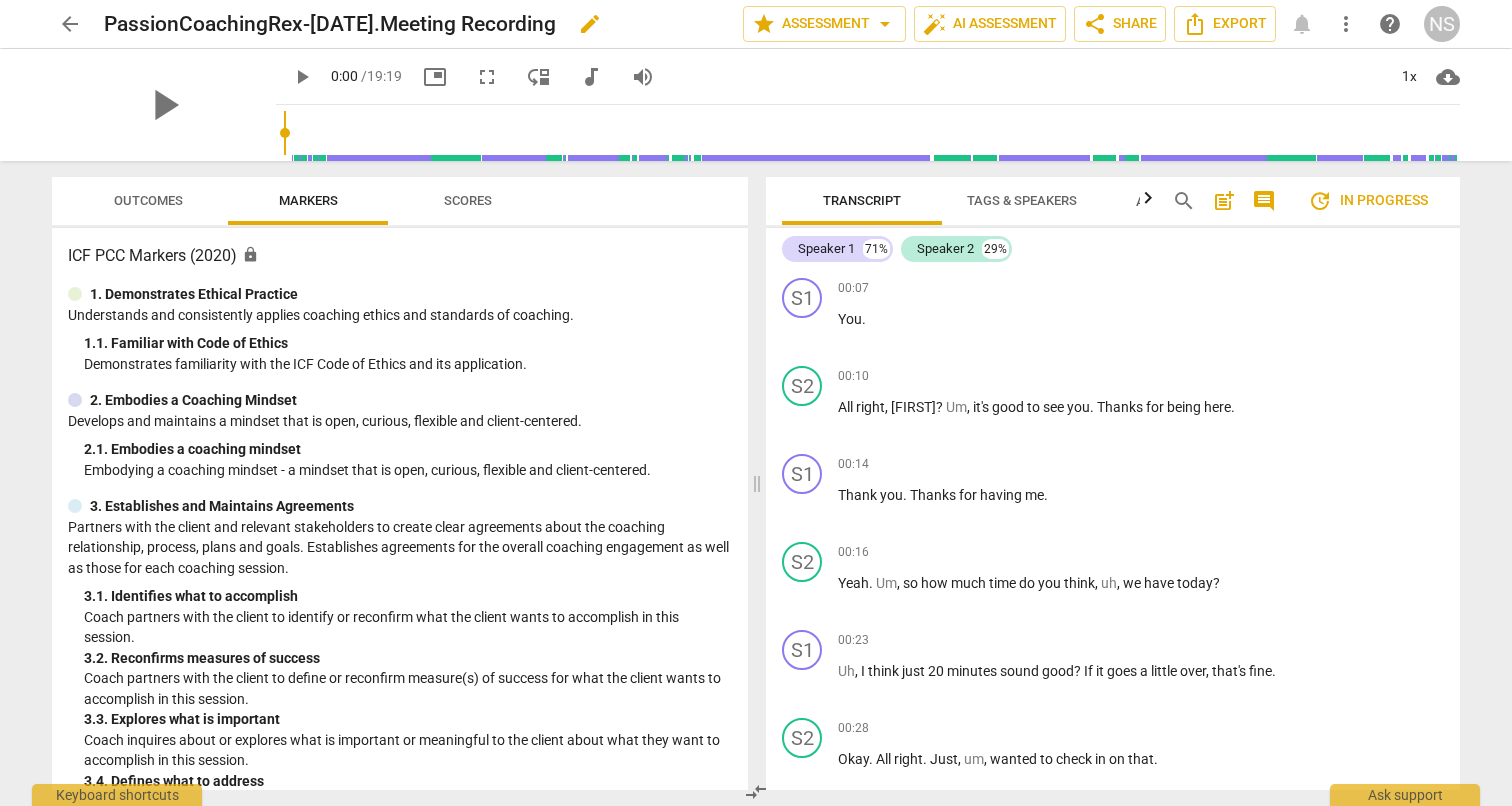 click on "edit" at bounding box center [590, 24] 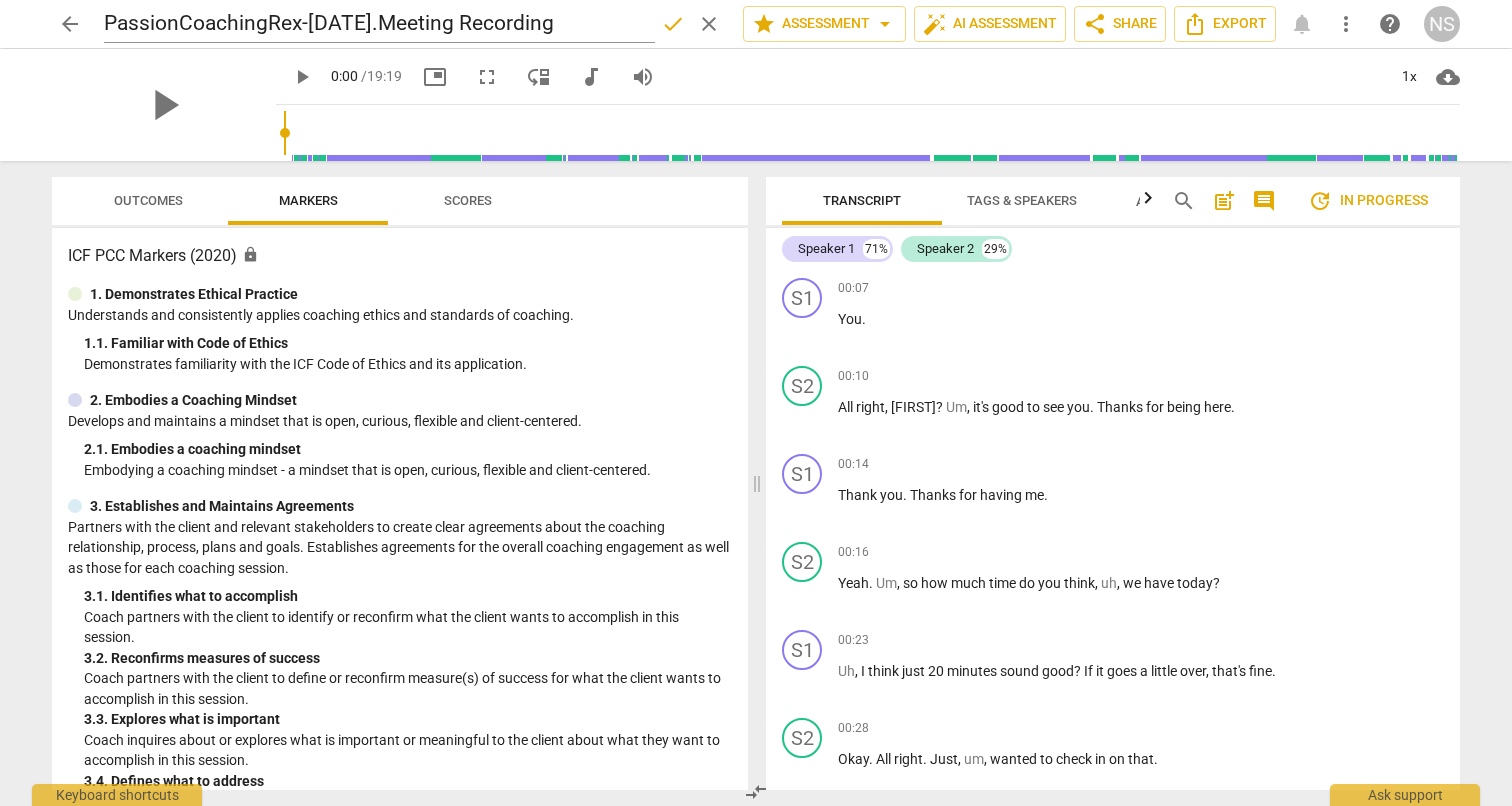 click on "arrow_back PassionCoachingRex-[DATE].Meeting Recording done clear star    Assessment   arrow_drop_down auto_fix_high    AI Assessment share    Share    Export notifications more_vert help NS" at bounding box center (756, 24) 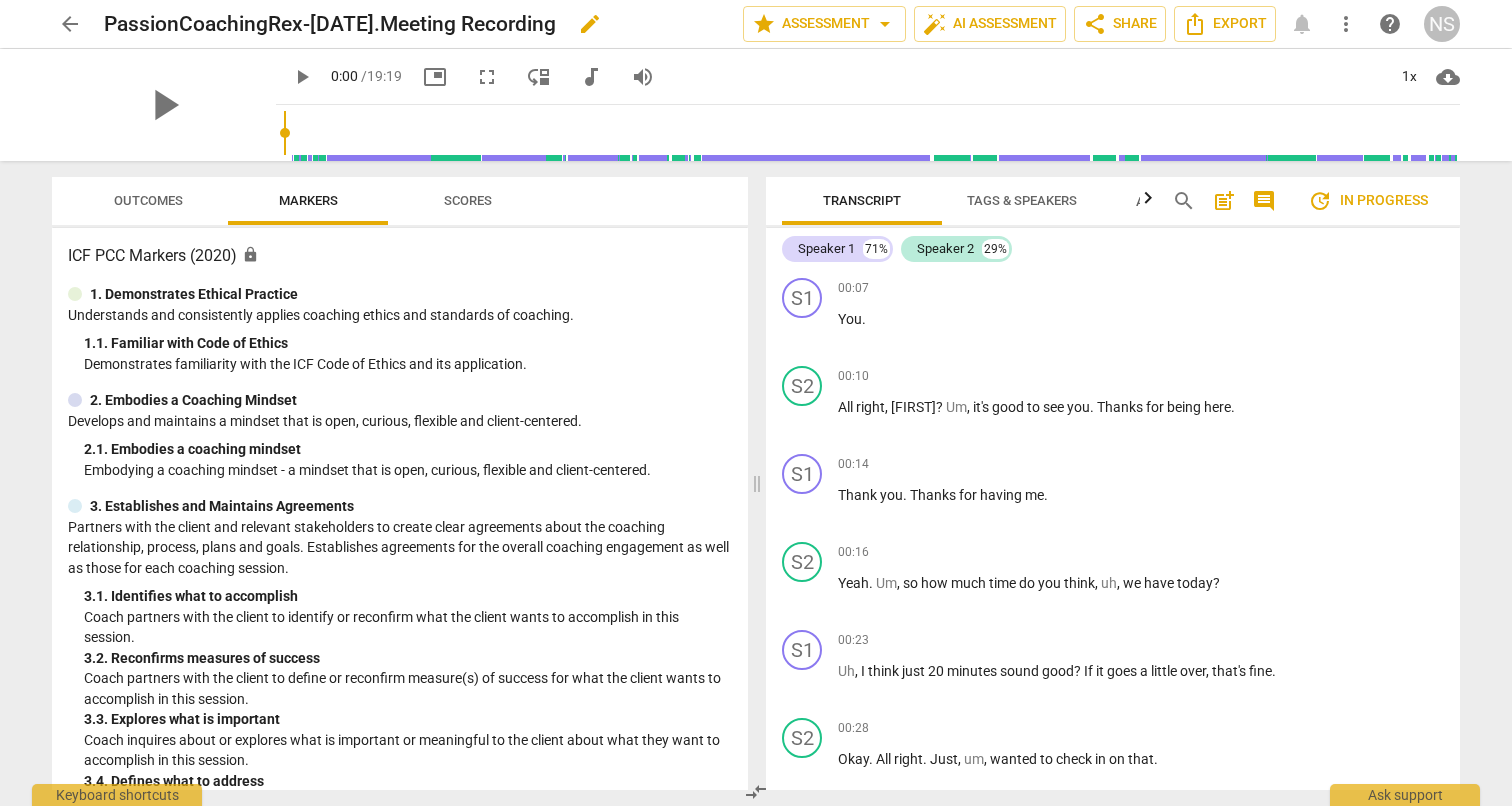 click on "PassionCoachingRex-[DATE].Meeting Recording" at bounding box center [330, 24] 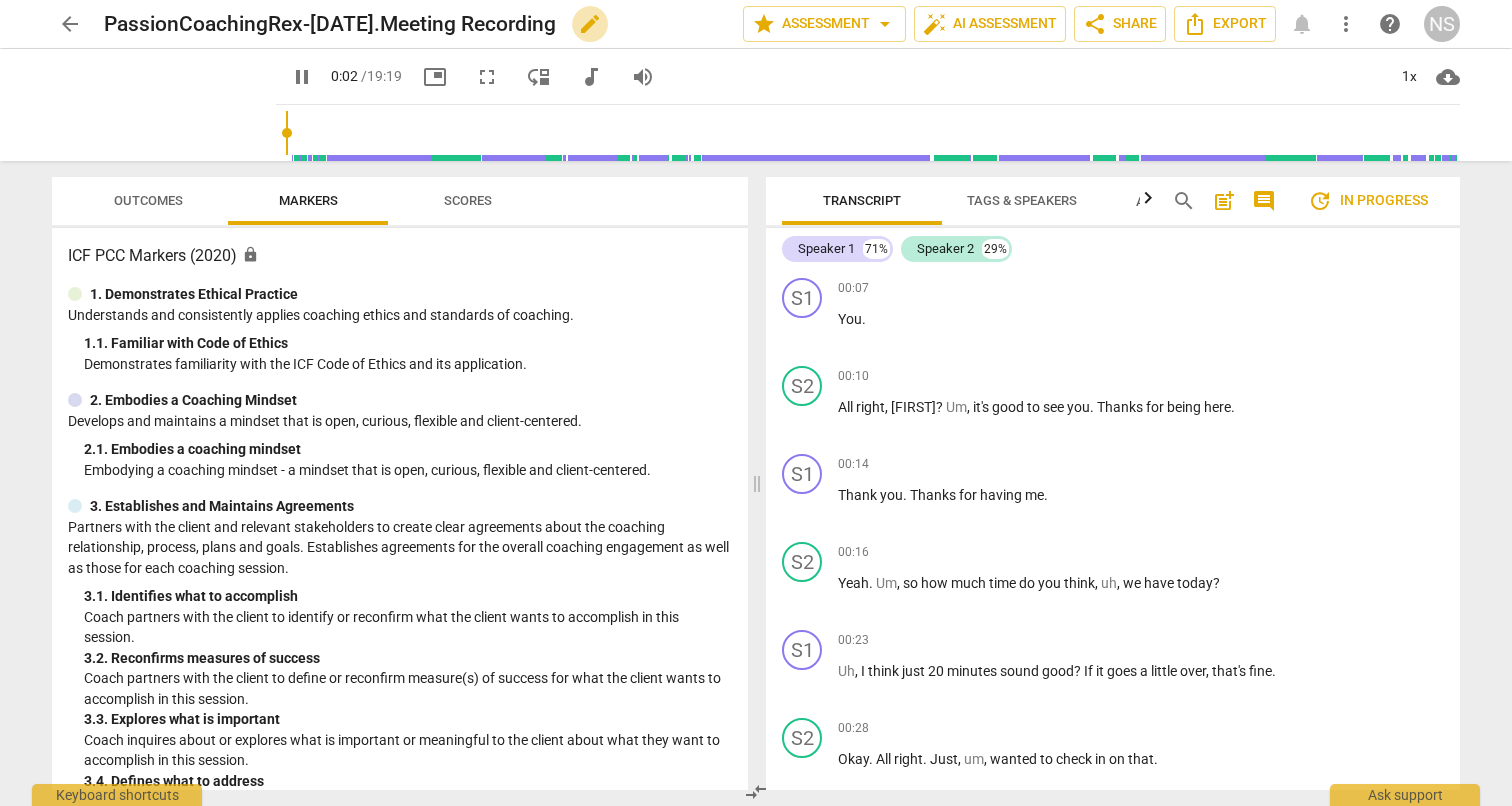 click on "edit" at bounding box center [590, 24] 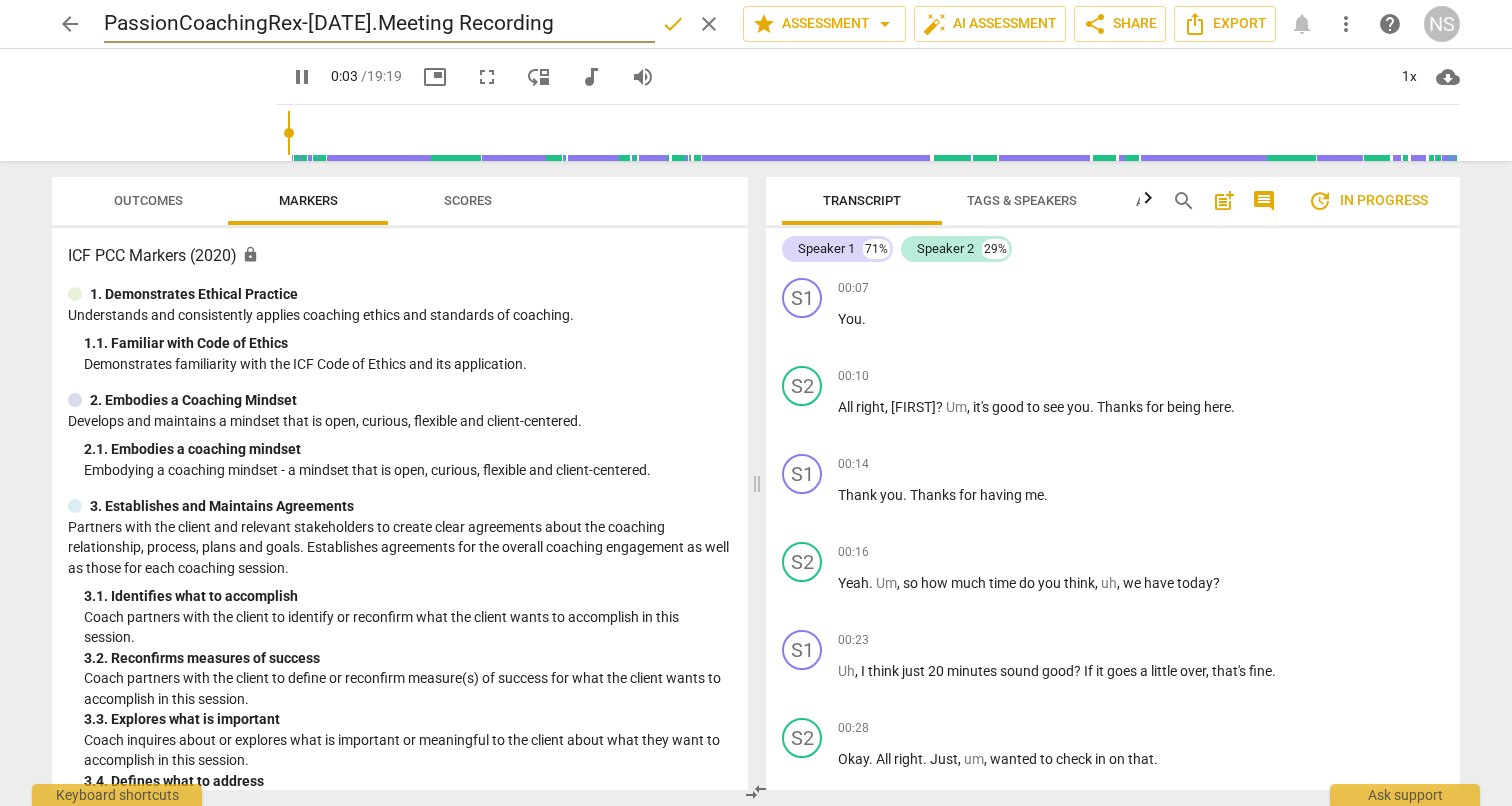 click on "PassionCoachingRex-[DATE].Meeting Recording" at bounding box center [379, 24] 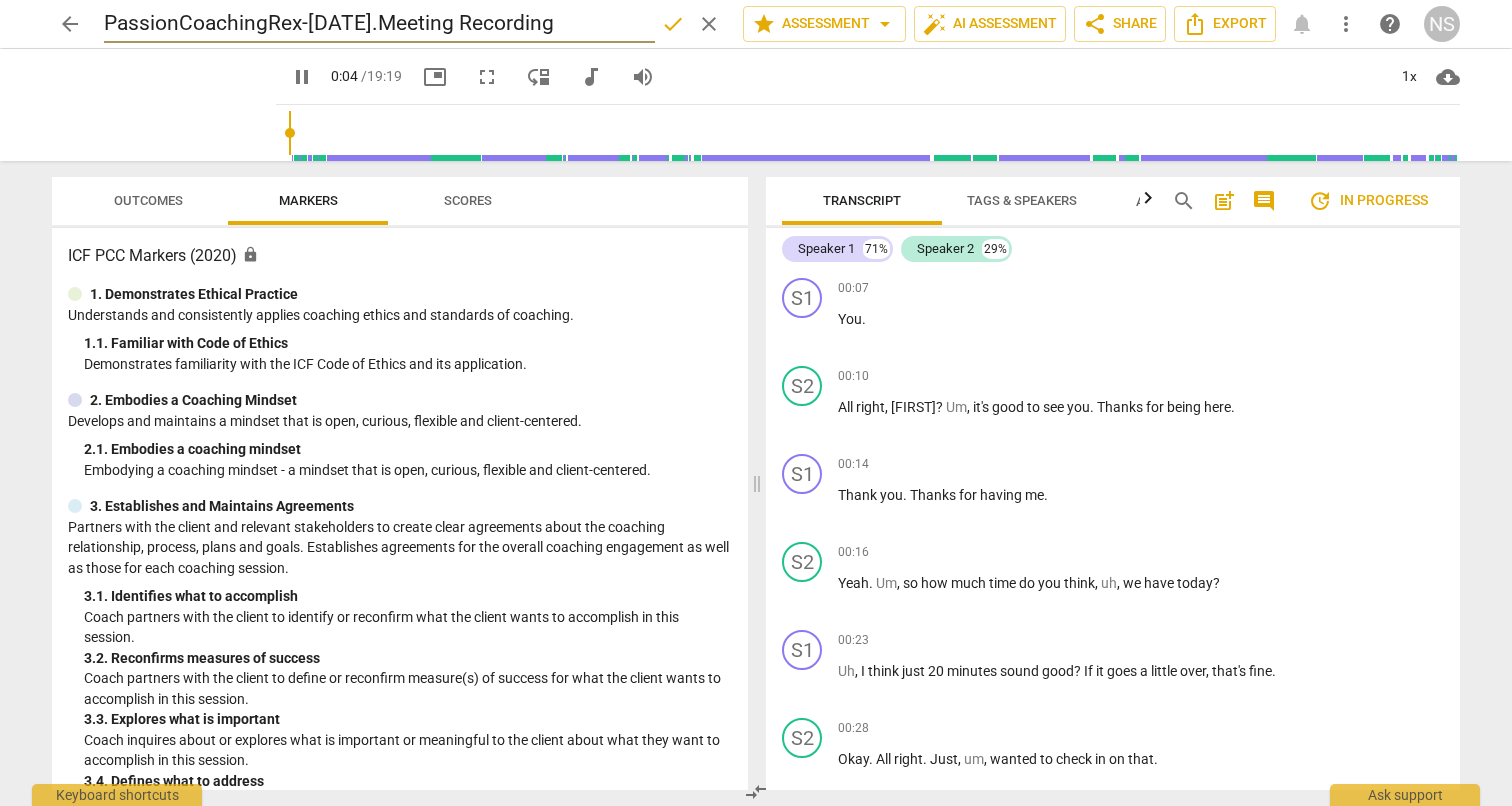 type on "5" 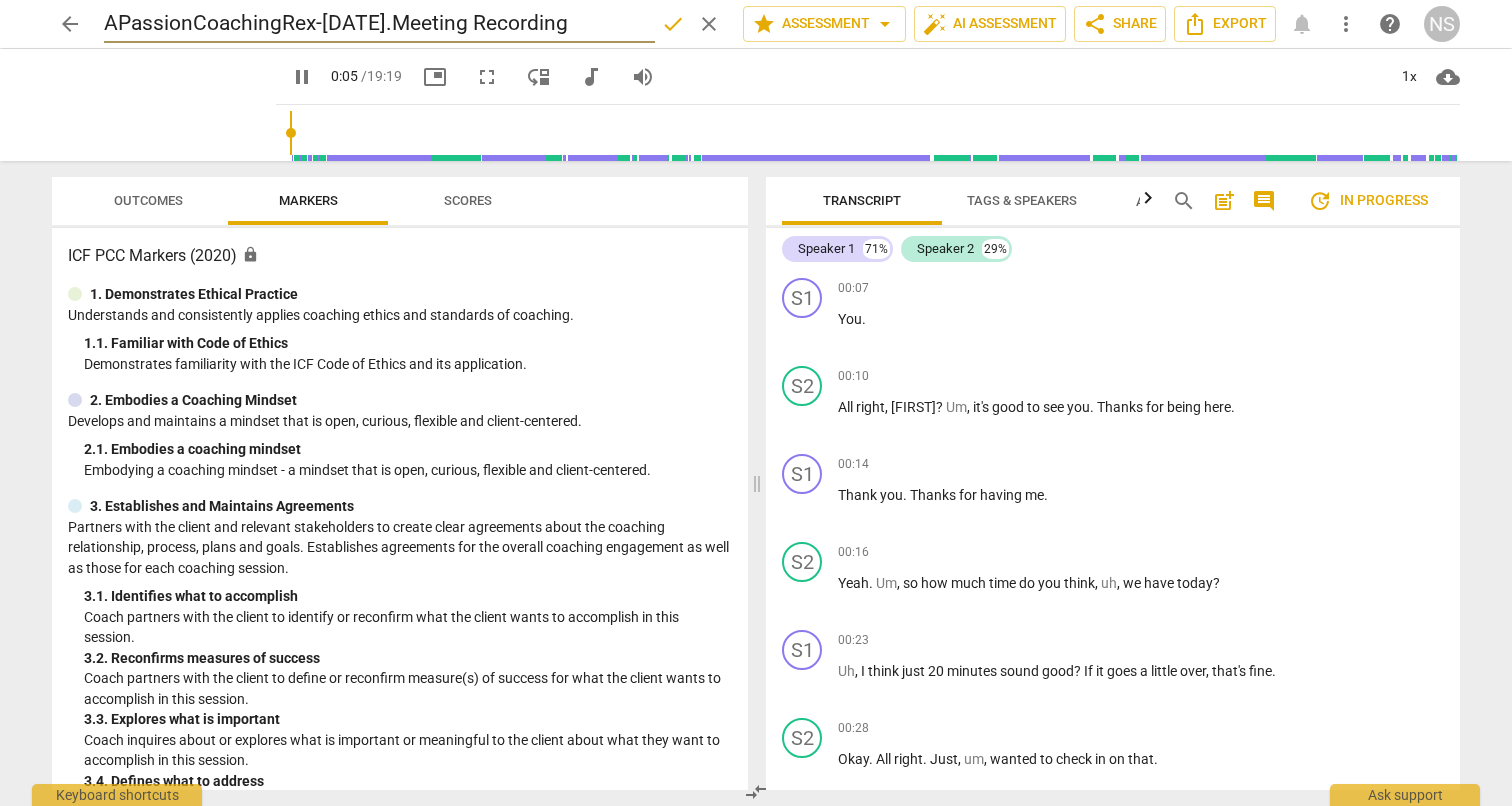 type on "6" 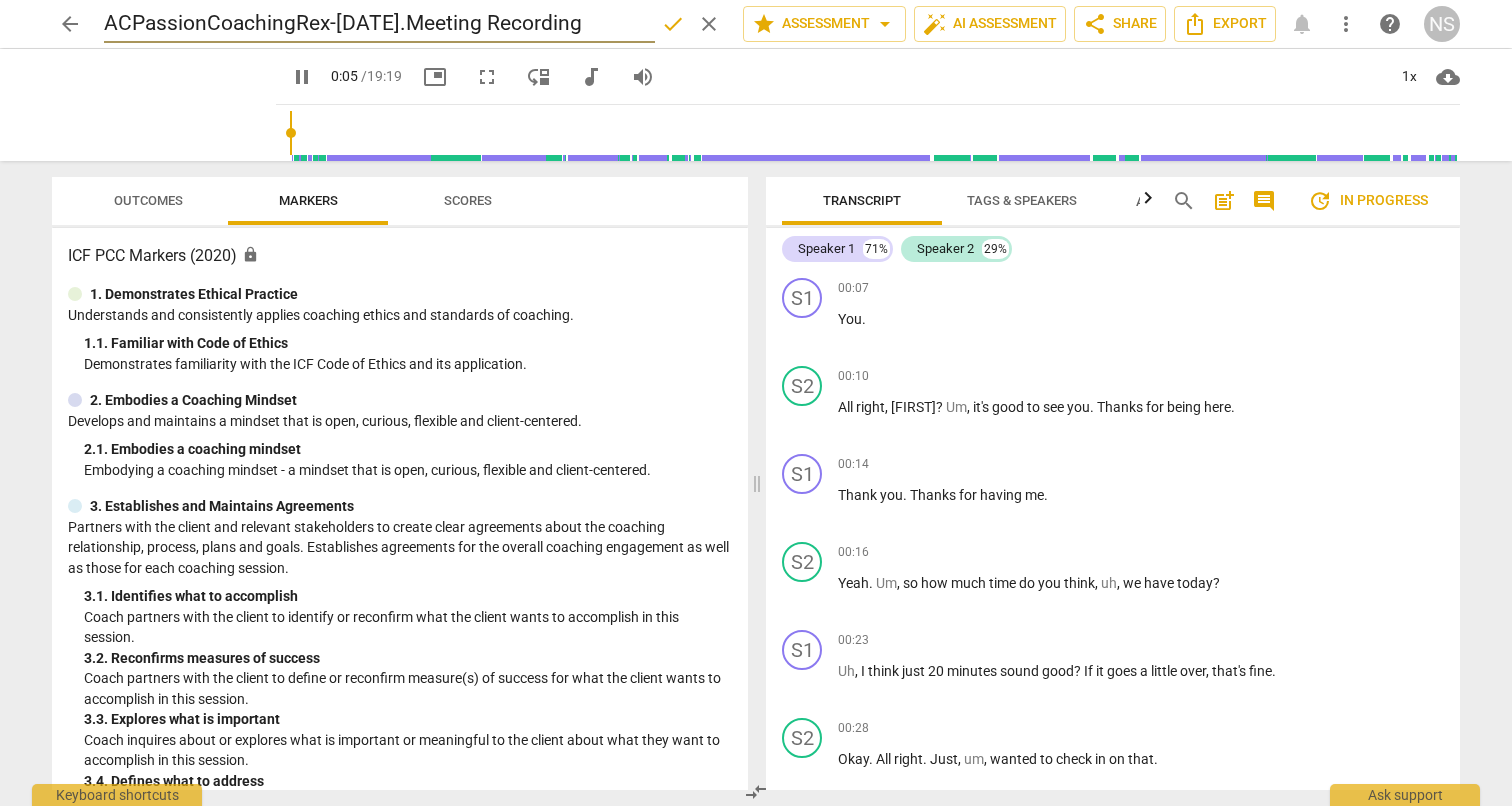 type on "6" 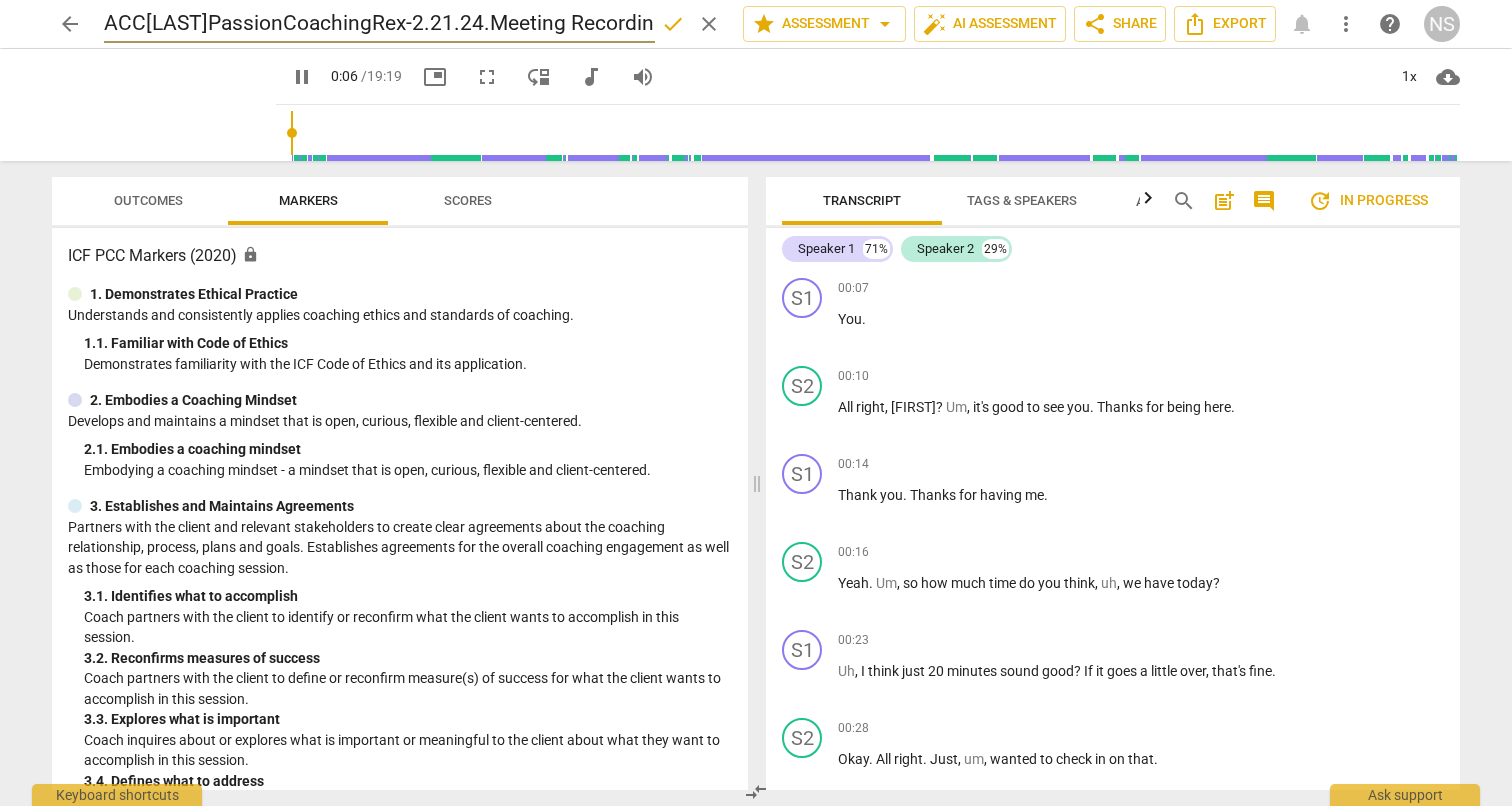 type on "7" 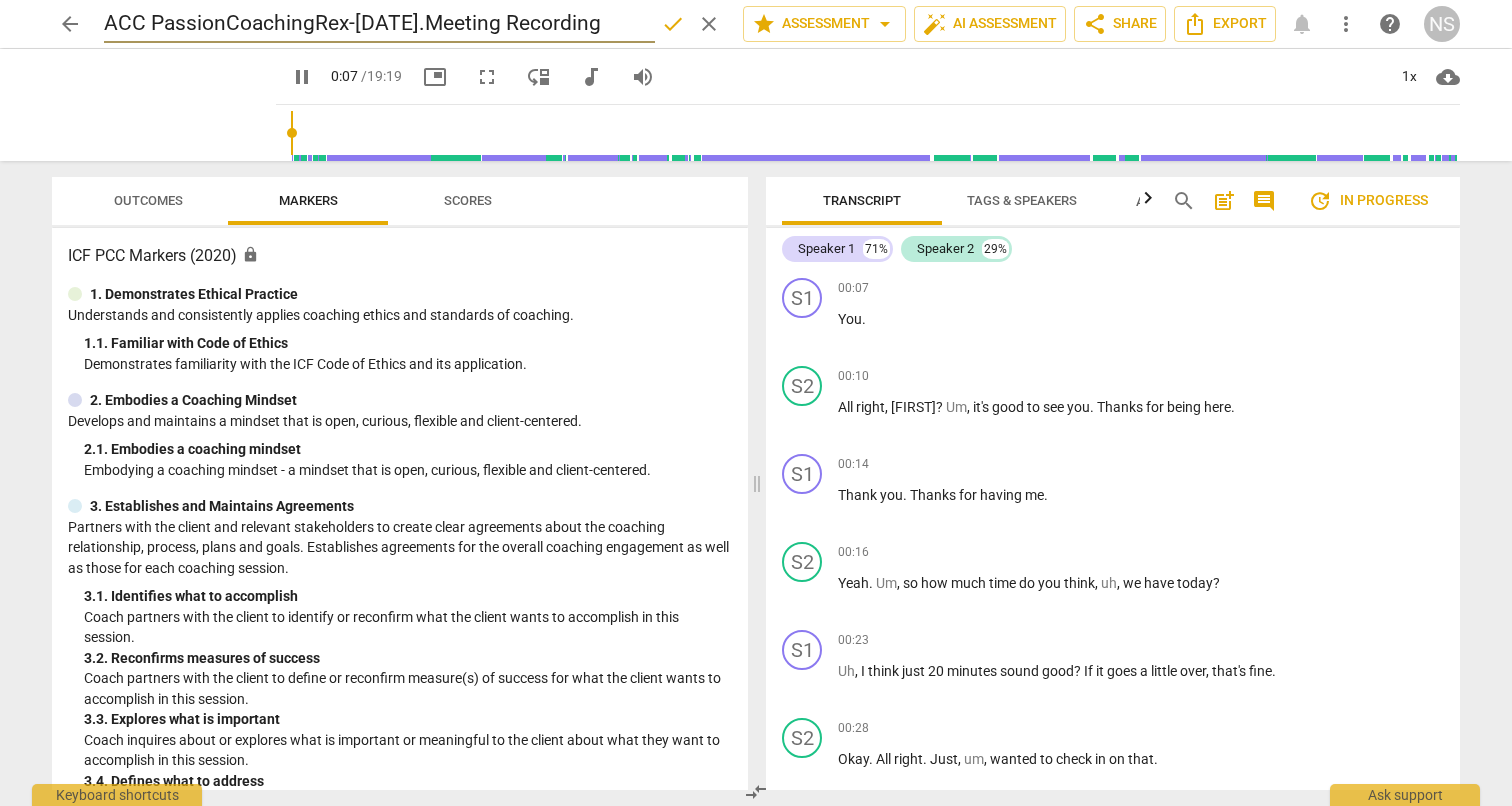 type on "7" 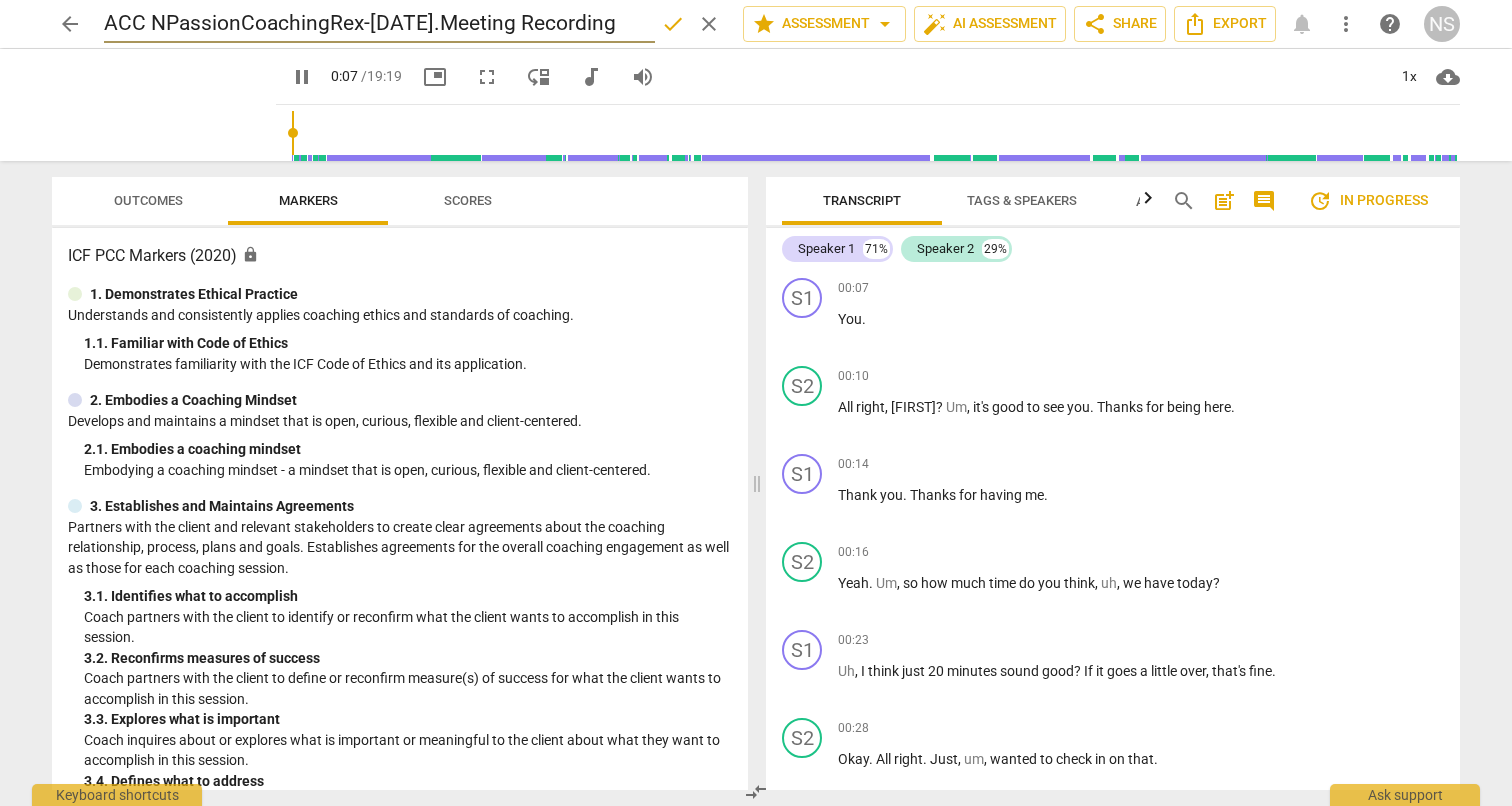 type on "8" 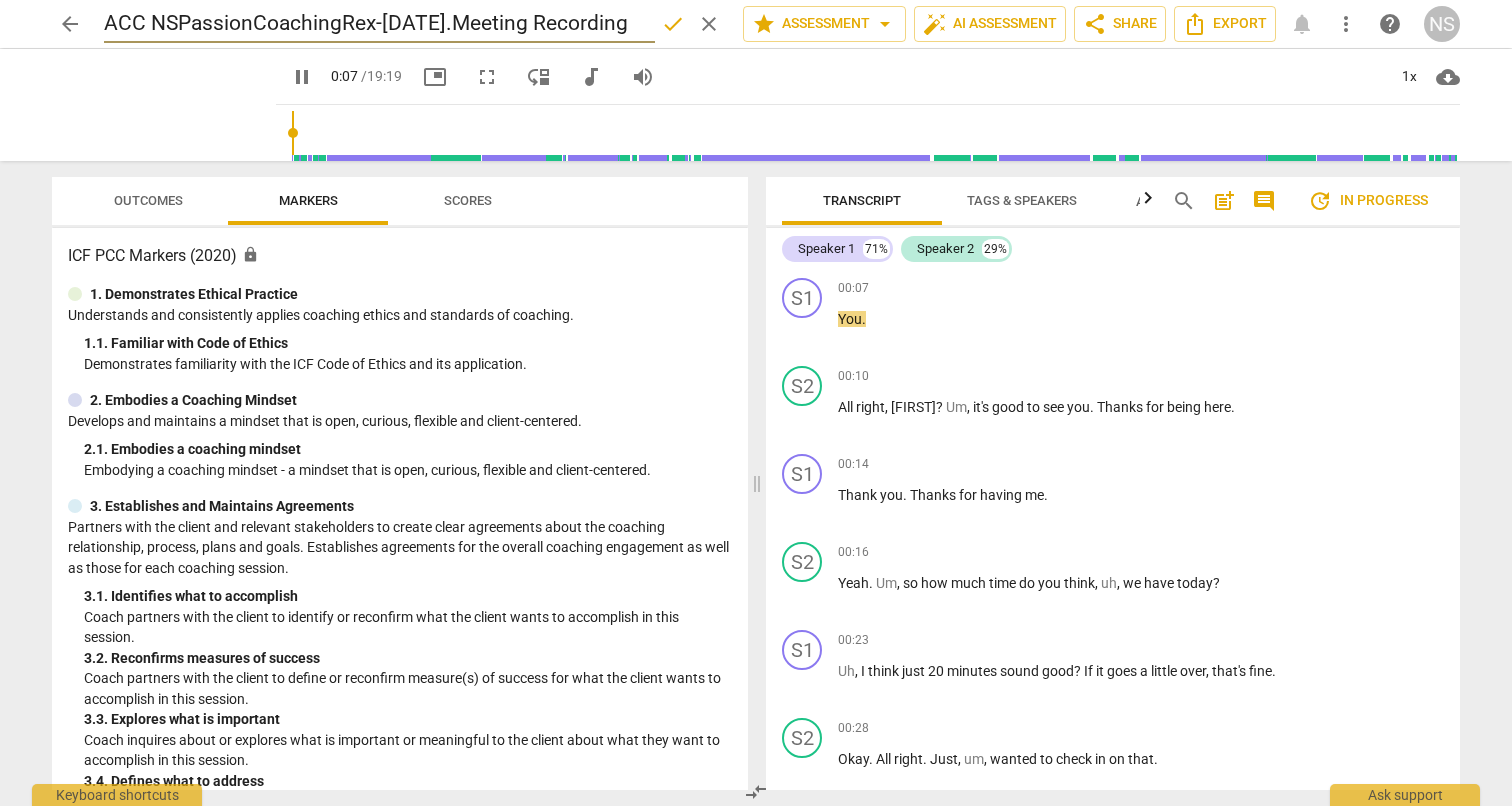 type on "8" 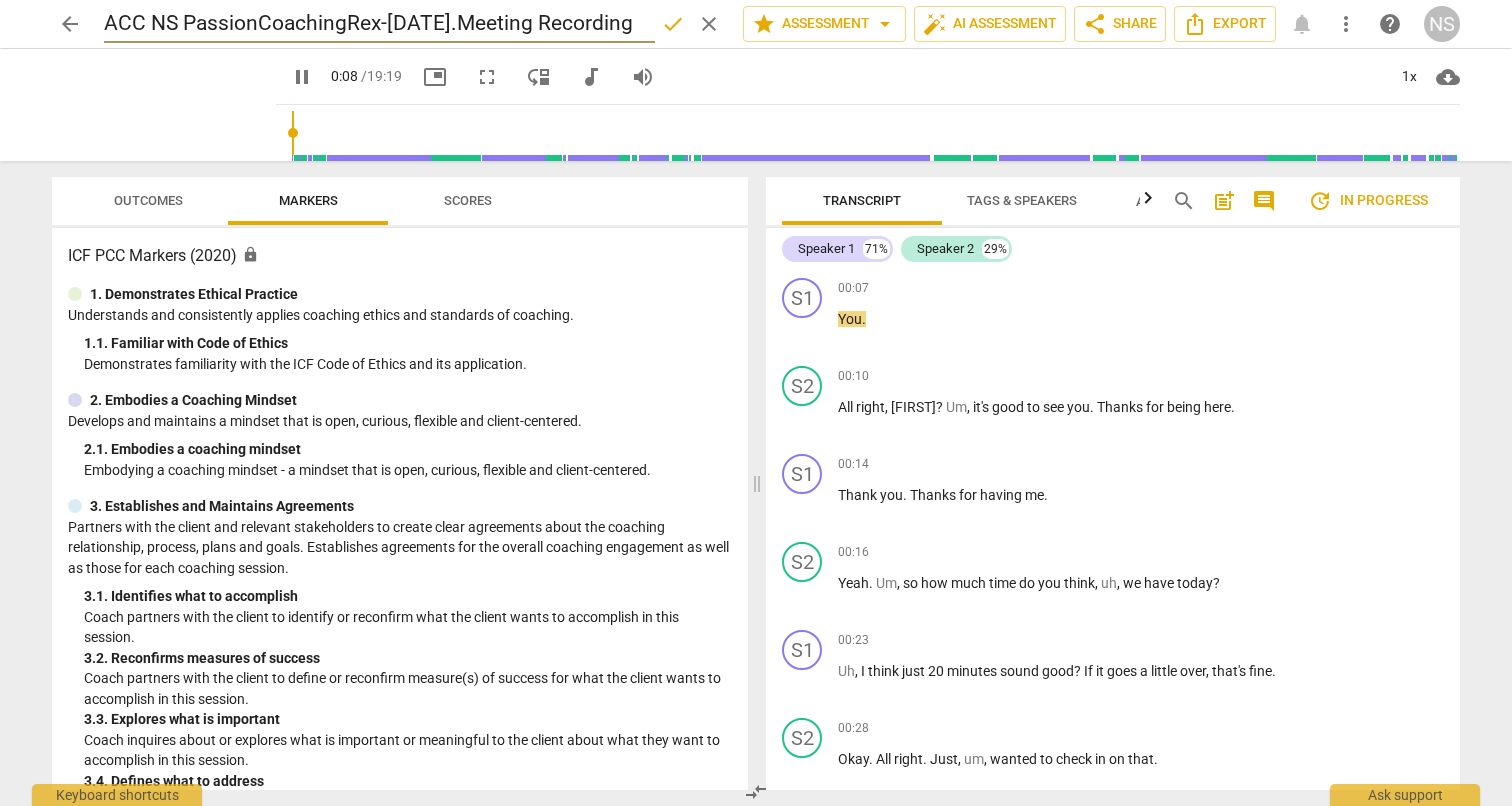 type on "8" 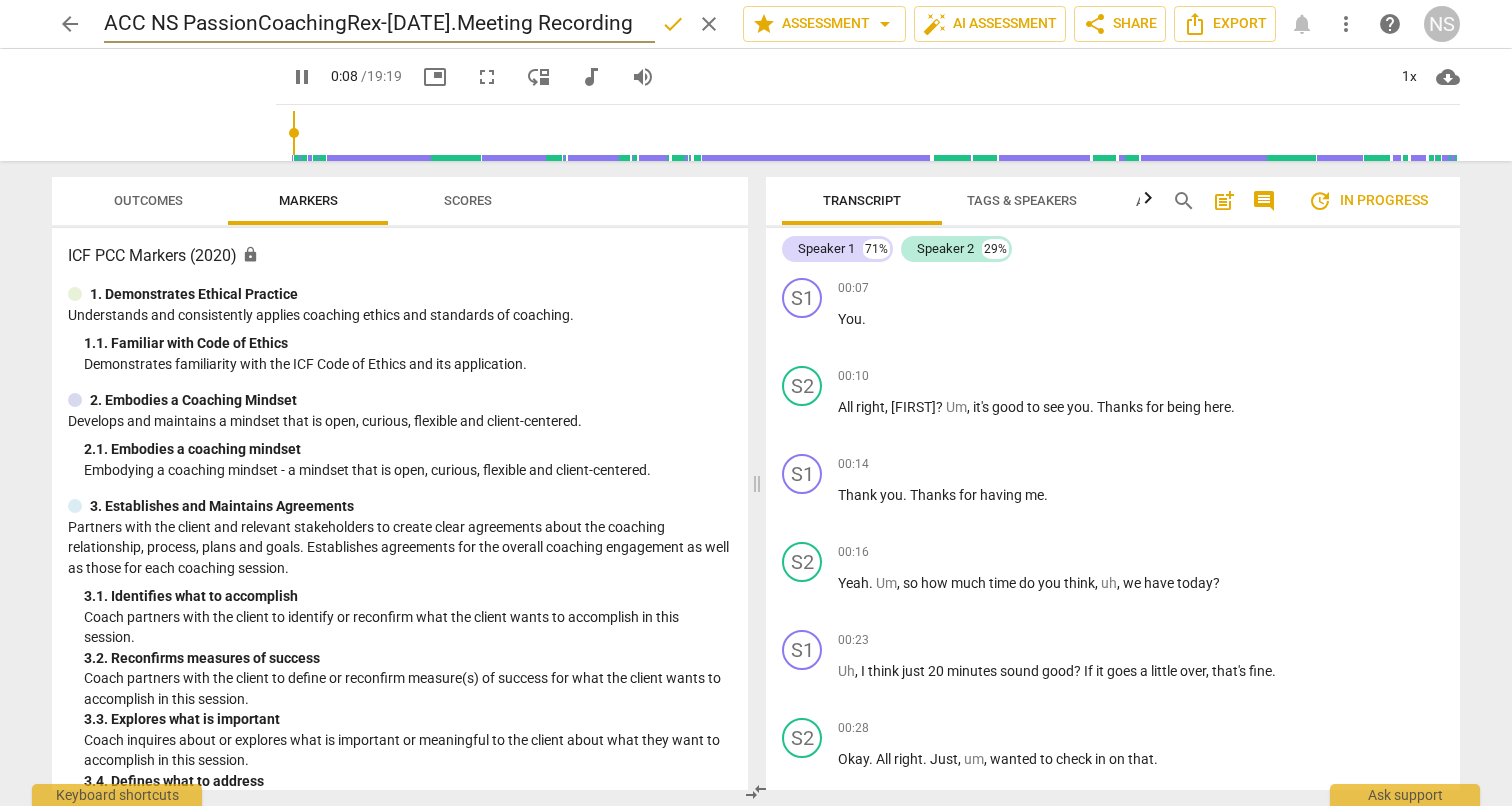 type on "ACC NS MPassionCoachingRex-[DATE].Meeting Recording" 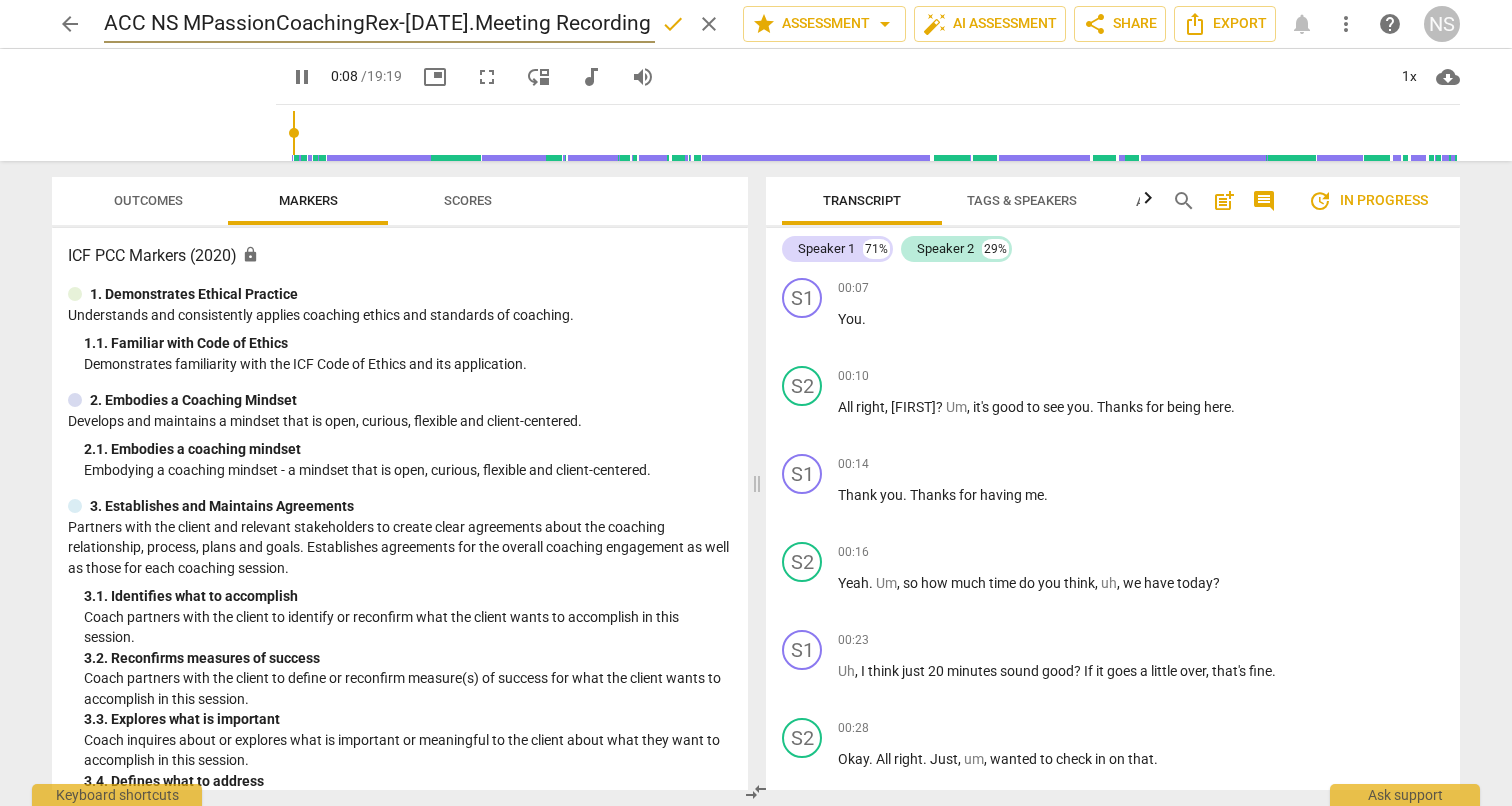 type on "9" 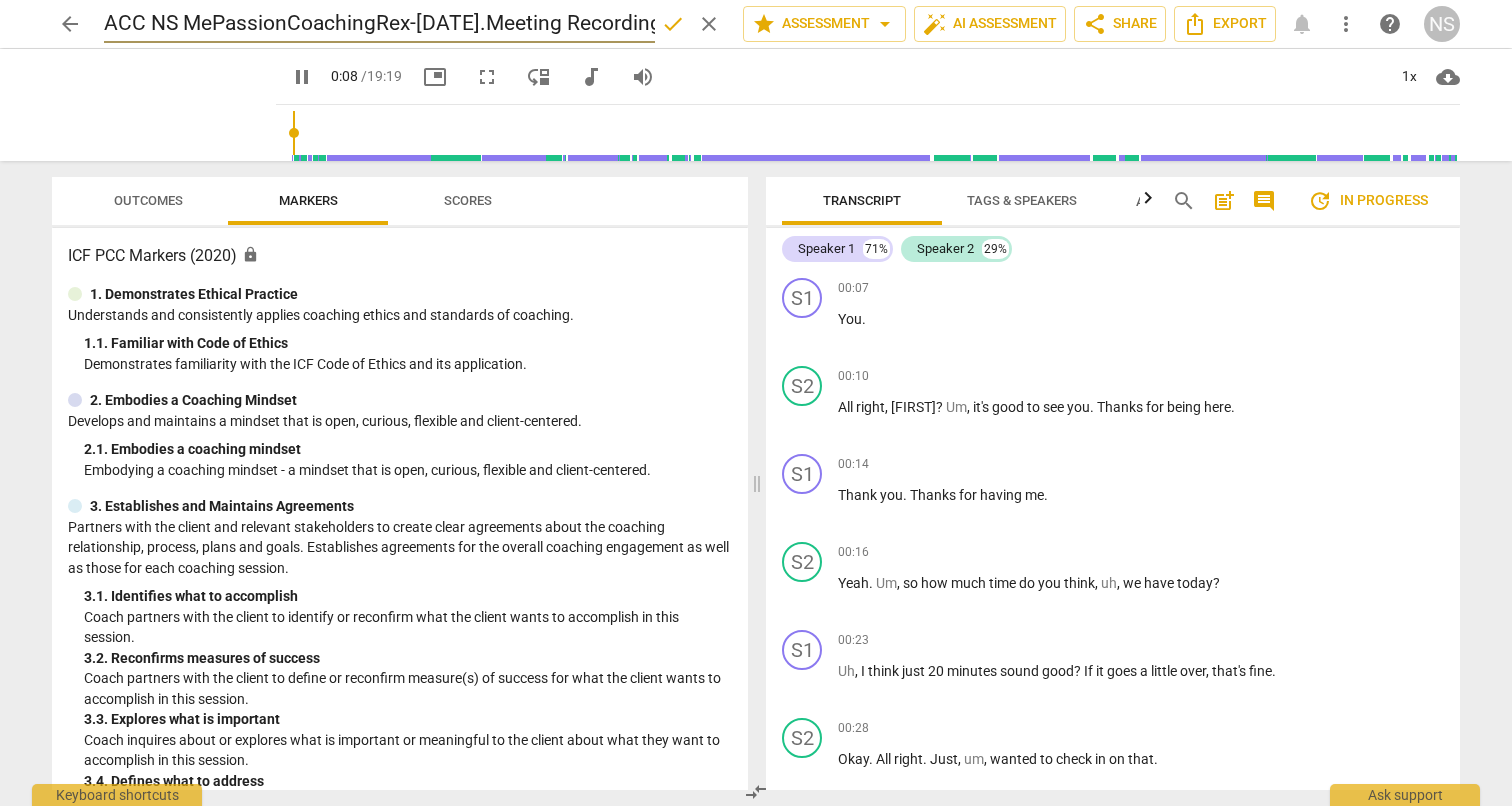type on "9" 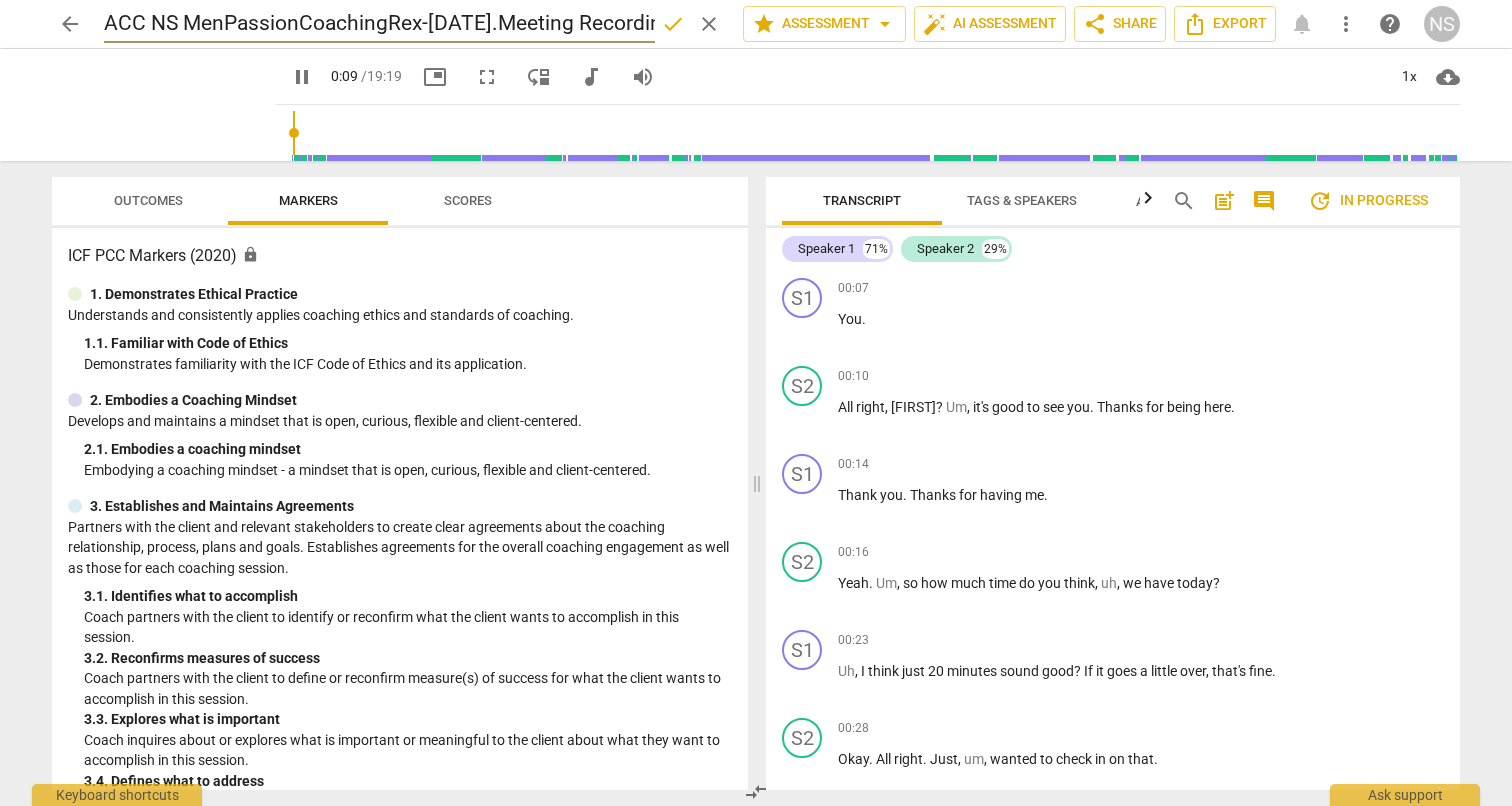 type on "ACC NS MentPassionCoachingRex-[DATE].Meeting Recording" 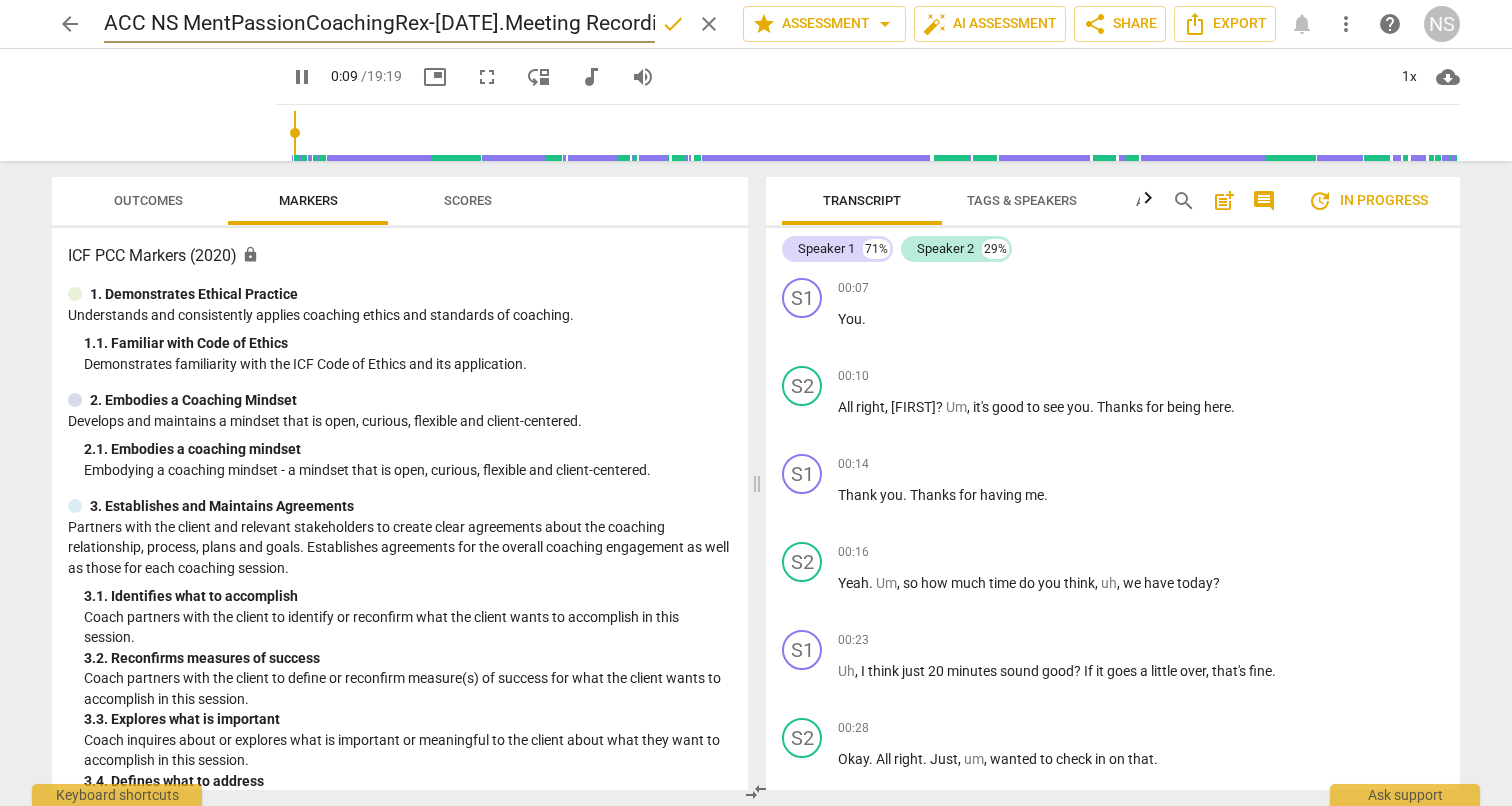 type on "10" 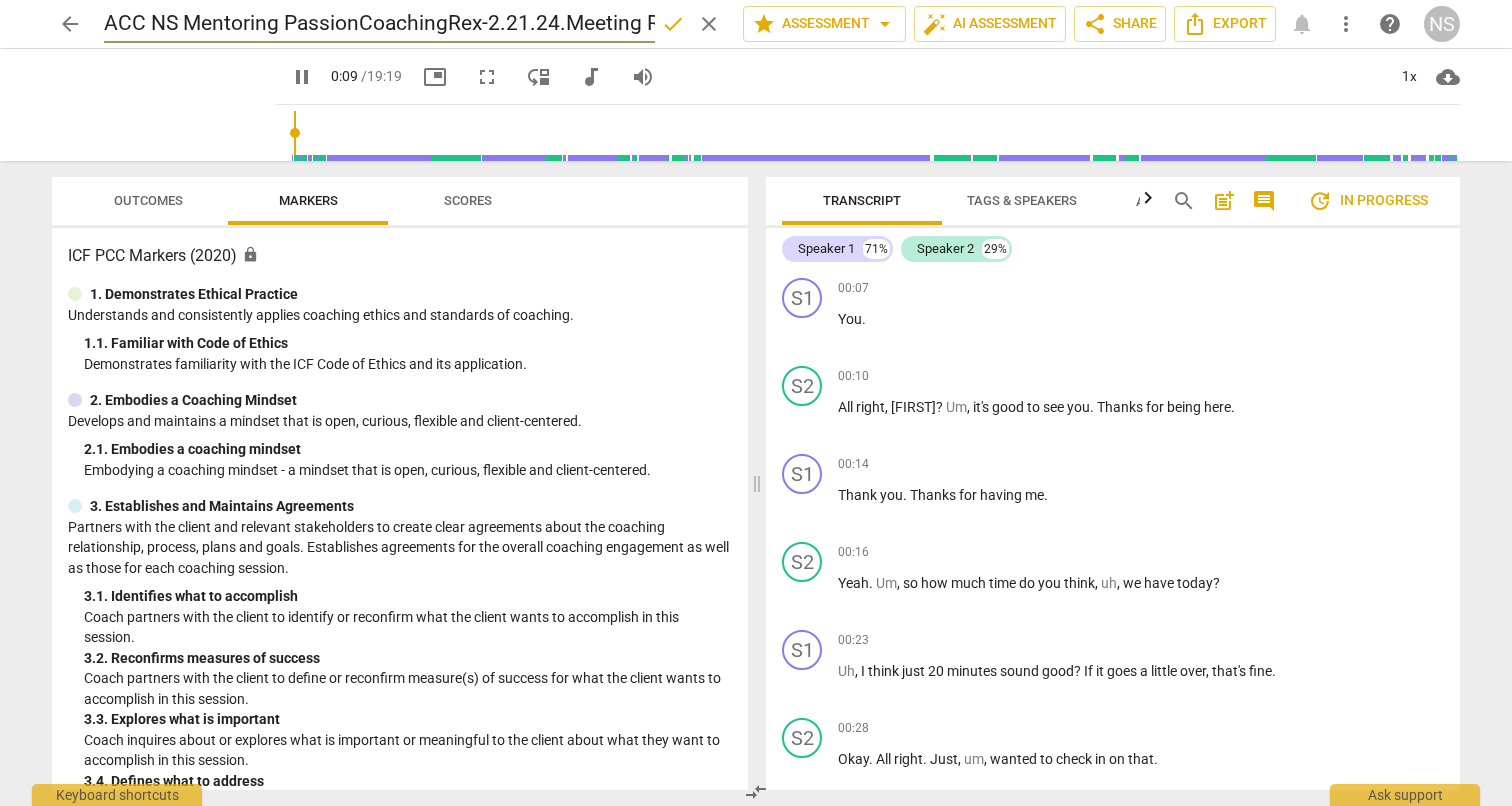 type on "ACC NS MentorPassionCoachingRex-[DATE].Meeting Recording" 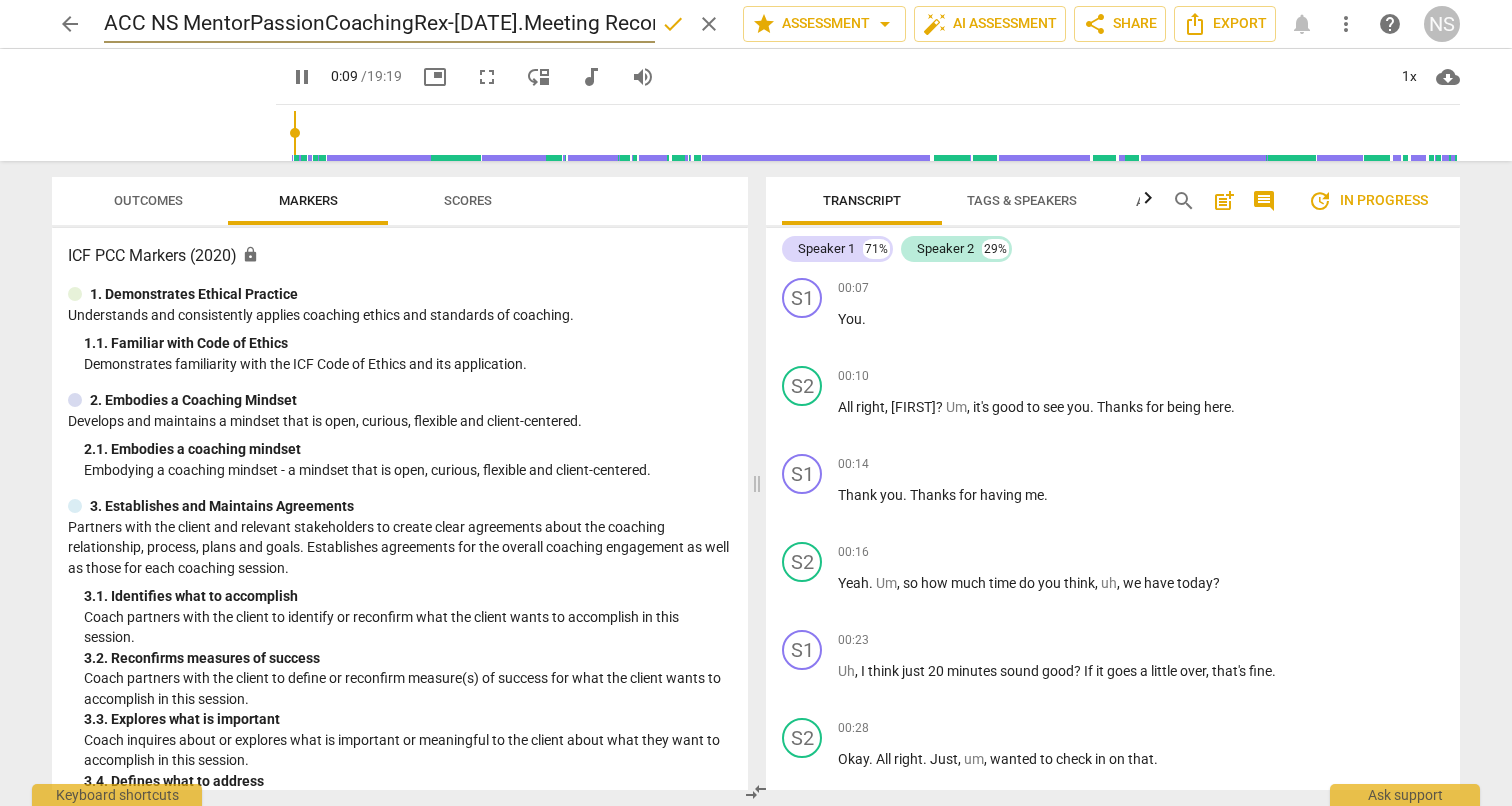 type on "10" 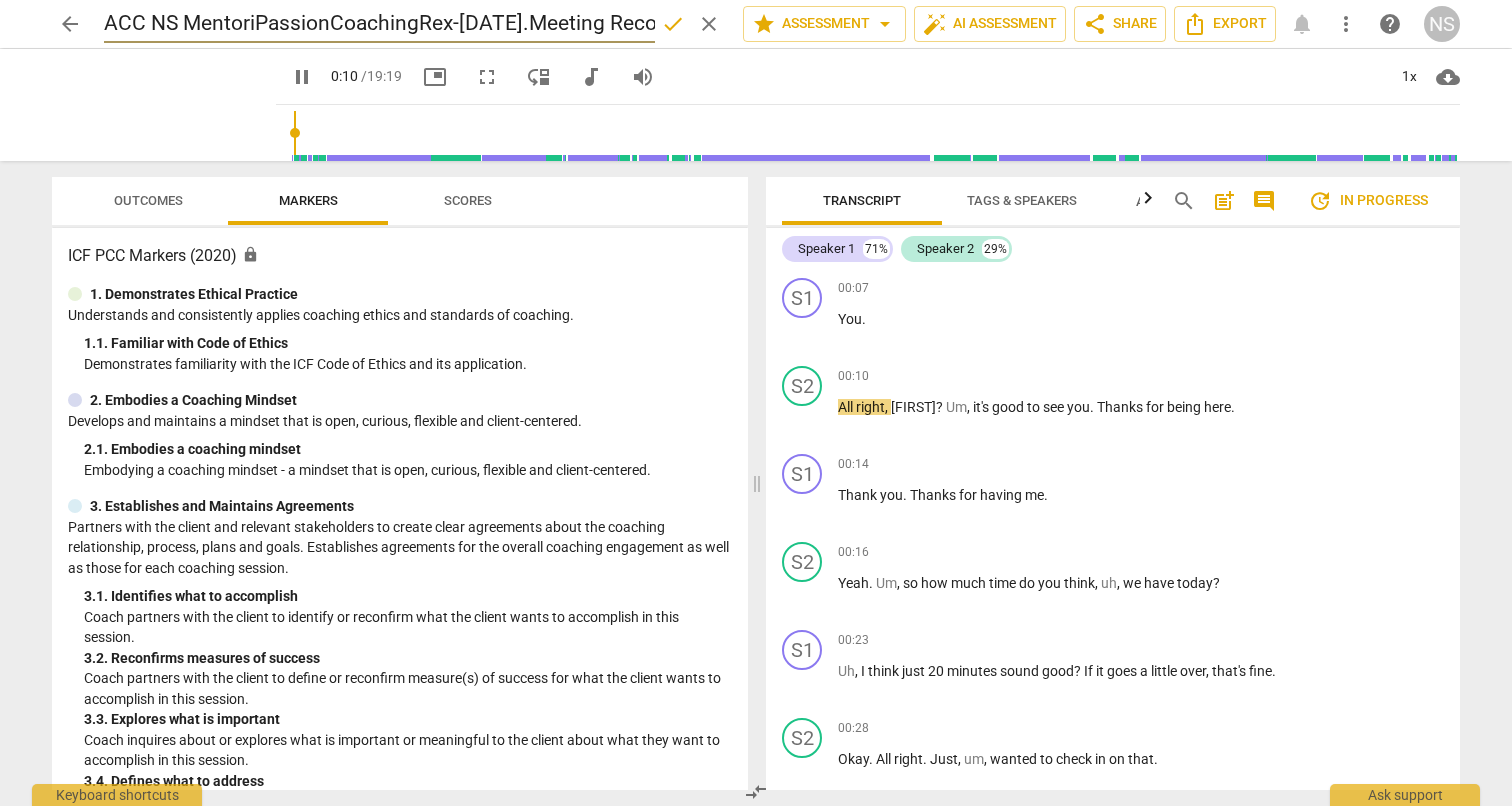 type on "ACC NS MentorinPassionCoachingRex-[DATE].Meeting Recording" 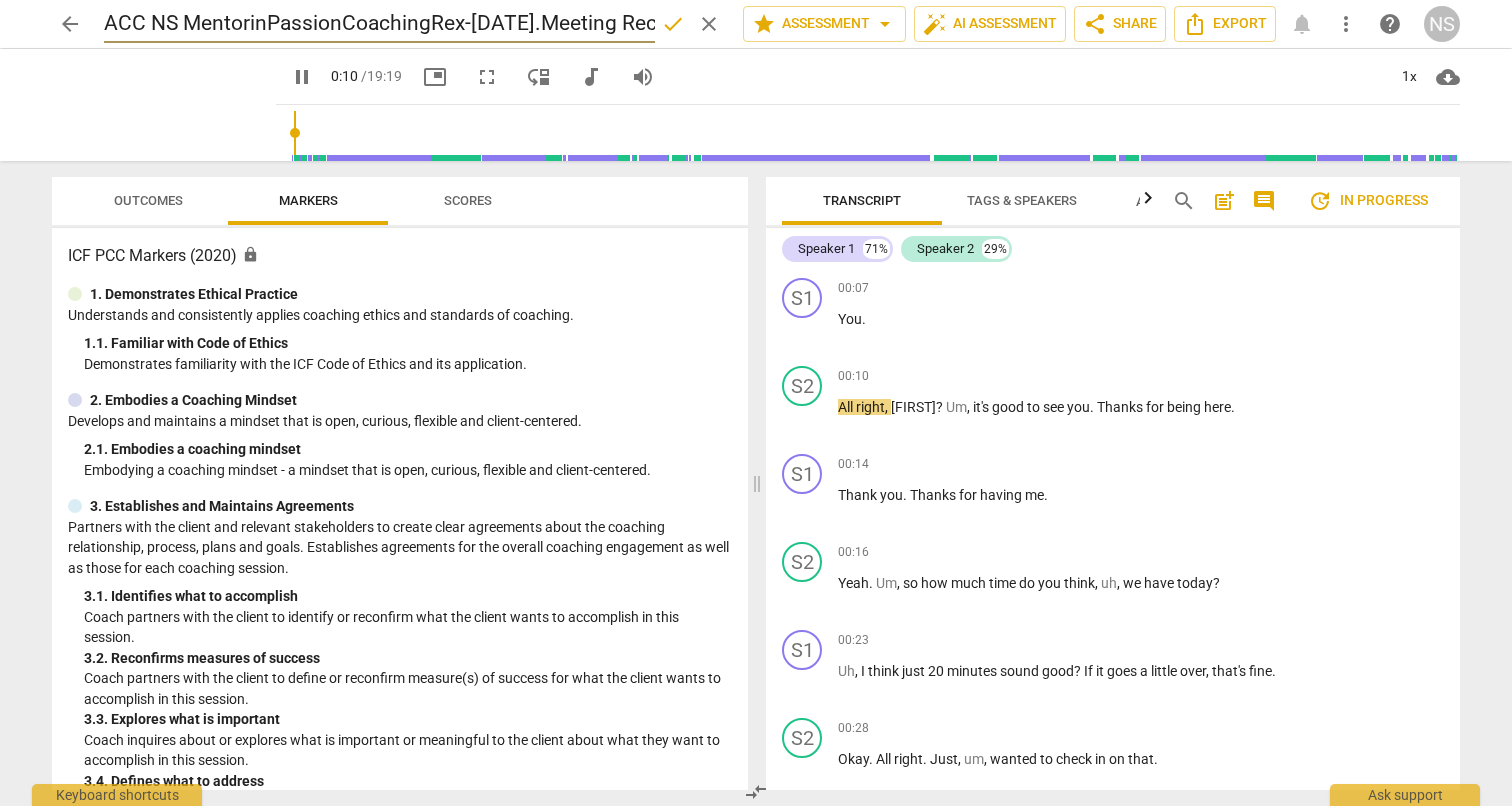 type on "11" 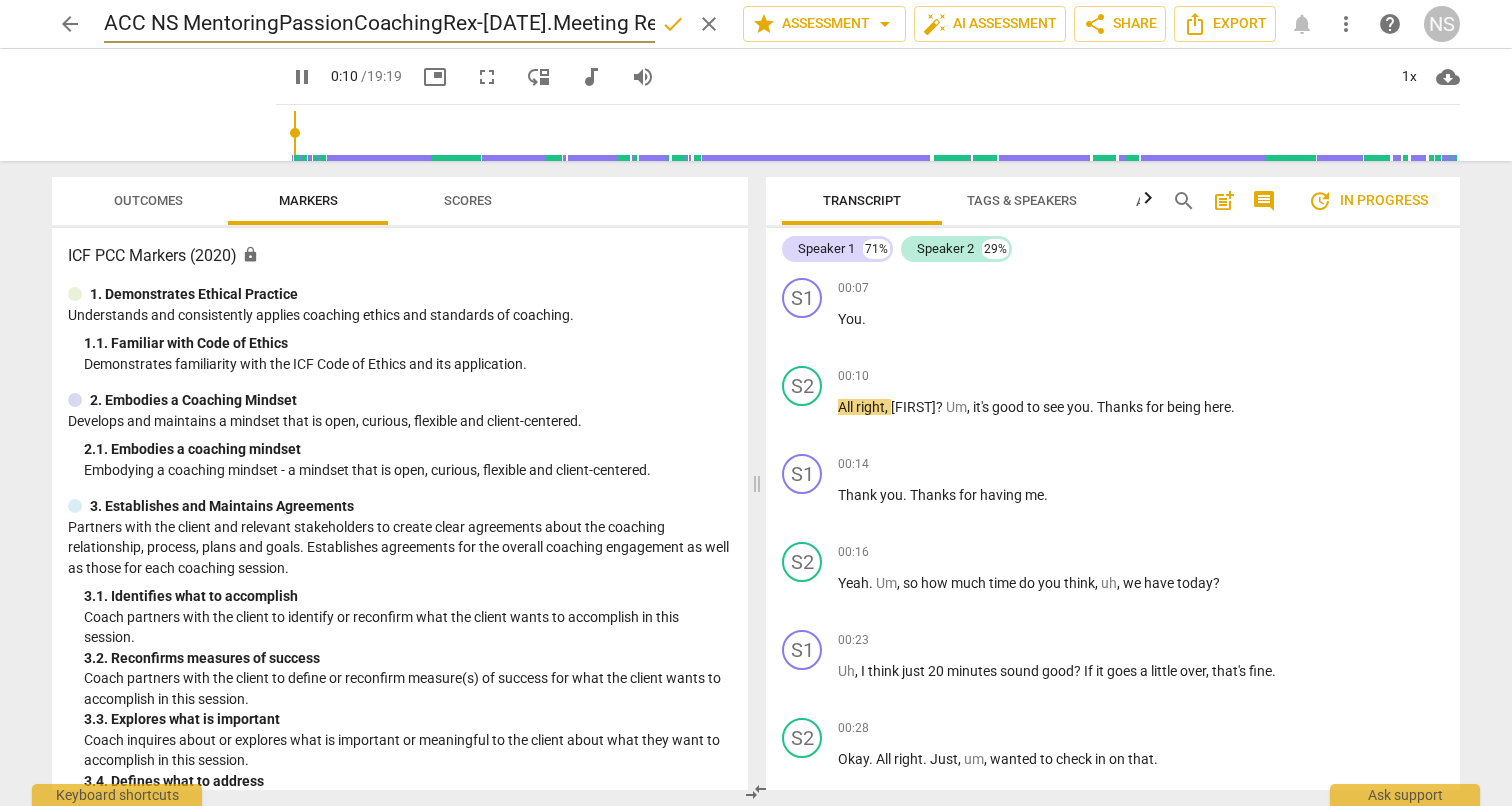type on "ACC NS Mentoring PassionCoachingRex-2.21.24.Meeting Recording" 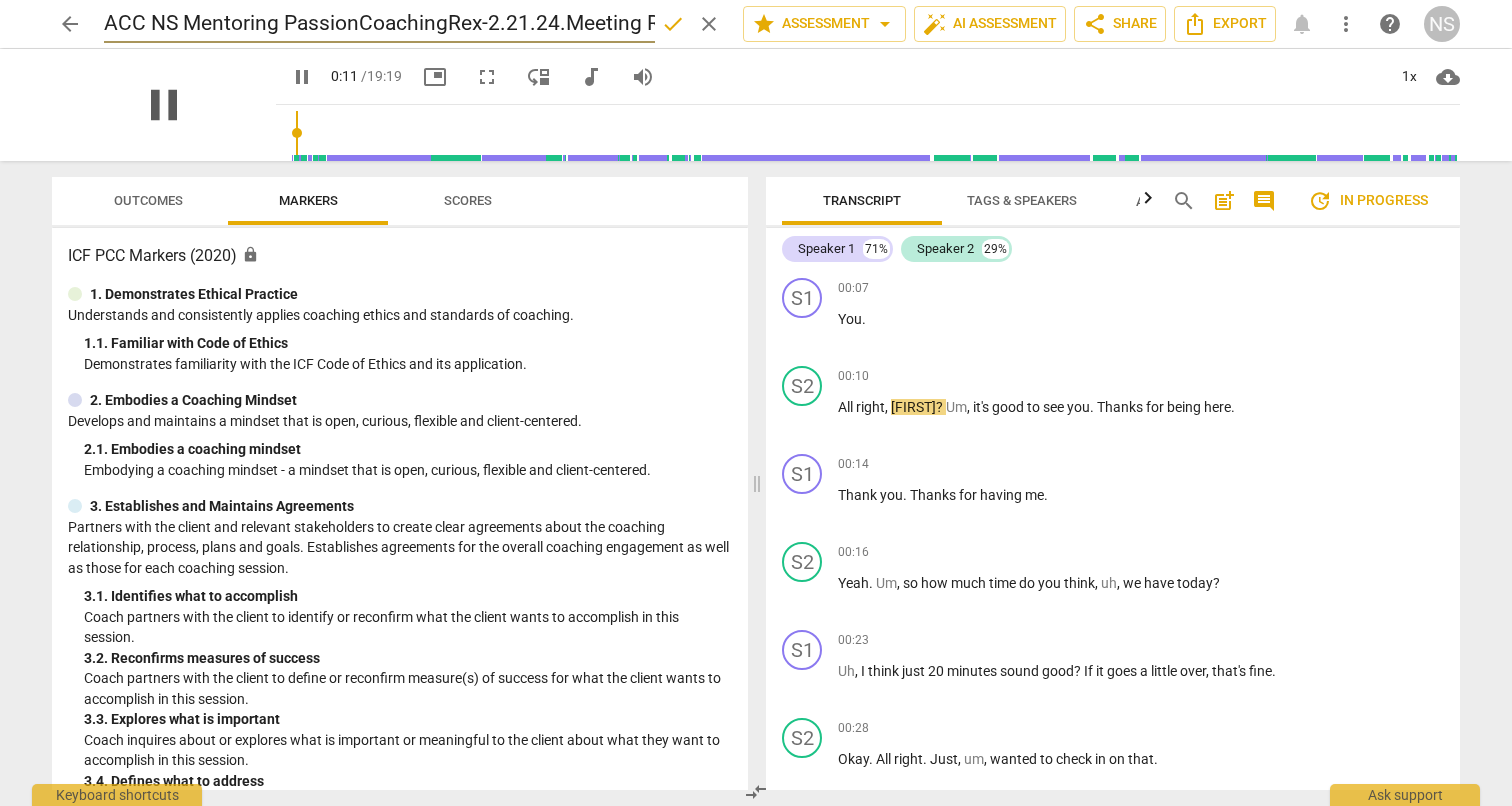 type on "12" 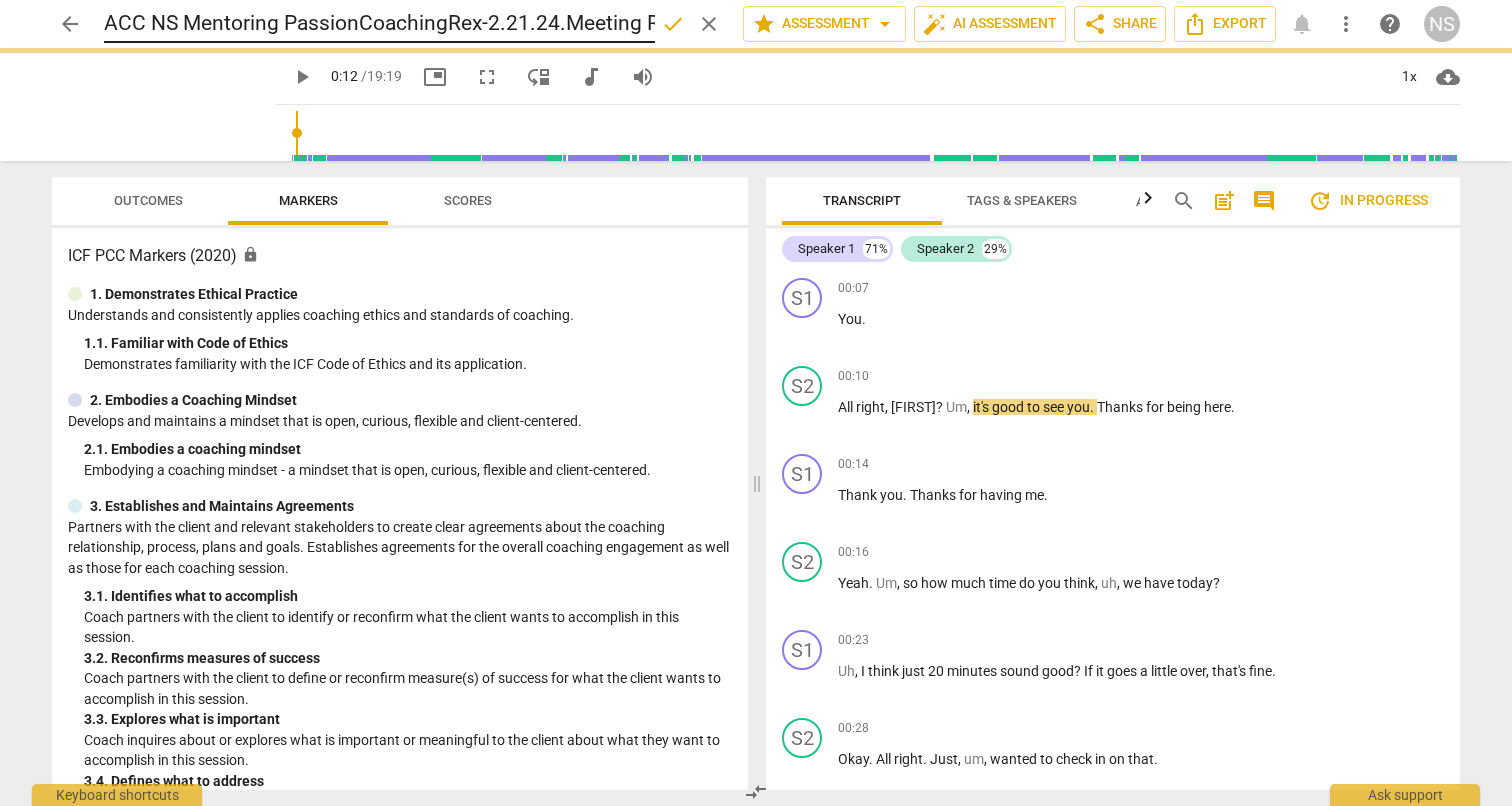 type on "12" 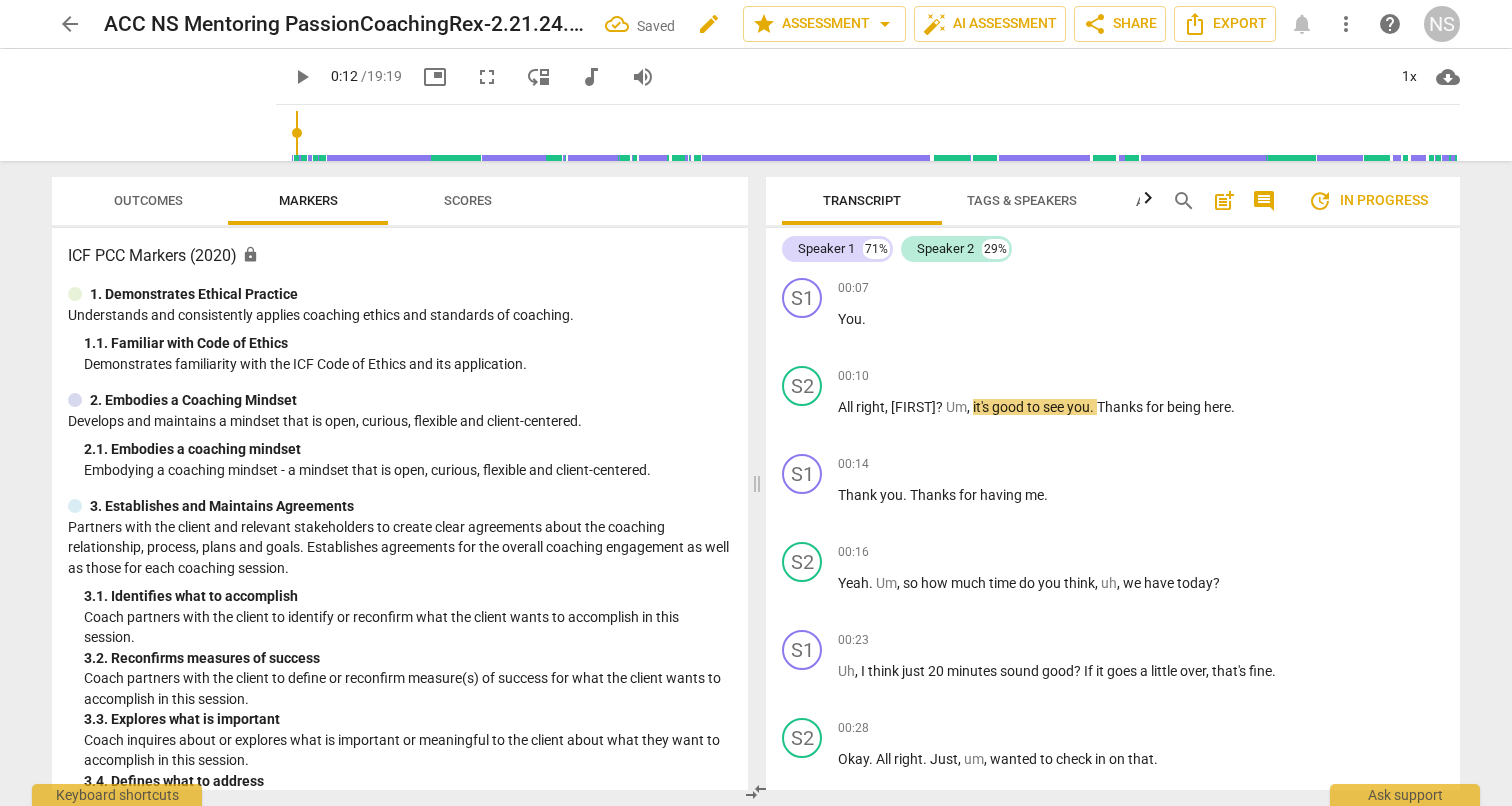 click on "ACC NS Mentoring PassionCoachingRex-2.21.24.Meeting Recording" at bounding box center [346, 24] 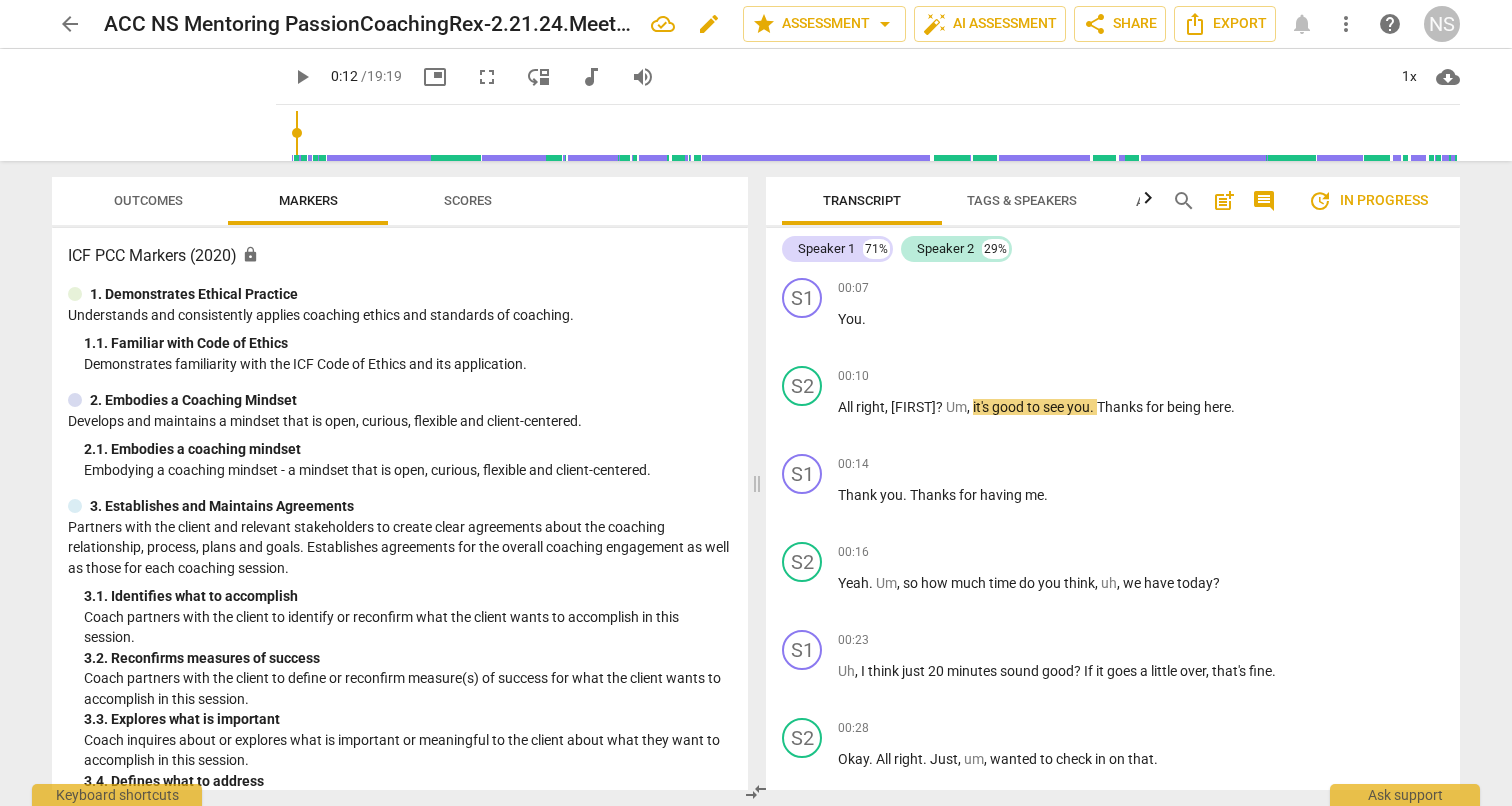 click on "edit" at bounding box center [709, 24] 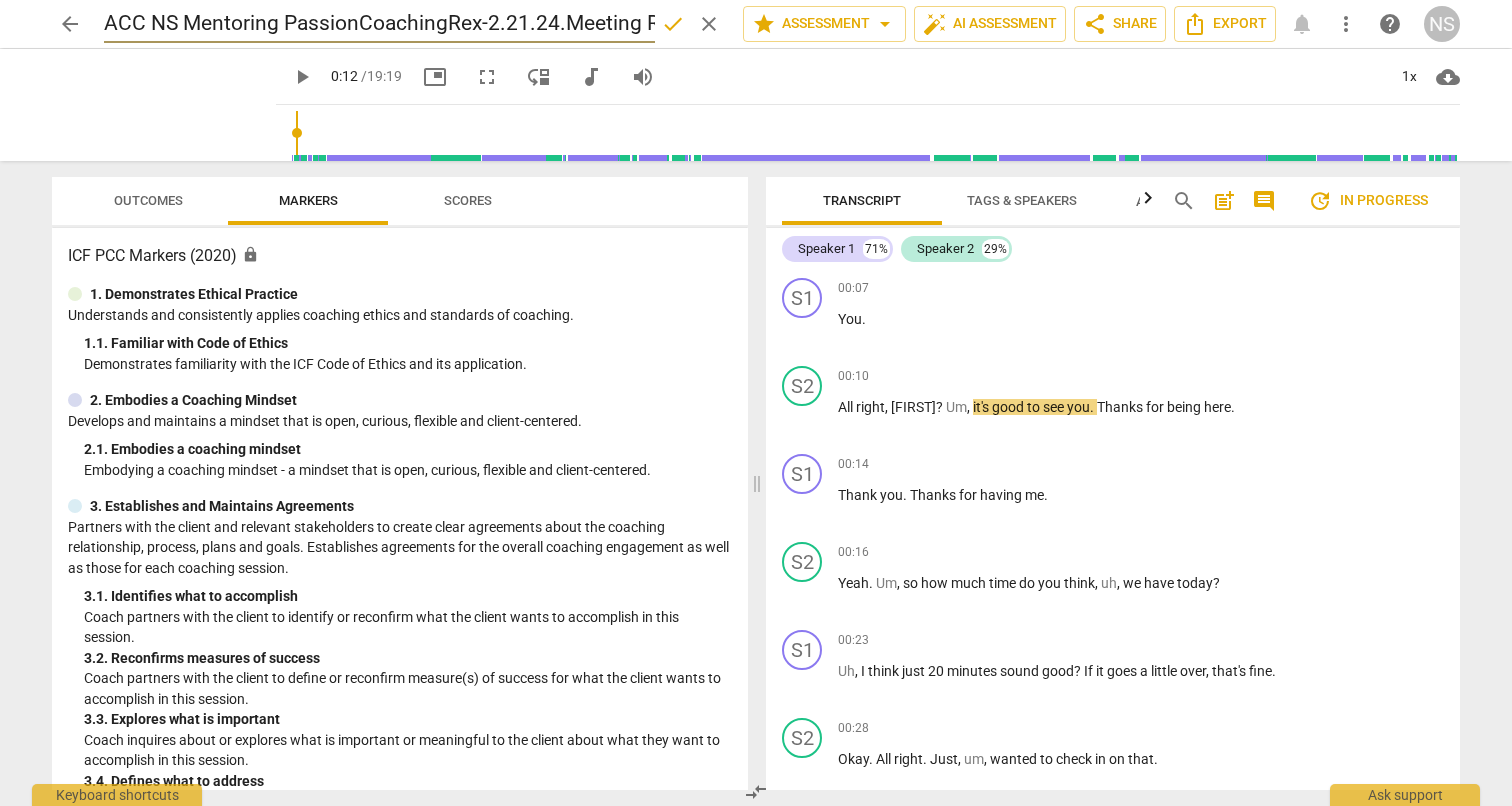 scroll, scrollTop: 0, scrollLeft: 92, axis: horizontal 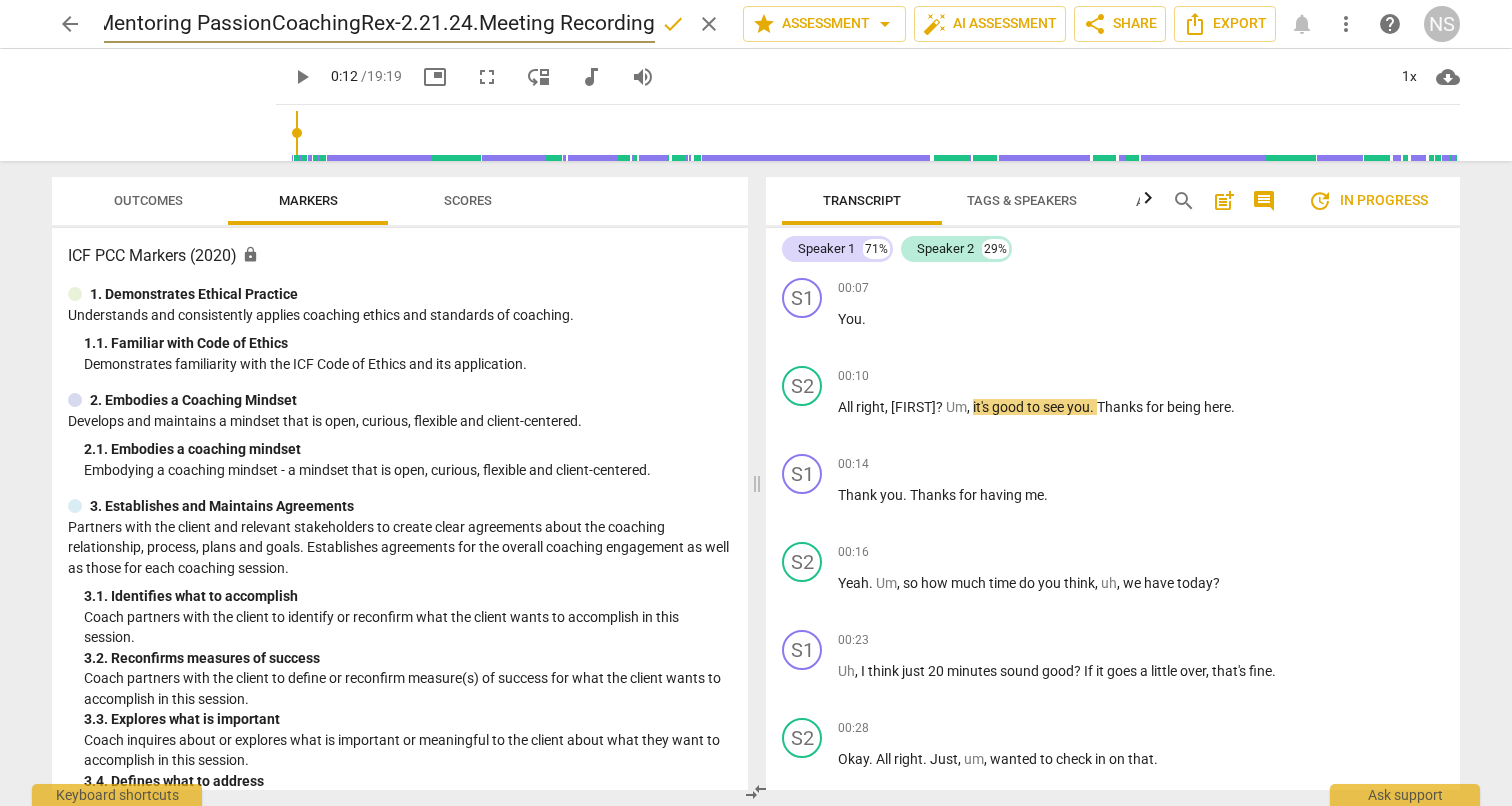 click on "ACC NS Mentoring PassionCoachingRex-2.21.24.Meeting Recording" at bounding box center [379, 24] 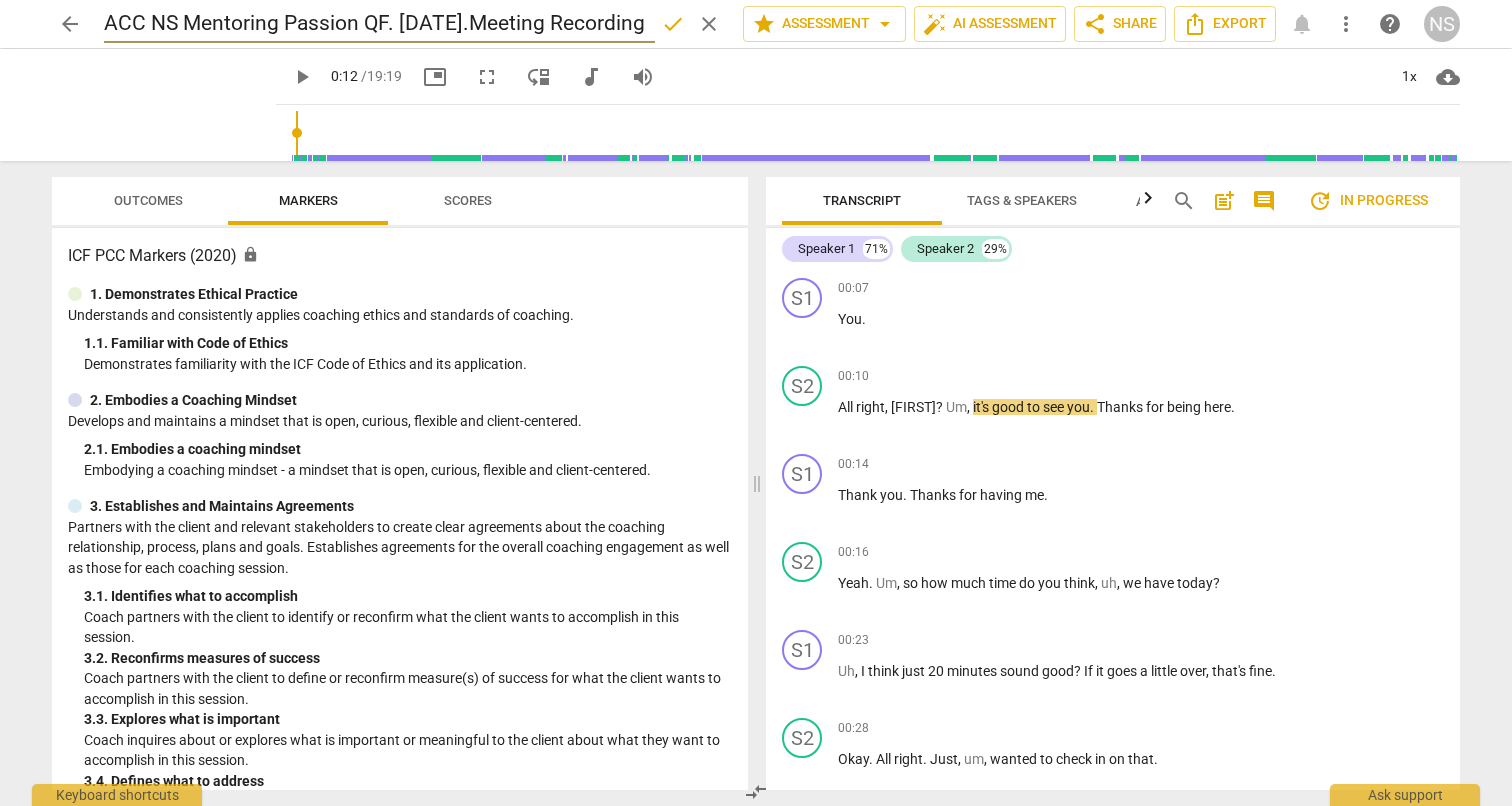 click on "ACC NS Mentoring Passion QF. [DATE].Meeting Recording" at bounding box center (379, 24) 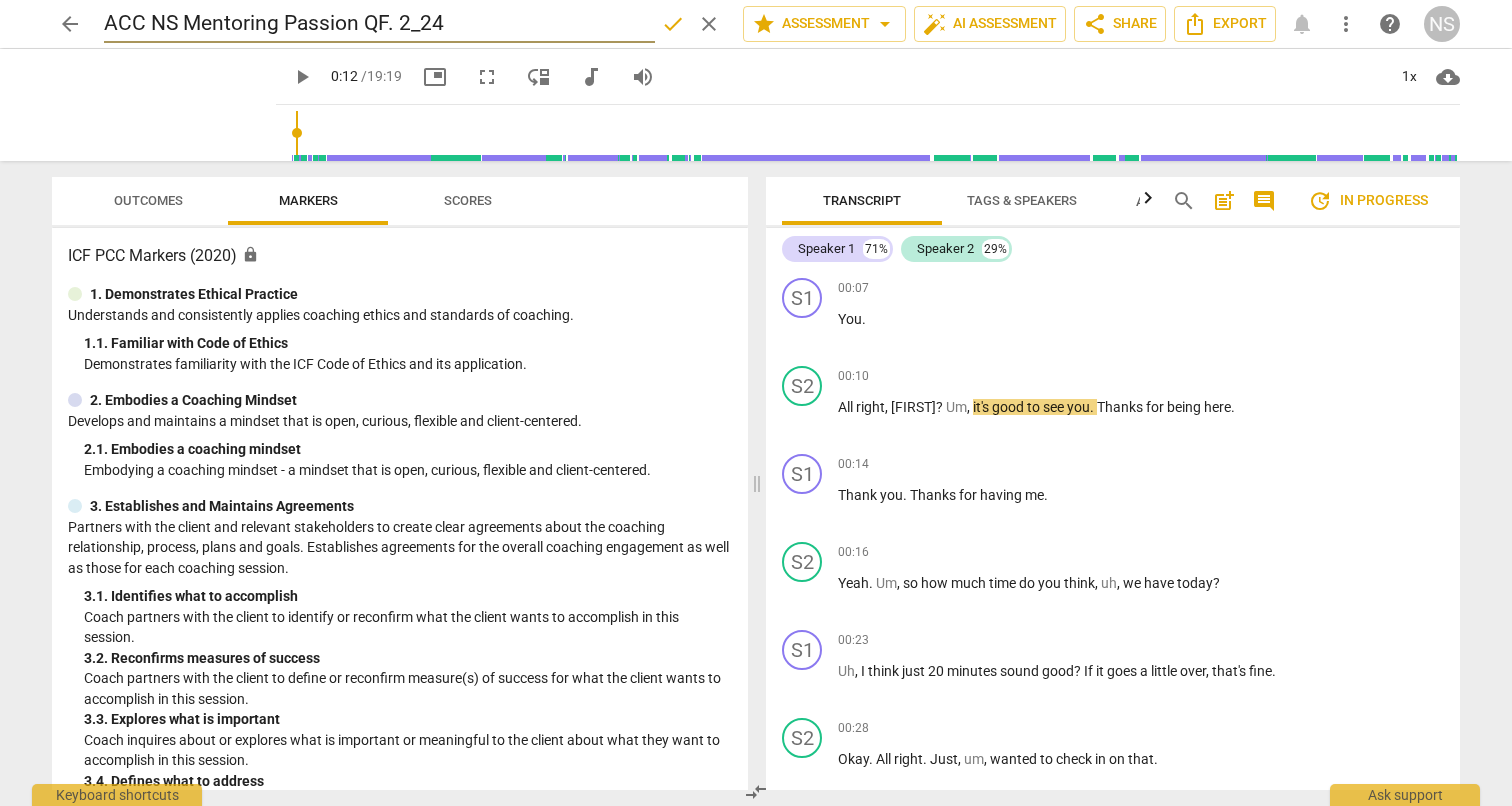 type on "ACC NS Mentoring Passion QF. 2_24" 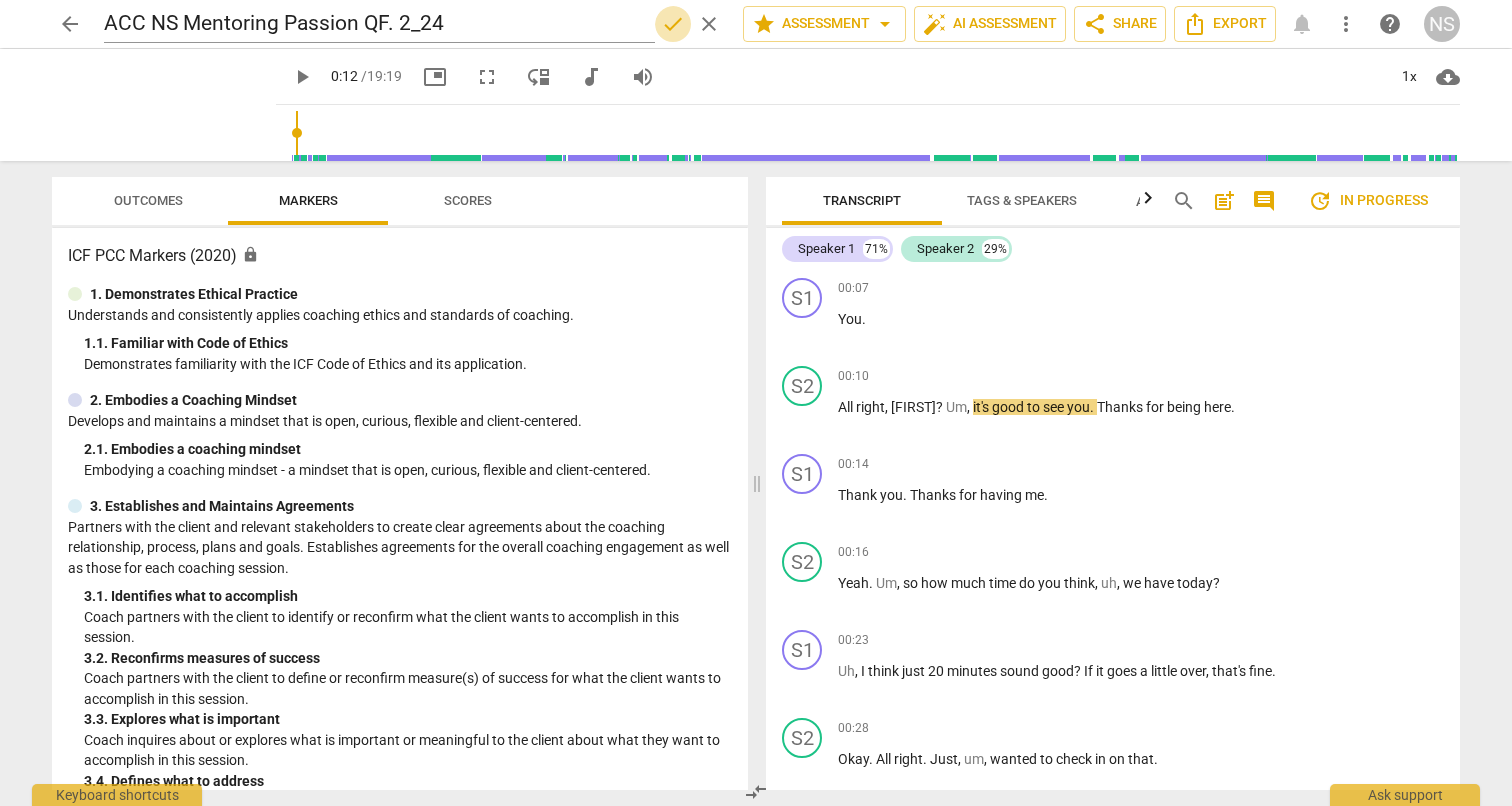 click on "done" at bounding box center (673, 24) 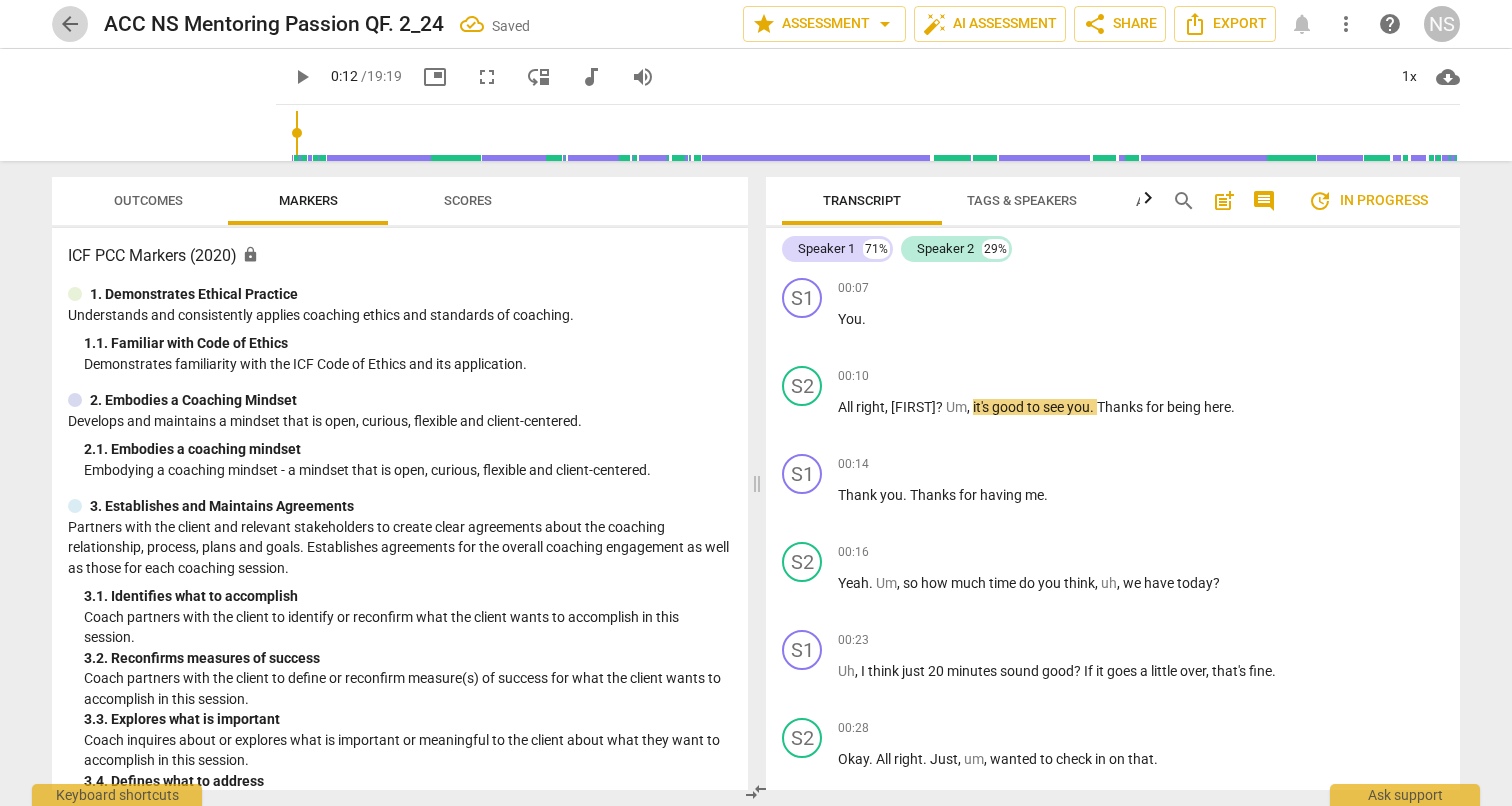 click on "arrow_back" at bounding box center [70, 24] 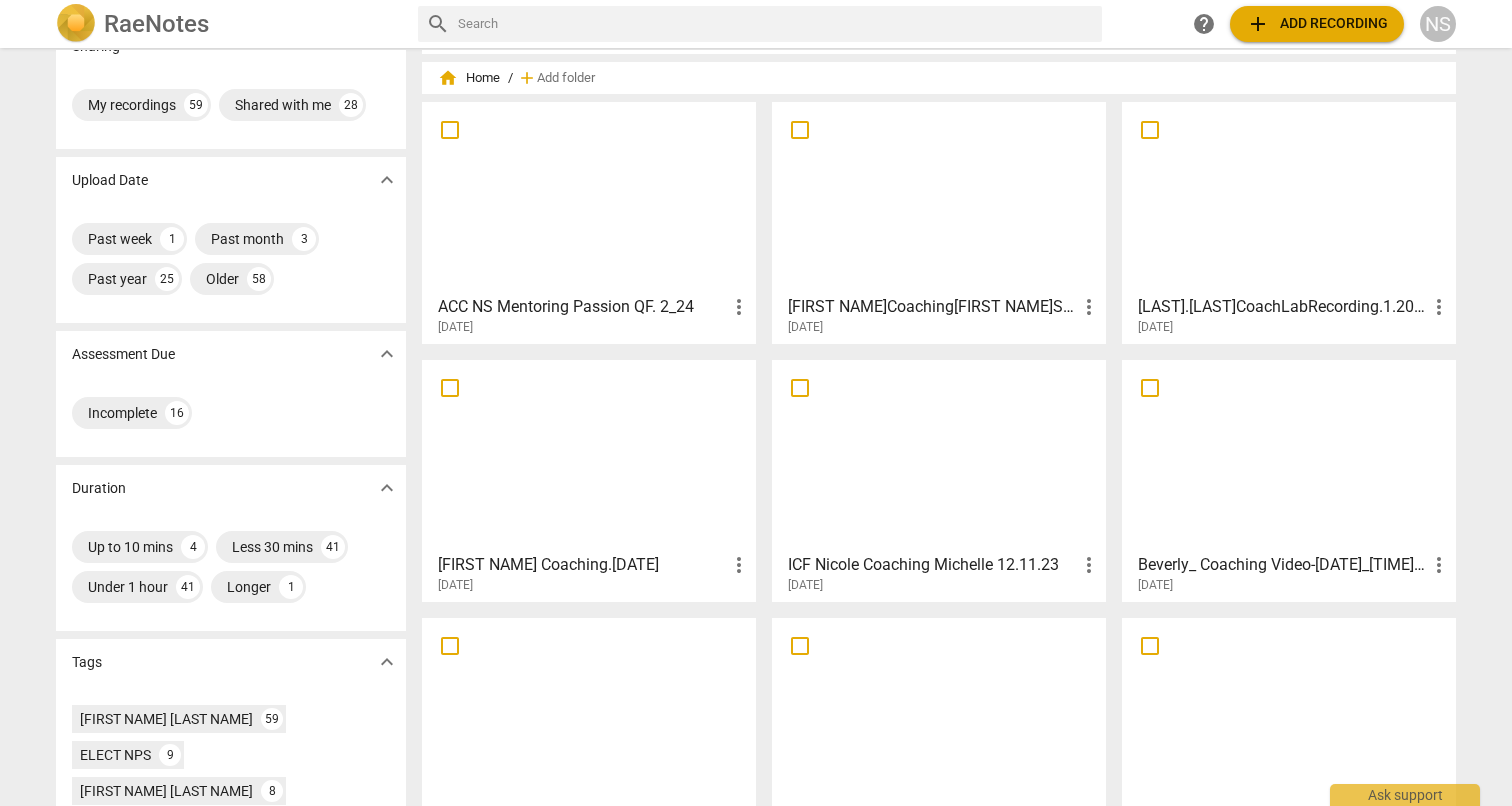 scroll, scrollTop: 44, scrollLeft: 0, axis: vertical 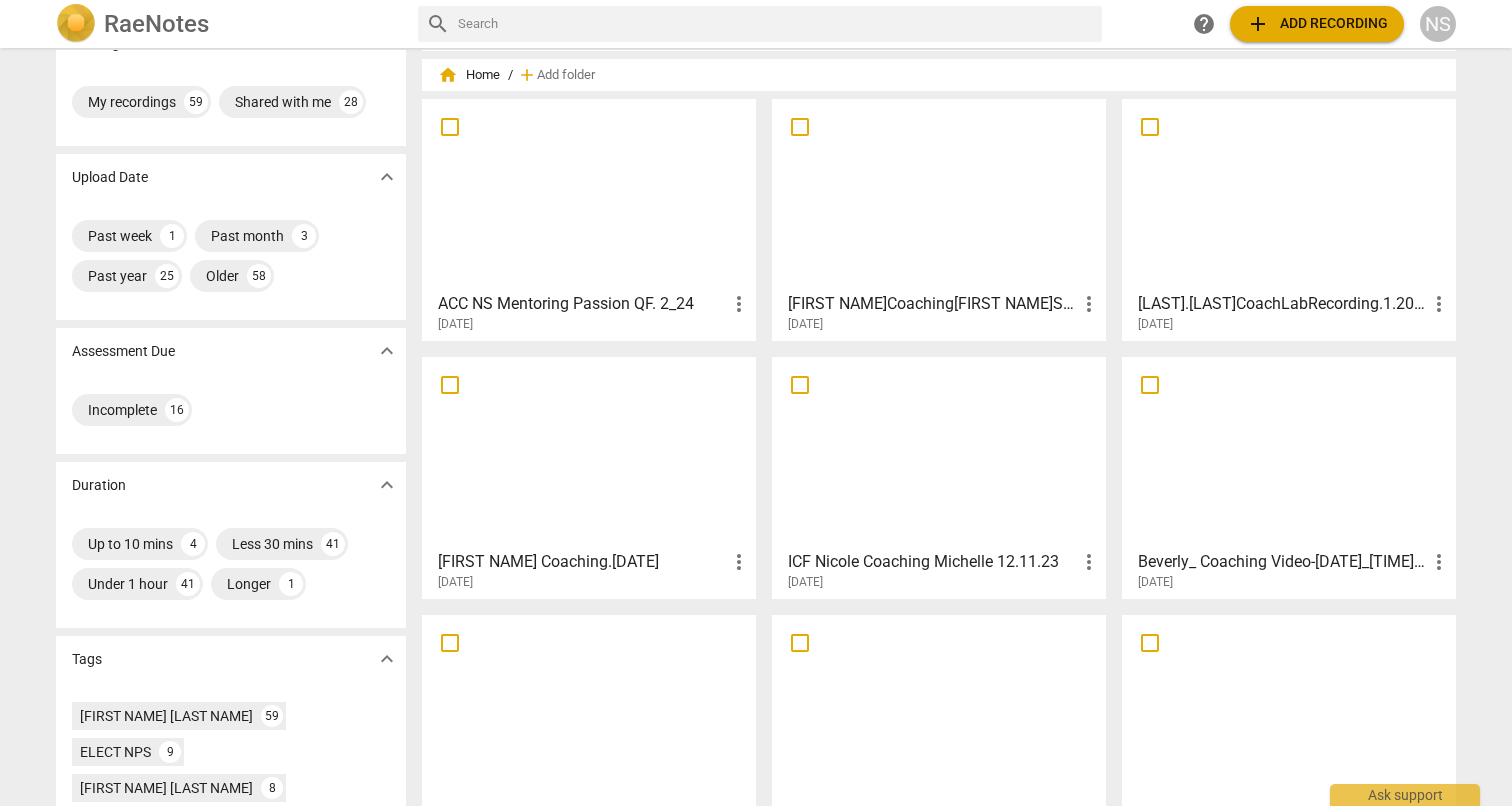 click at bounding box center [1289, 194] 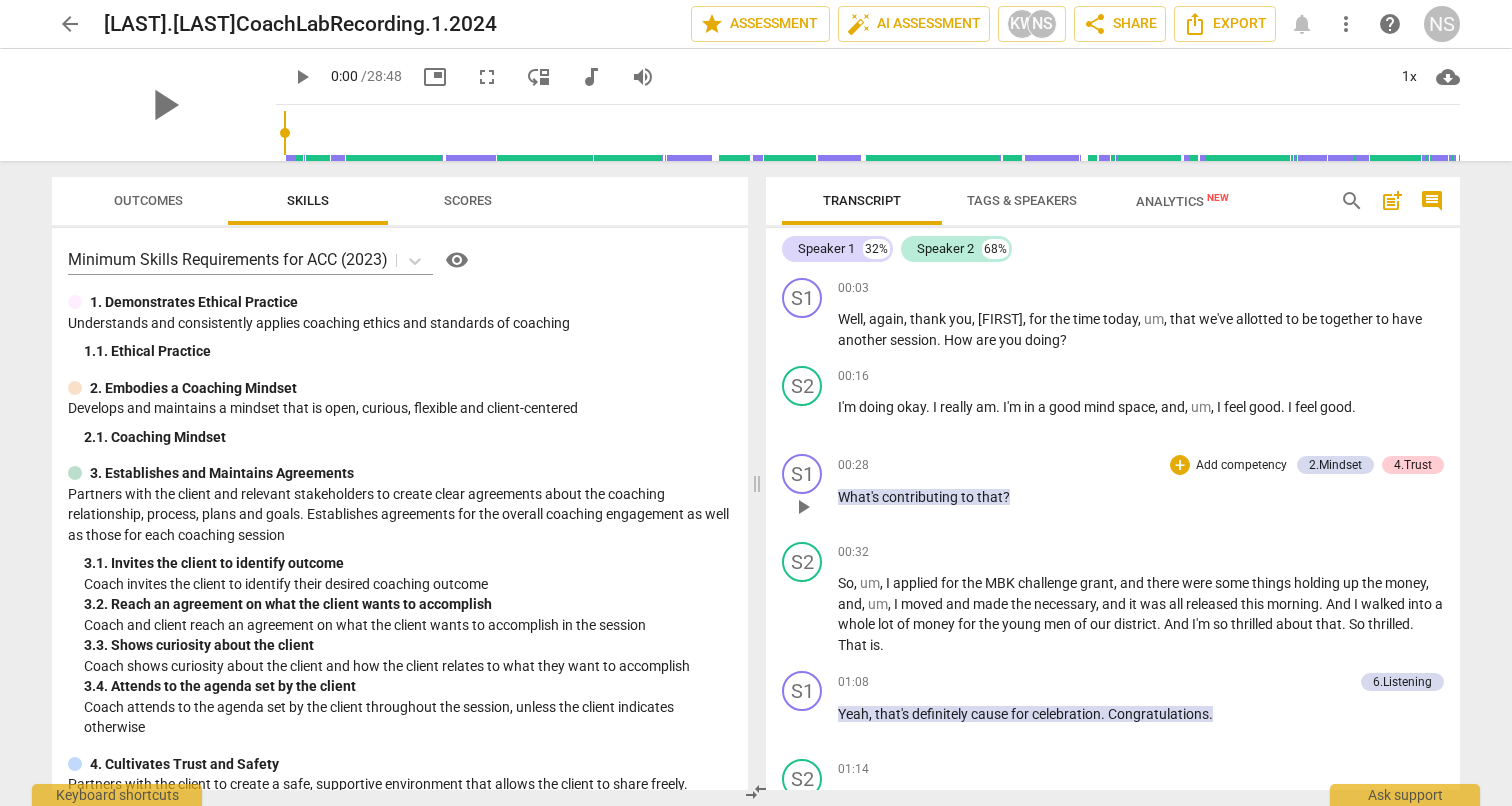 scroll, scrollTop: 0, scrollLeft: 0, axis: both 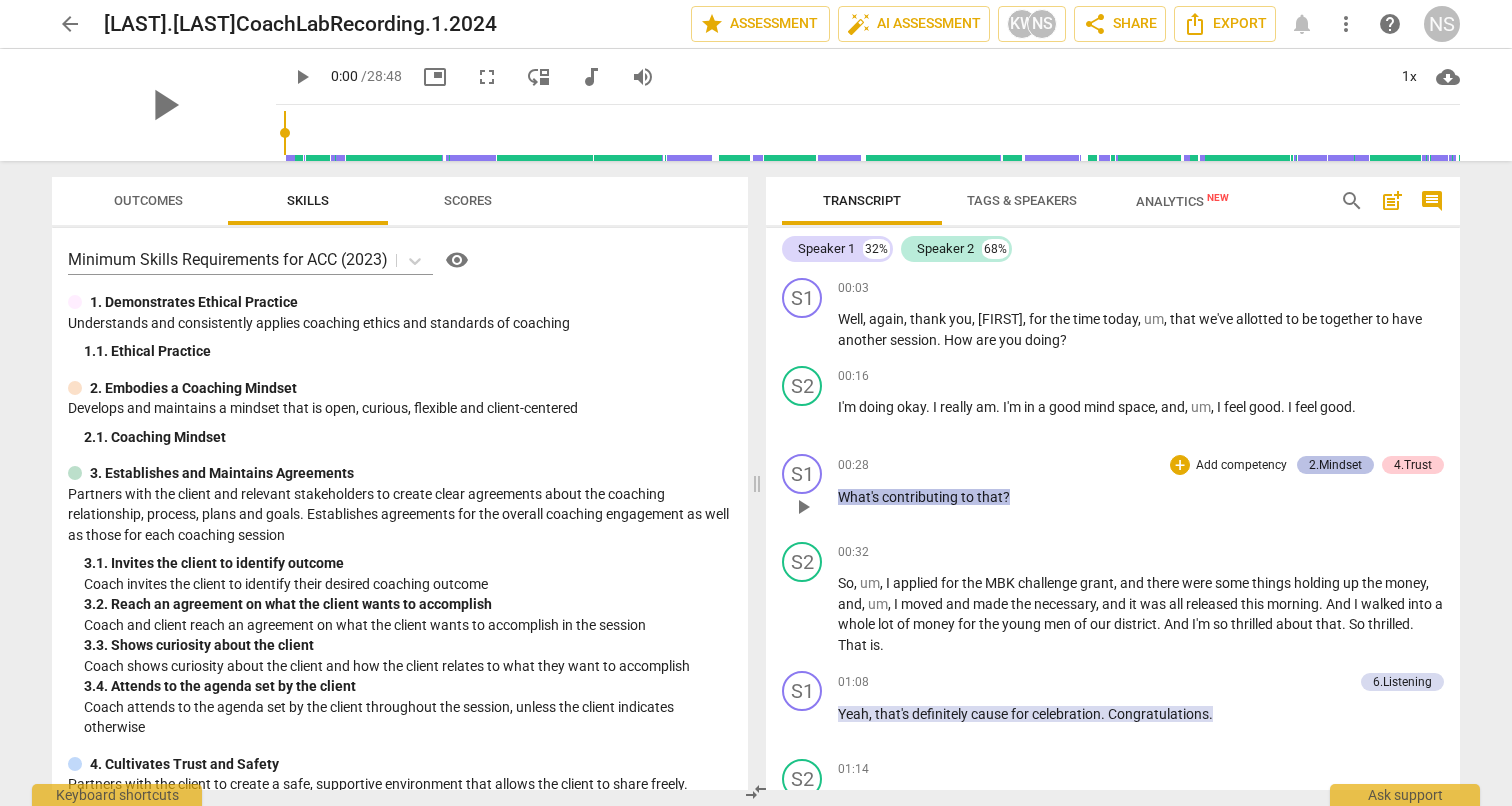 click on "2.Mindset" at bounding box center [1335, 465] 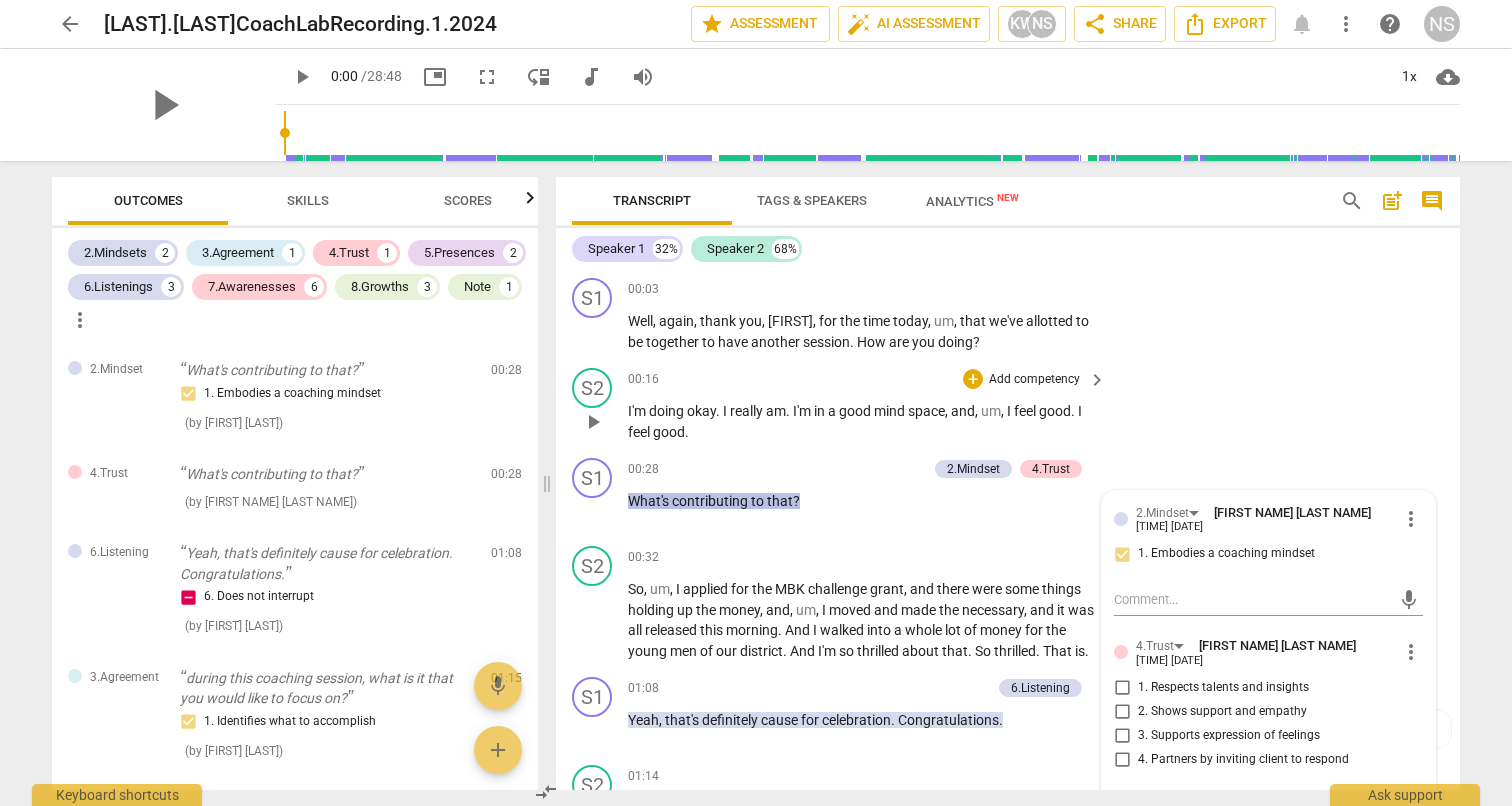 click on "S2 play_arrow pause 00:16 + Add competency keyboard_arrow_right I'm   doing   okay .   I   really   am .   I'm   in   a   good   mind   space ,   and ,   um ,   I   feel   good .   I   feel   good ." at bounding box center (1008, 405) 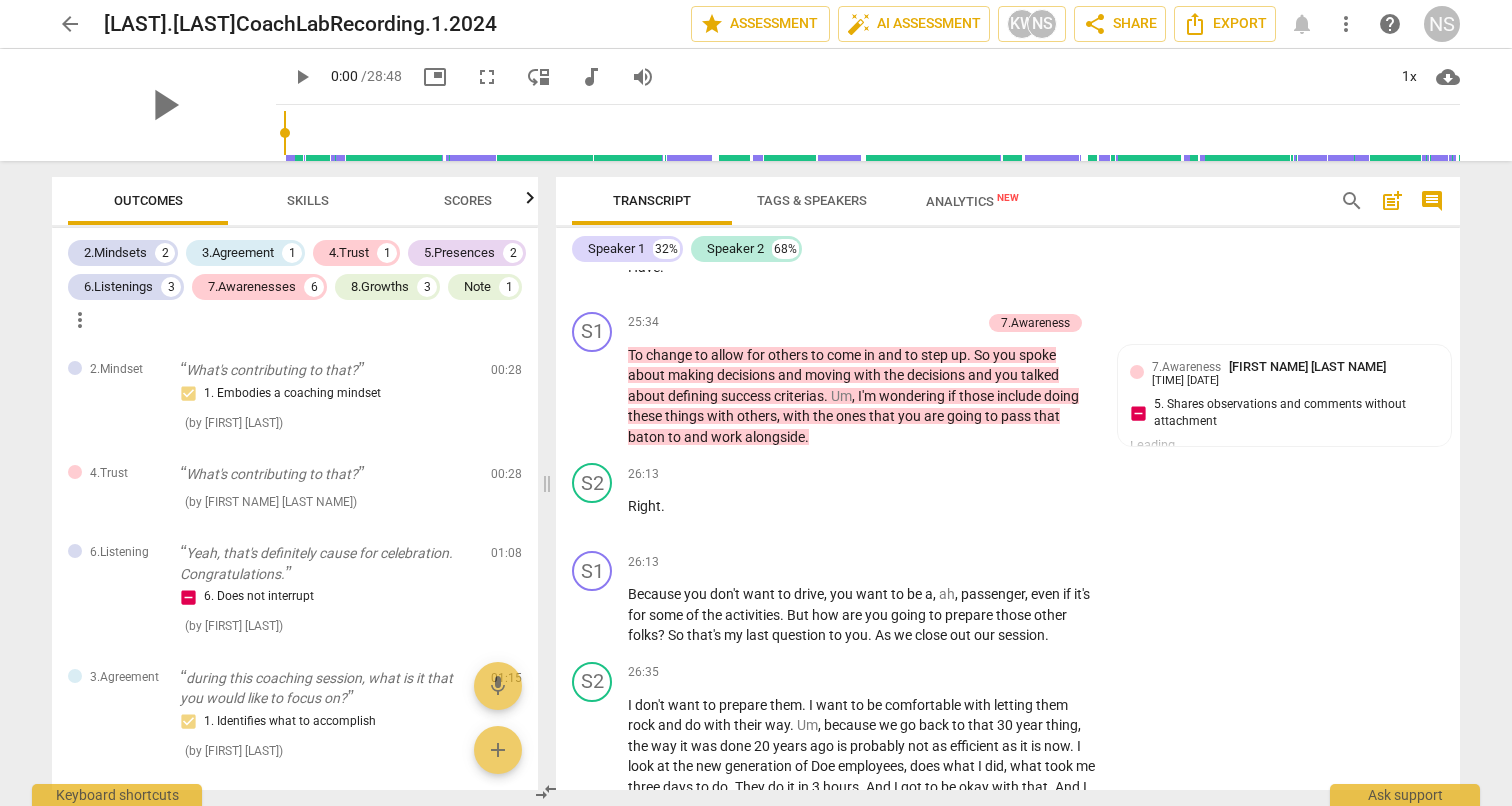 scroll, scrollTop: 6741, scrollLeft: 0, axis: vertical 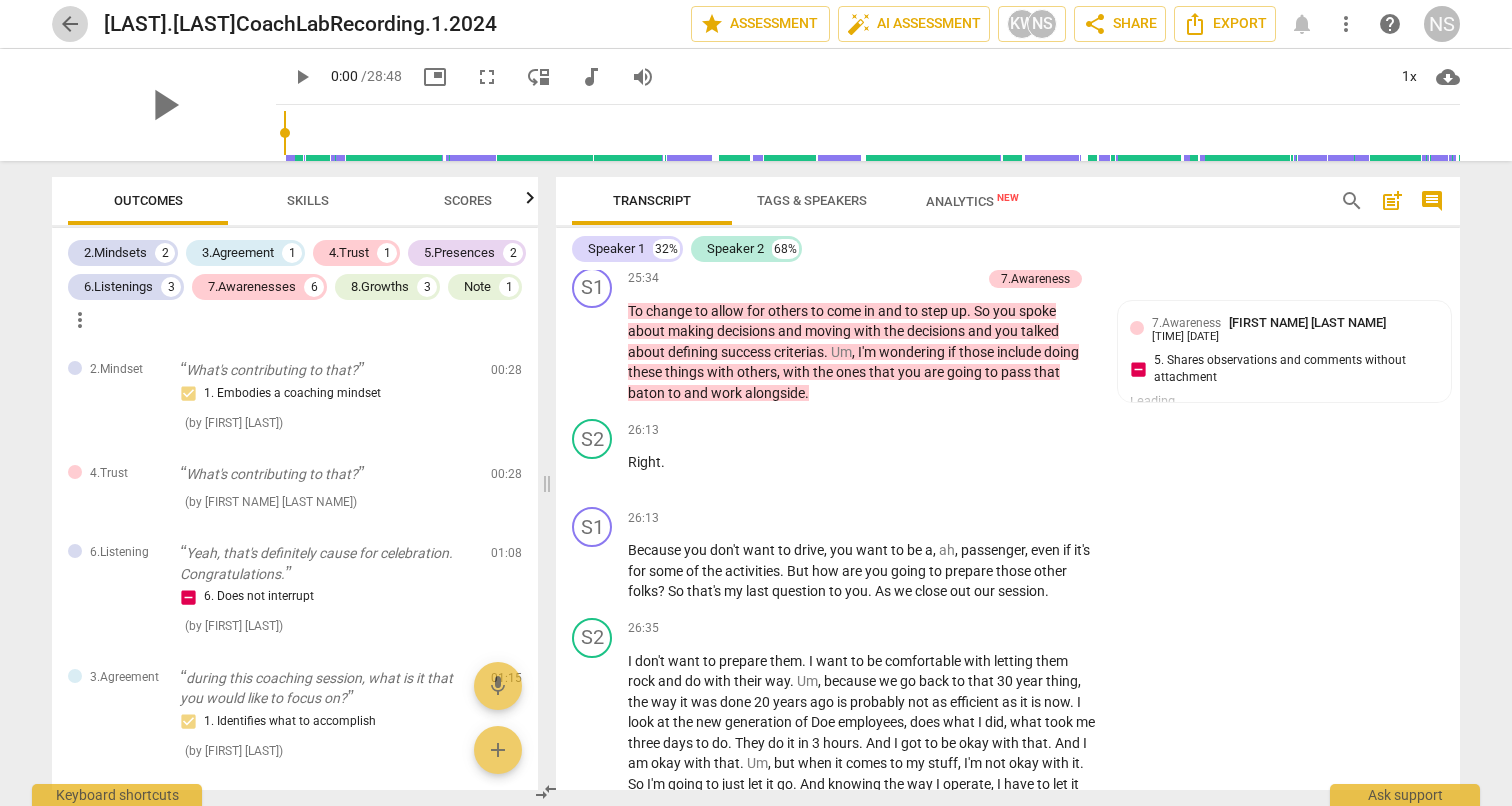 click on "arrow_back" at bounding box center [70, 24] 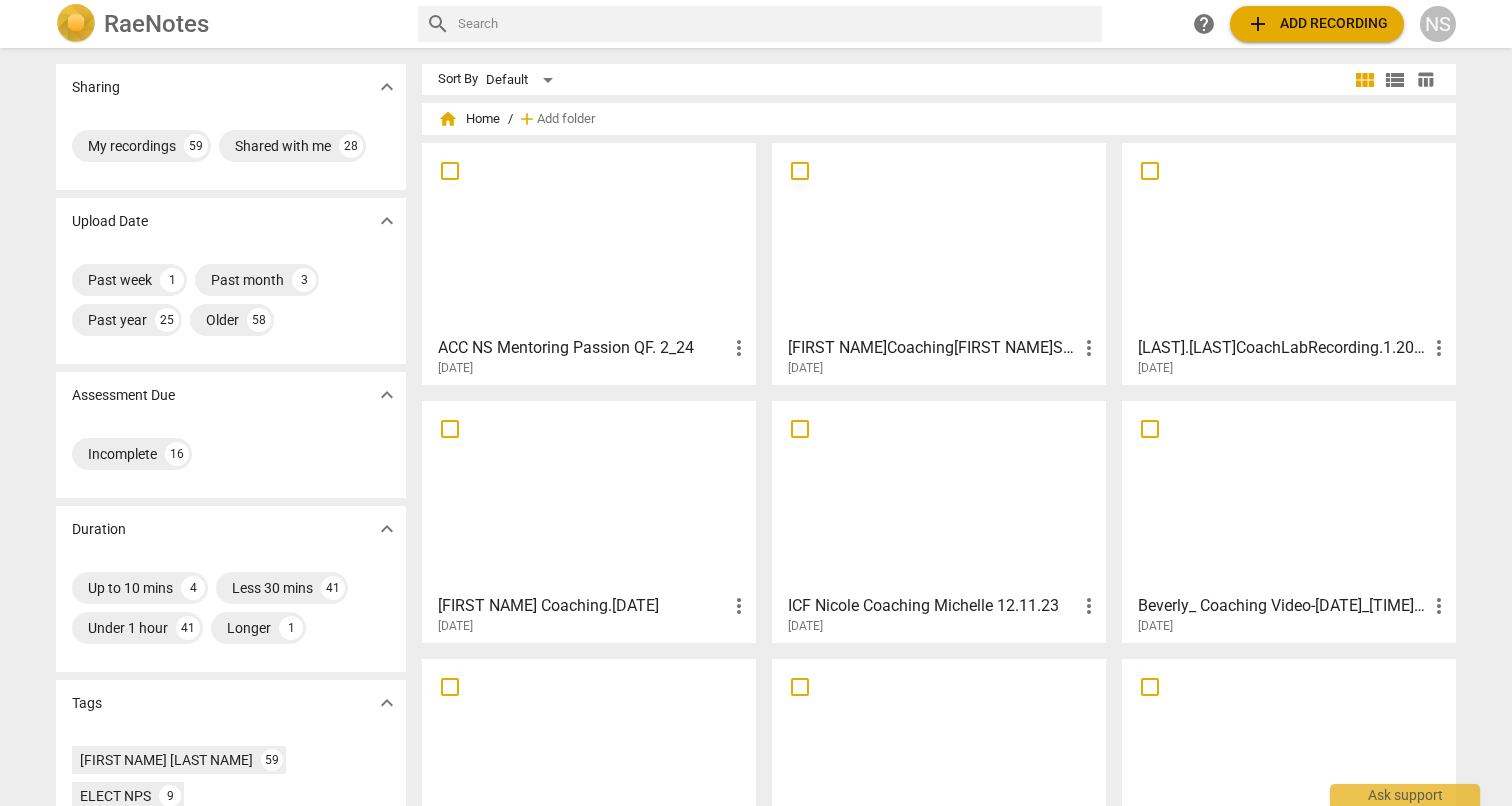 click on "[FIRST NAME] Coaching.[DATE]" at bounding box center [582, 606] 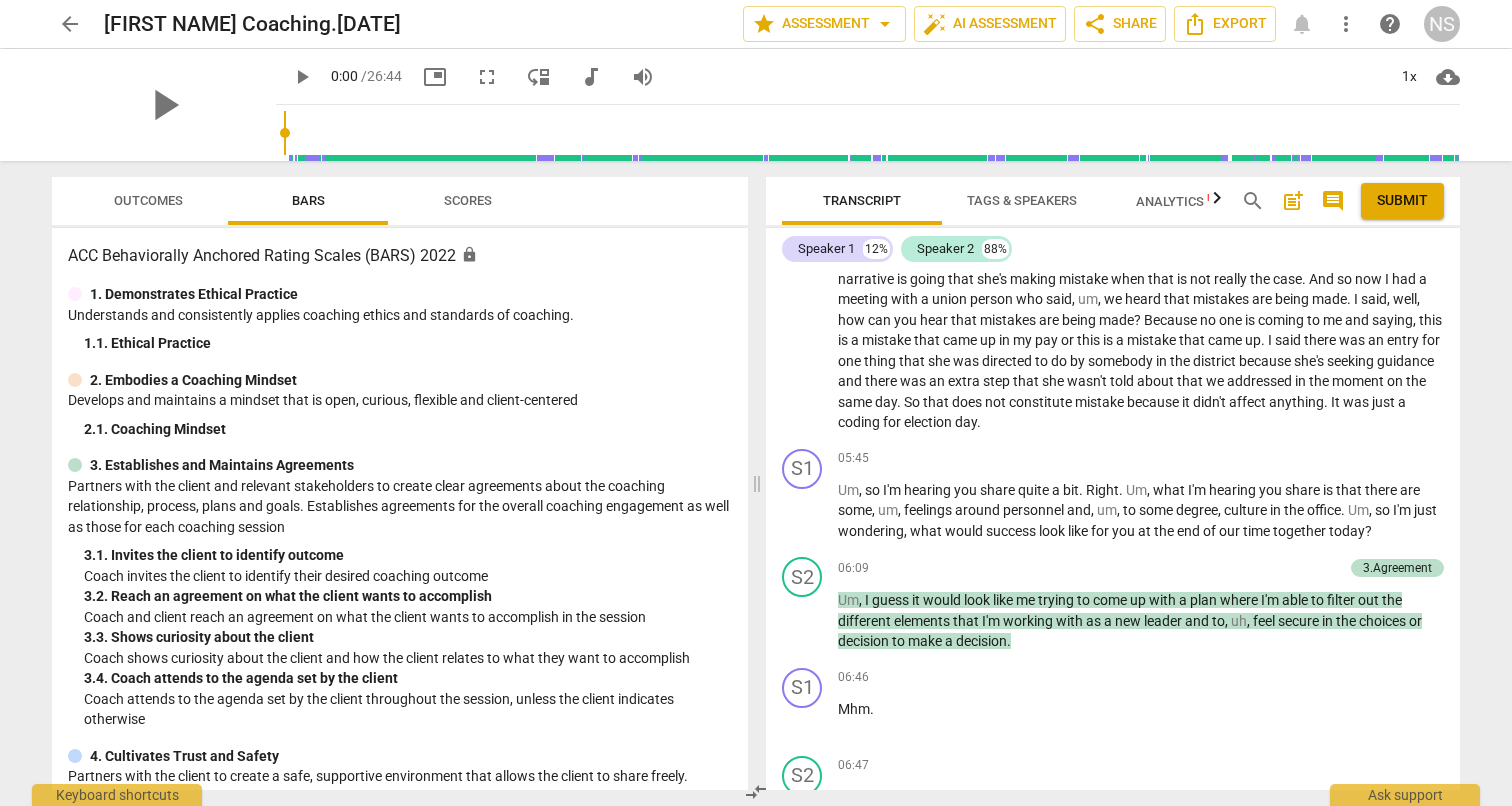scroll, scrollTop: 1548, scrollLeft: 0, axis: vertical 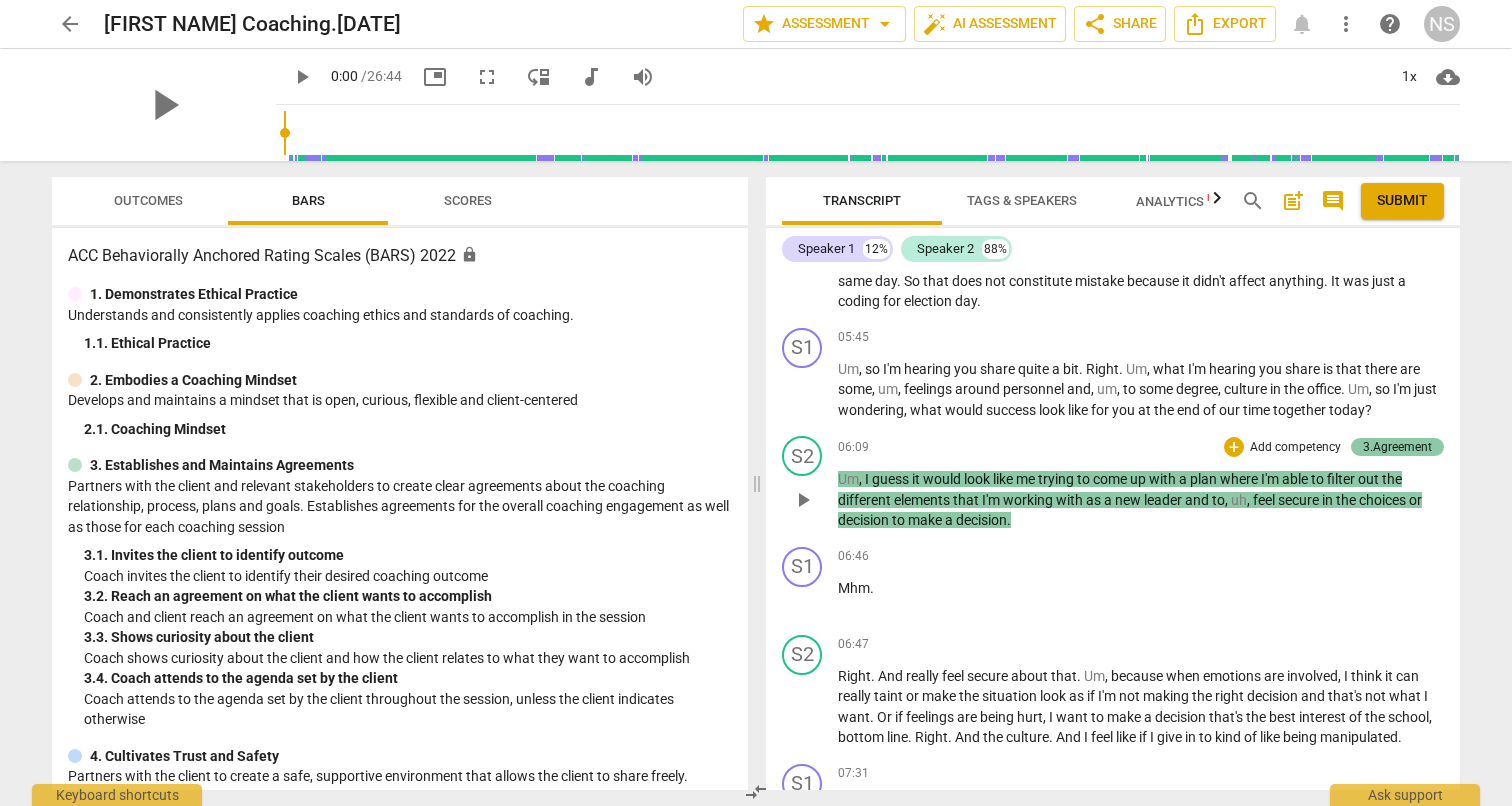 click on "3.Agreement" at bounding box center [1397, 447] 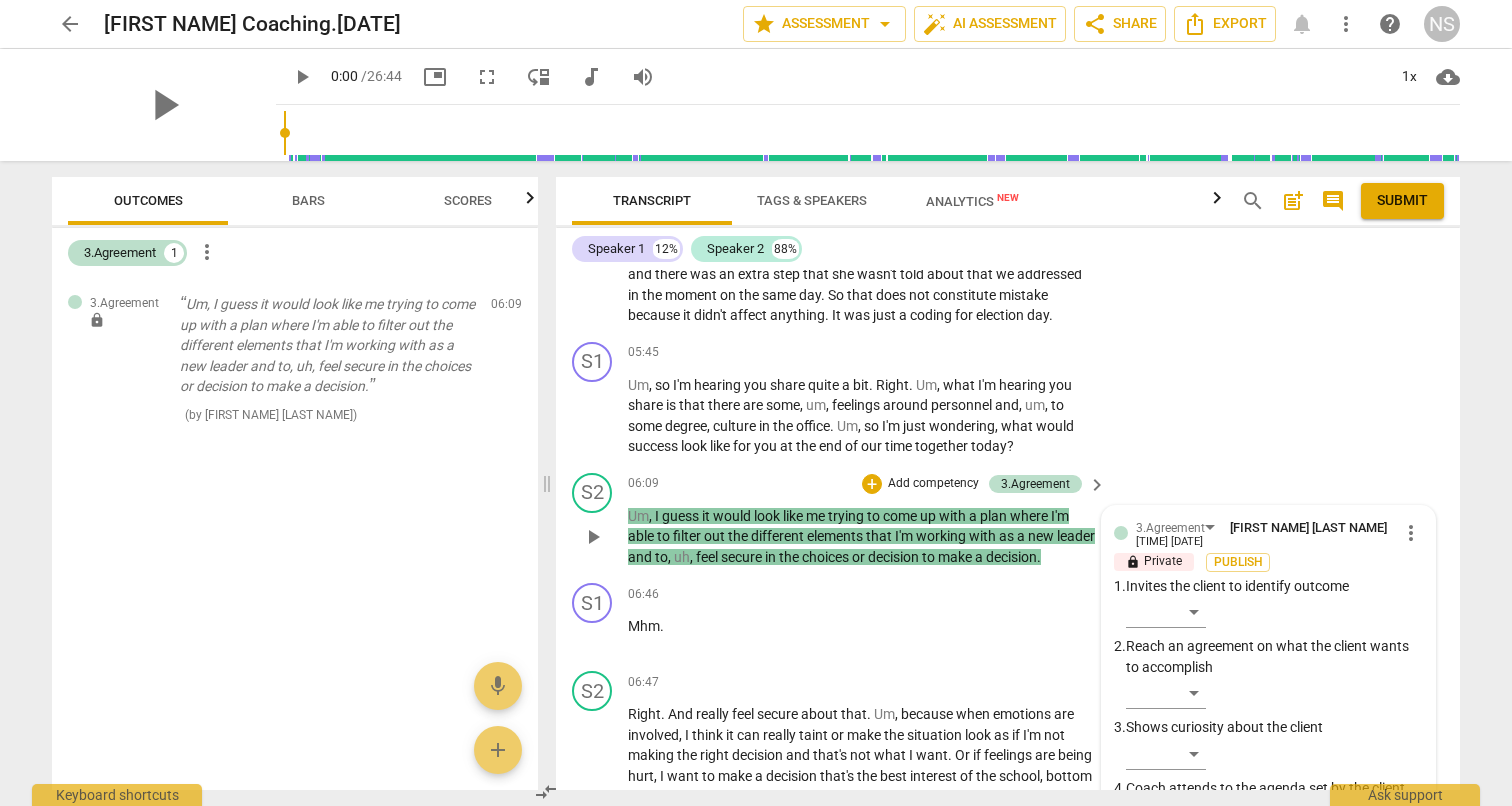 scroll, scrollTop: 1705, scrollLeft: 0, axis: vertical 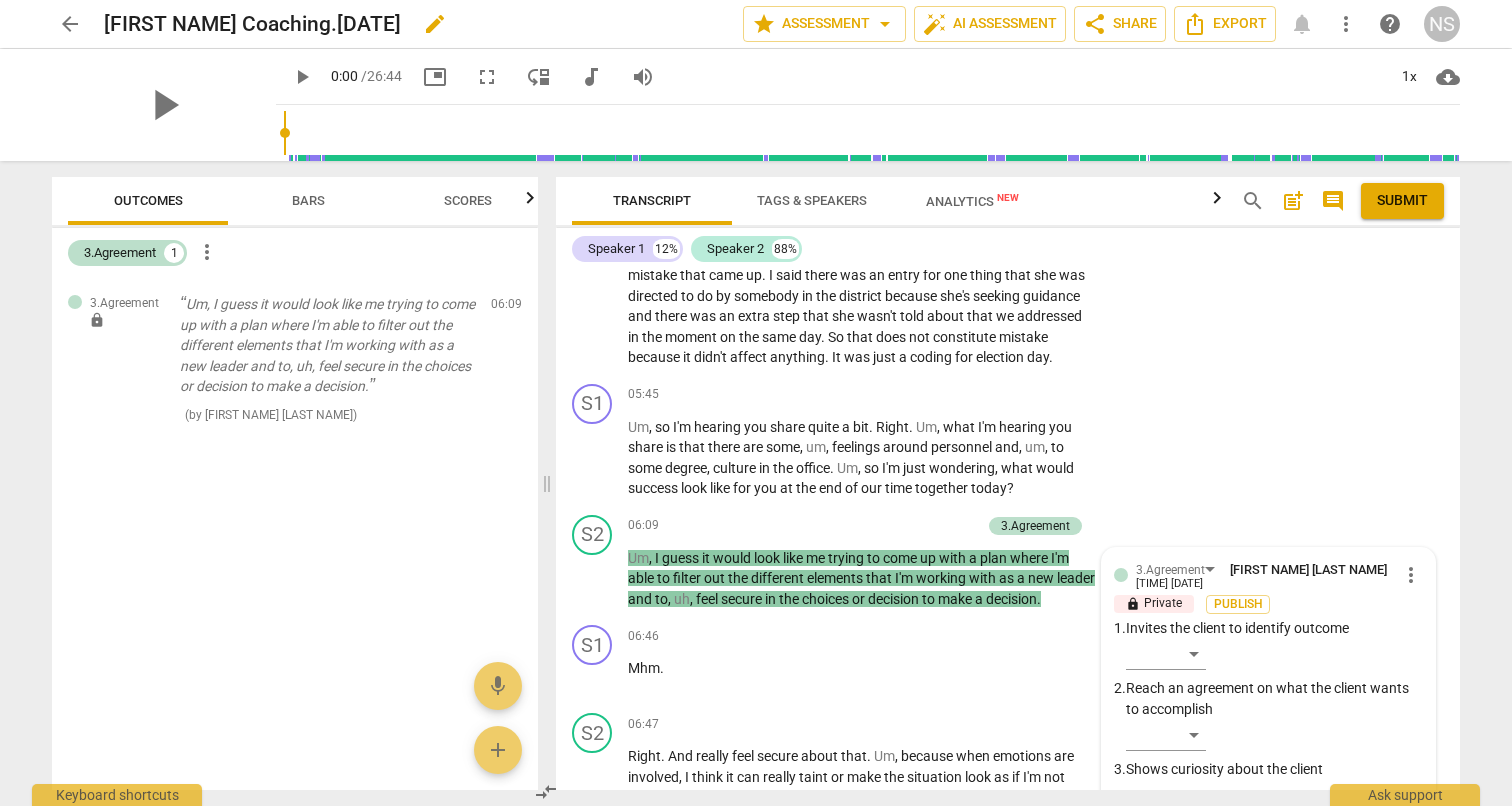 click on "[LAST] Coaching.12.23 edit" at bounding box center (415, 24) 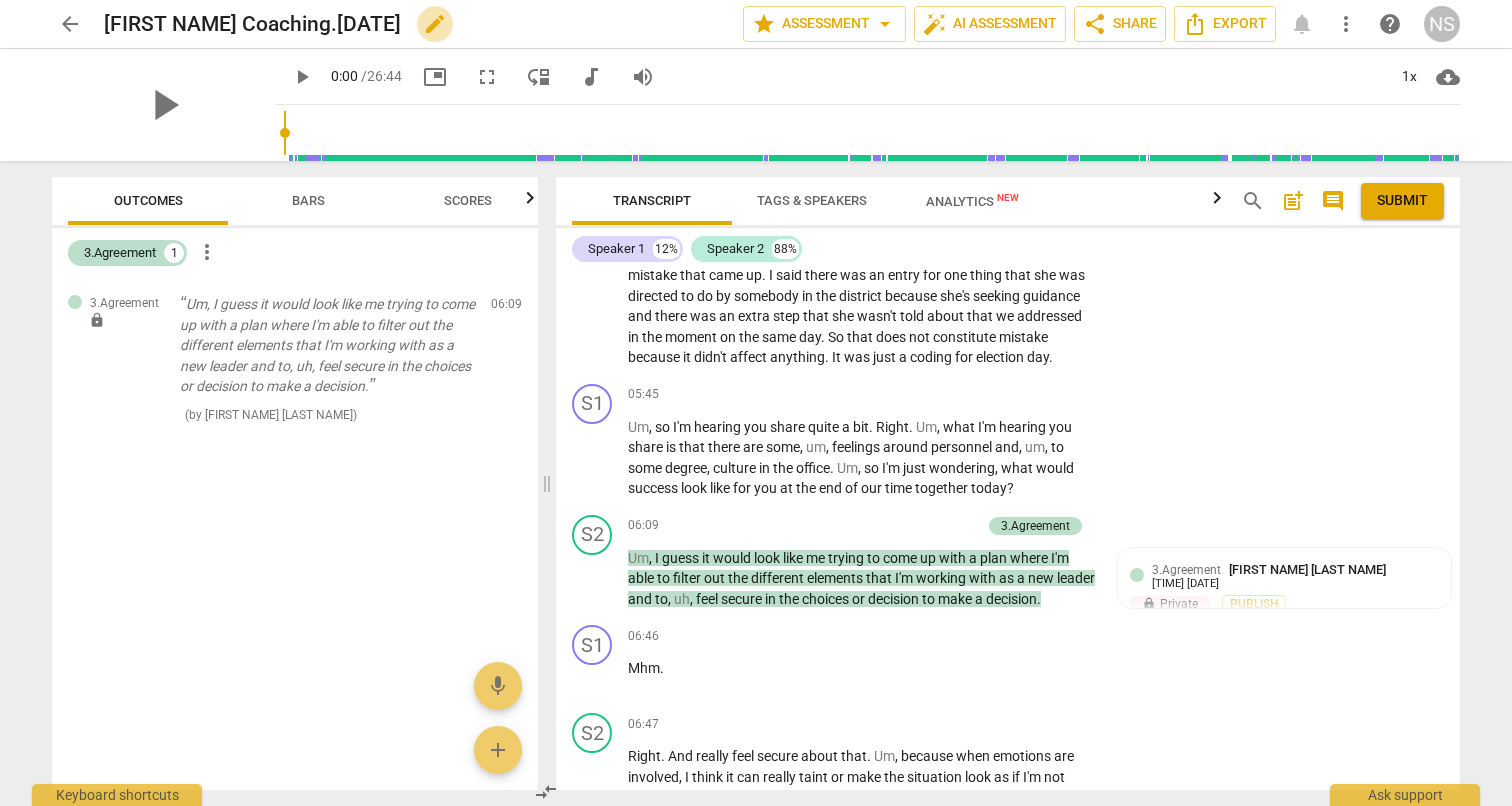 click on "edit" at bounding box center (435, 24) 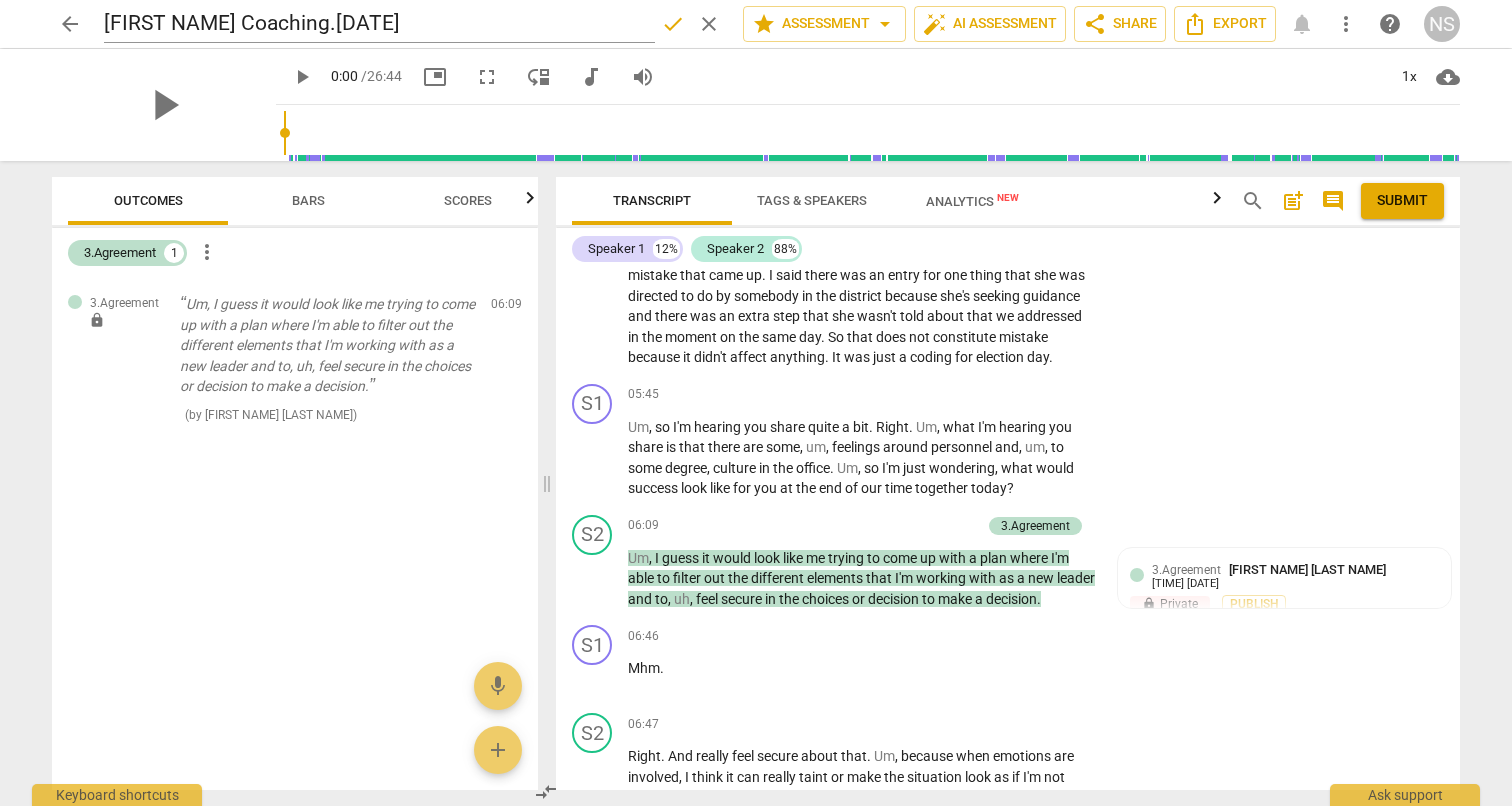 click on "arrow_back [FIRST NAME] Coaching.[DATE] done clear star    Assessment   arrow_drop_down auto_fix_high    AI Assessment share    Share    Export notifications more_vert help NS" at bounding box center [756, 24] 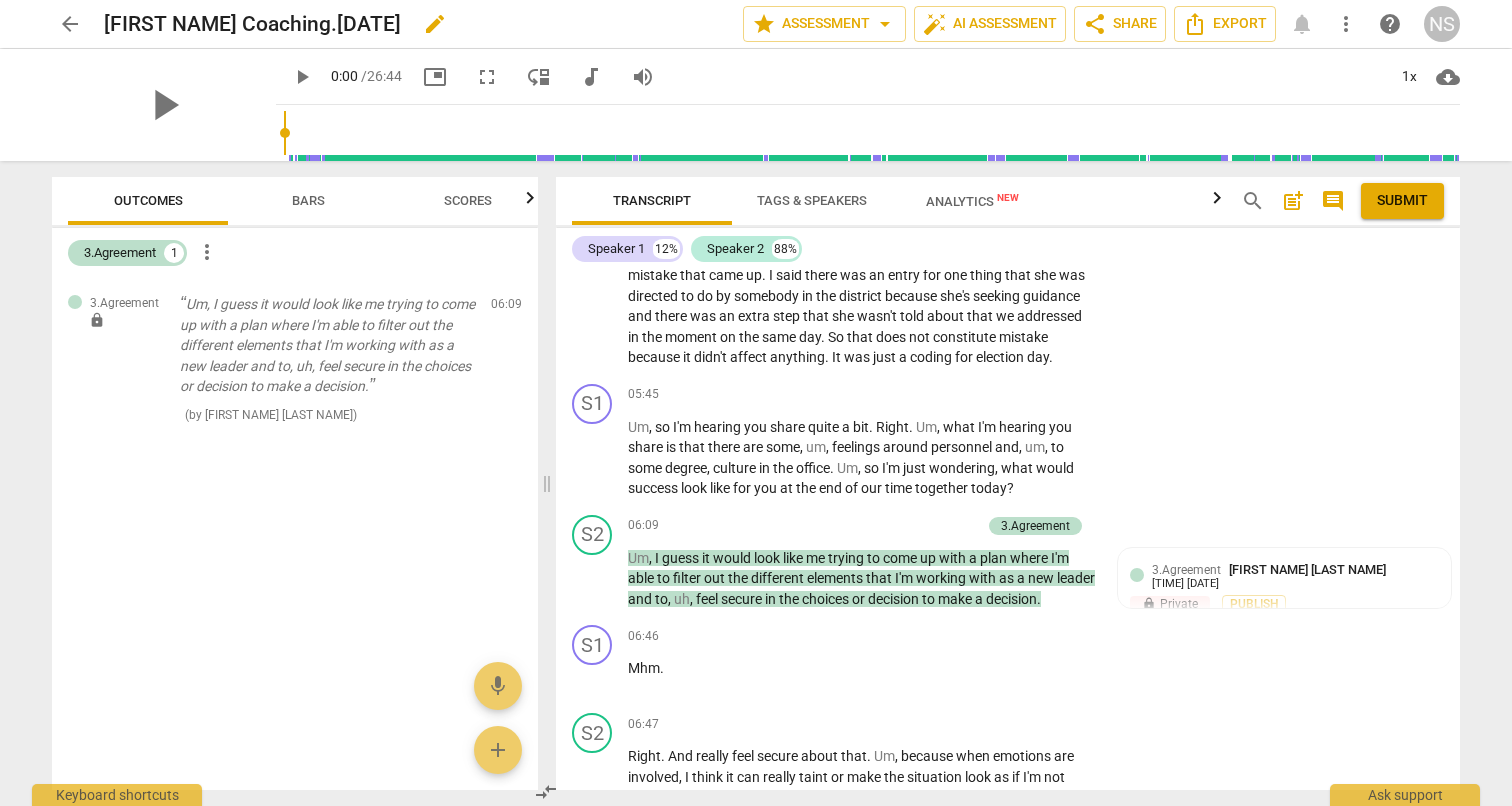 click on "[FIRST NAME] Coaching.[DATE]" at bounding box center (252, 24) 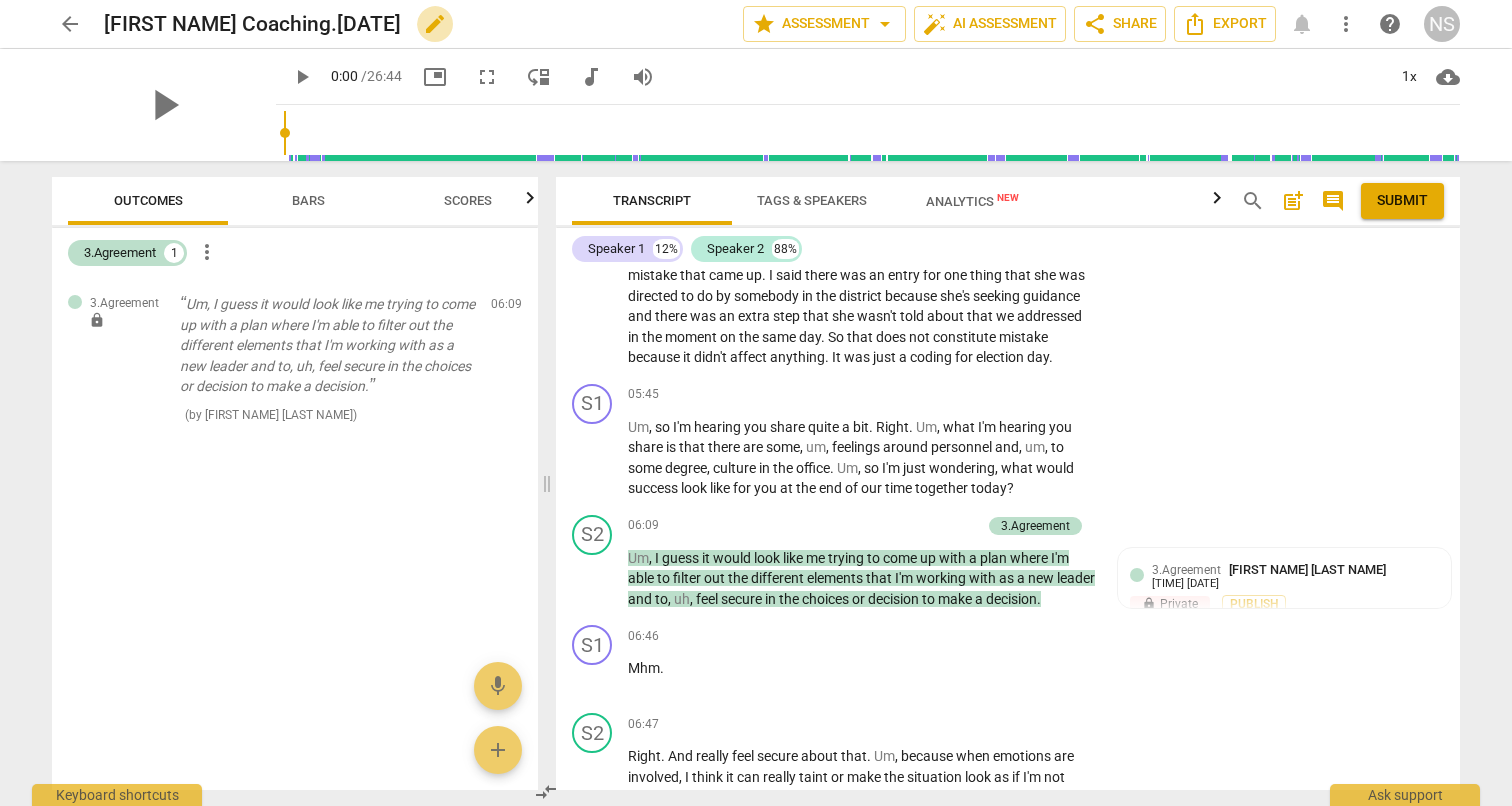 click on "edit" at bounding box center (435, 24) 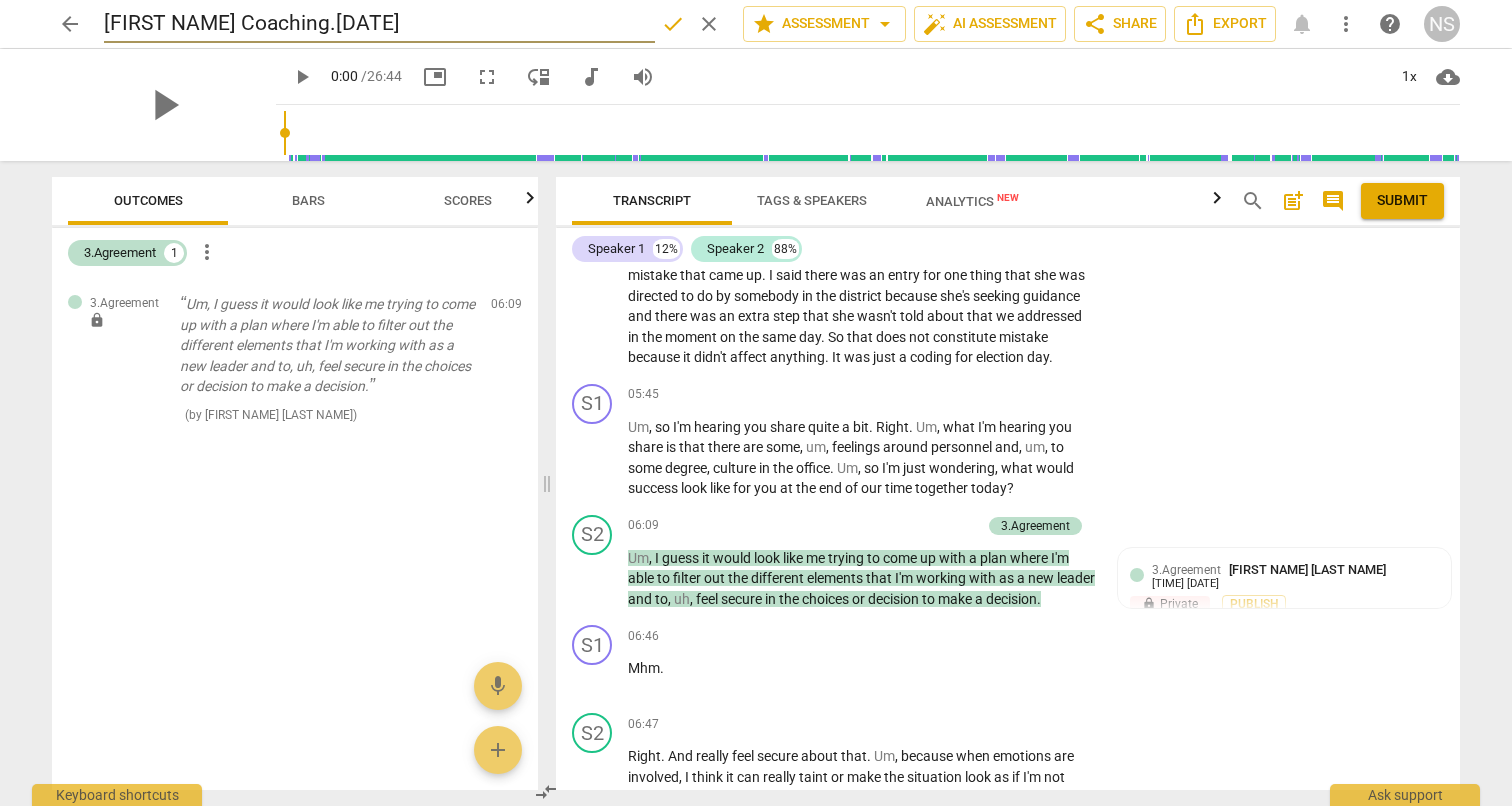 click on "[FIRST NAME] Coaching.[DATE]" at bounding box center (379, 24) 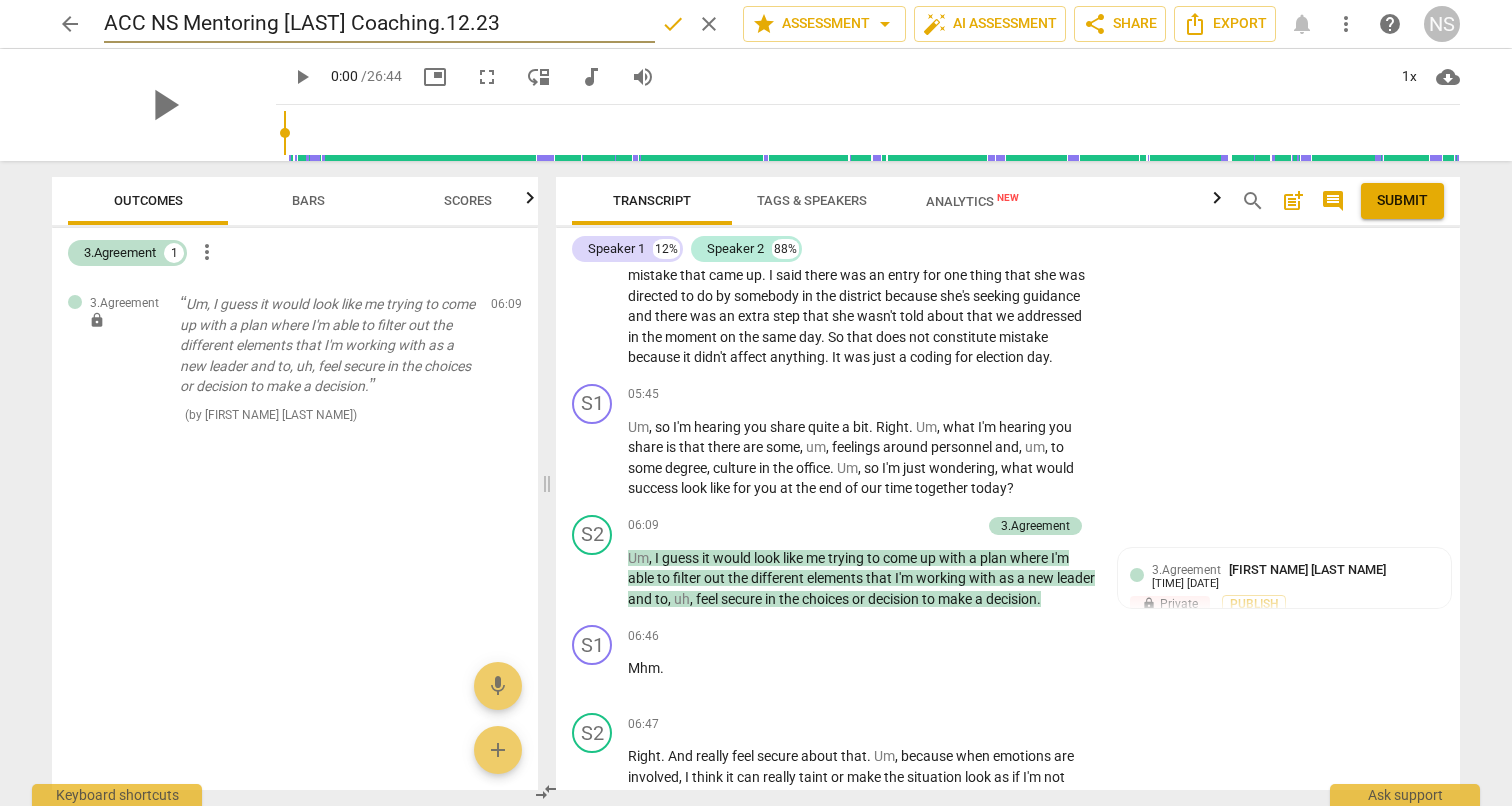 click on "ACC NS Mentoring [LAST] Coaching.12.23" at bounding box center [379, 24] 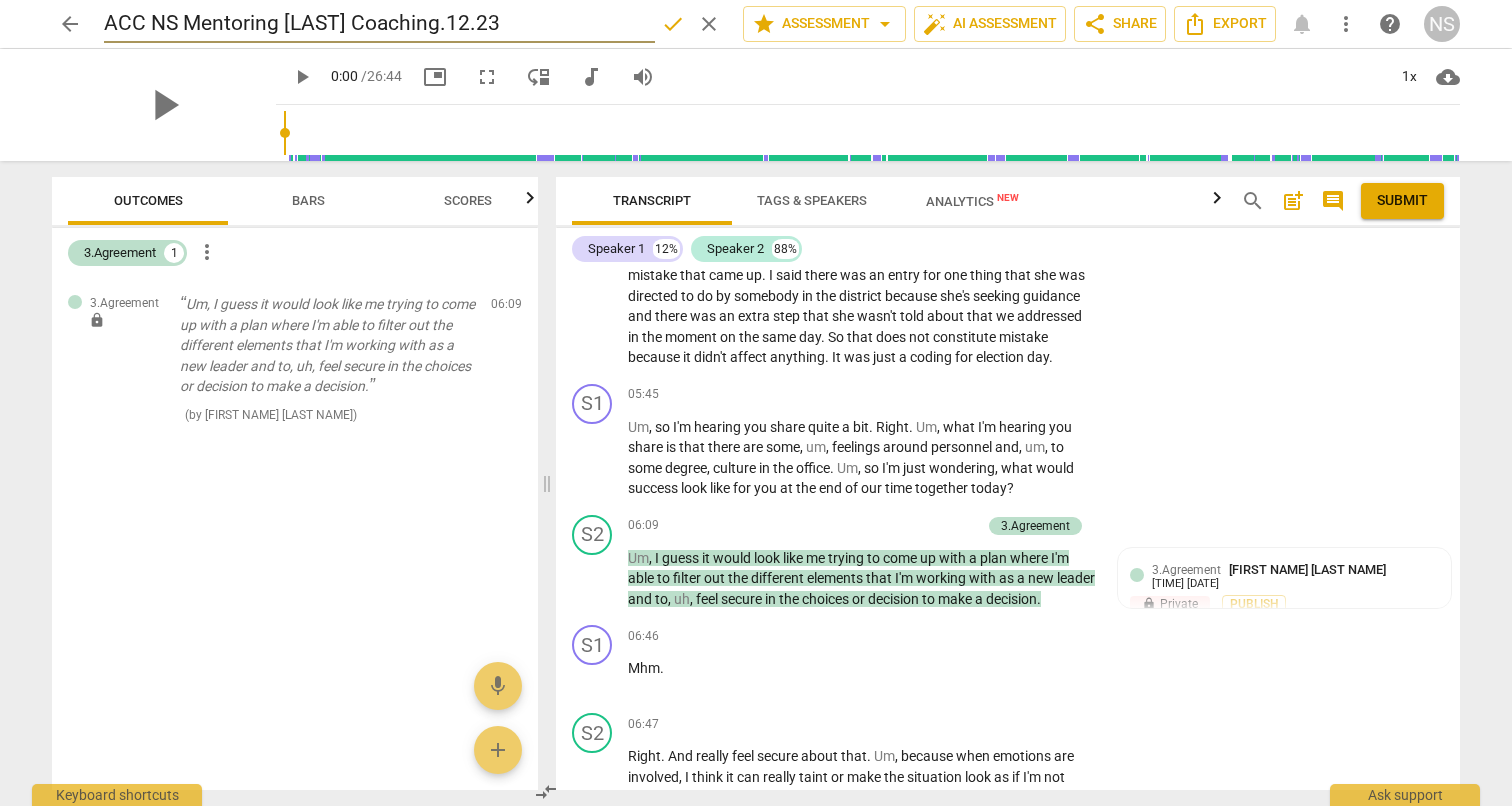 click on "ACC NS Mentoring [LAST] Coaching.12.23" at bounding box center [379, 24] 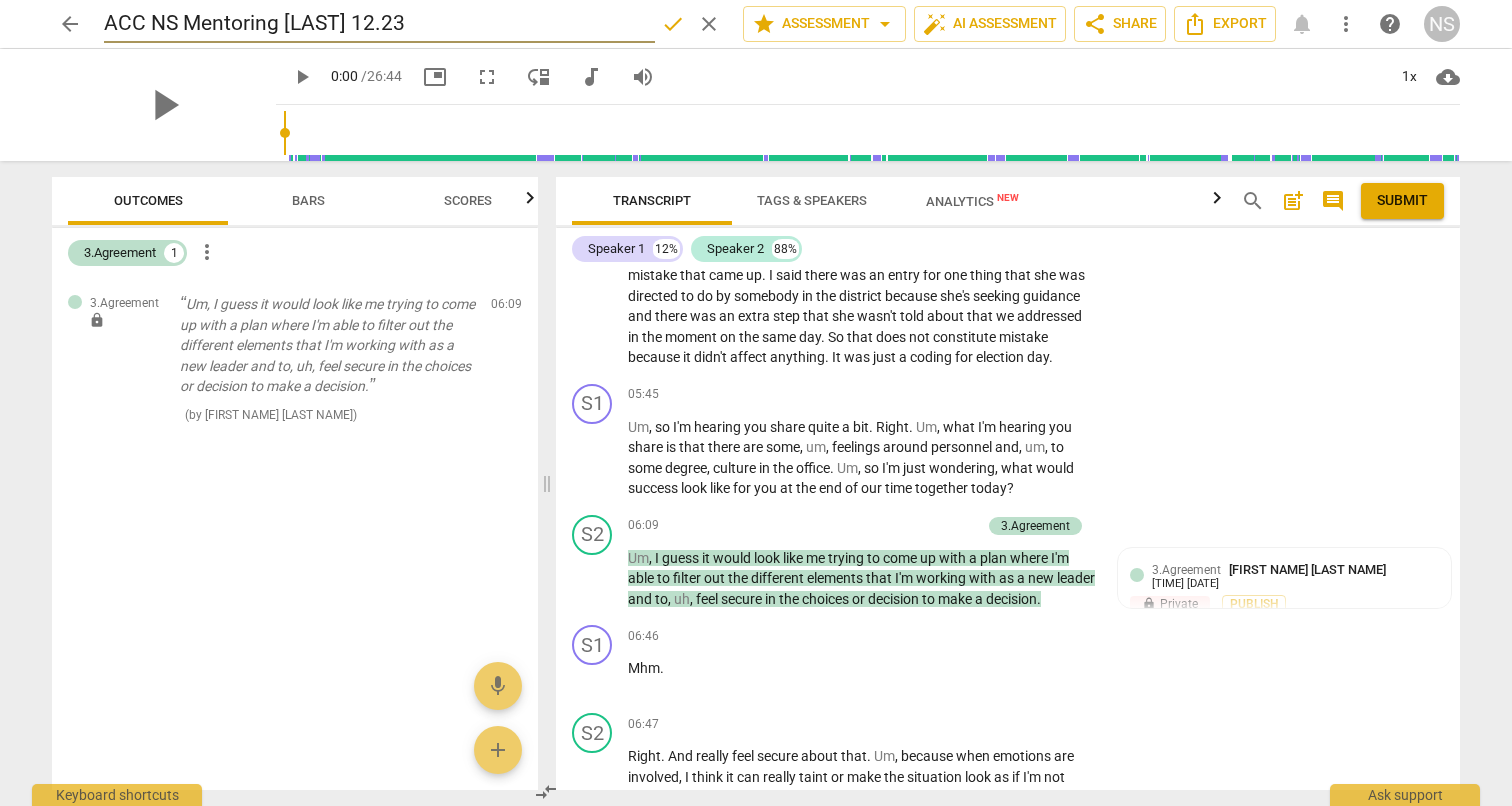 click on "ACC NS Mentoring [LAST] 12.23" at bounding box center [379, 24] 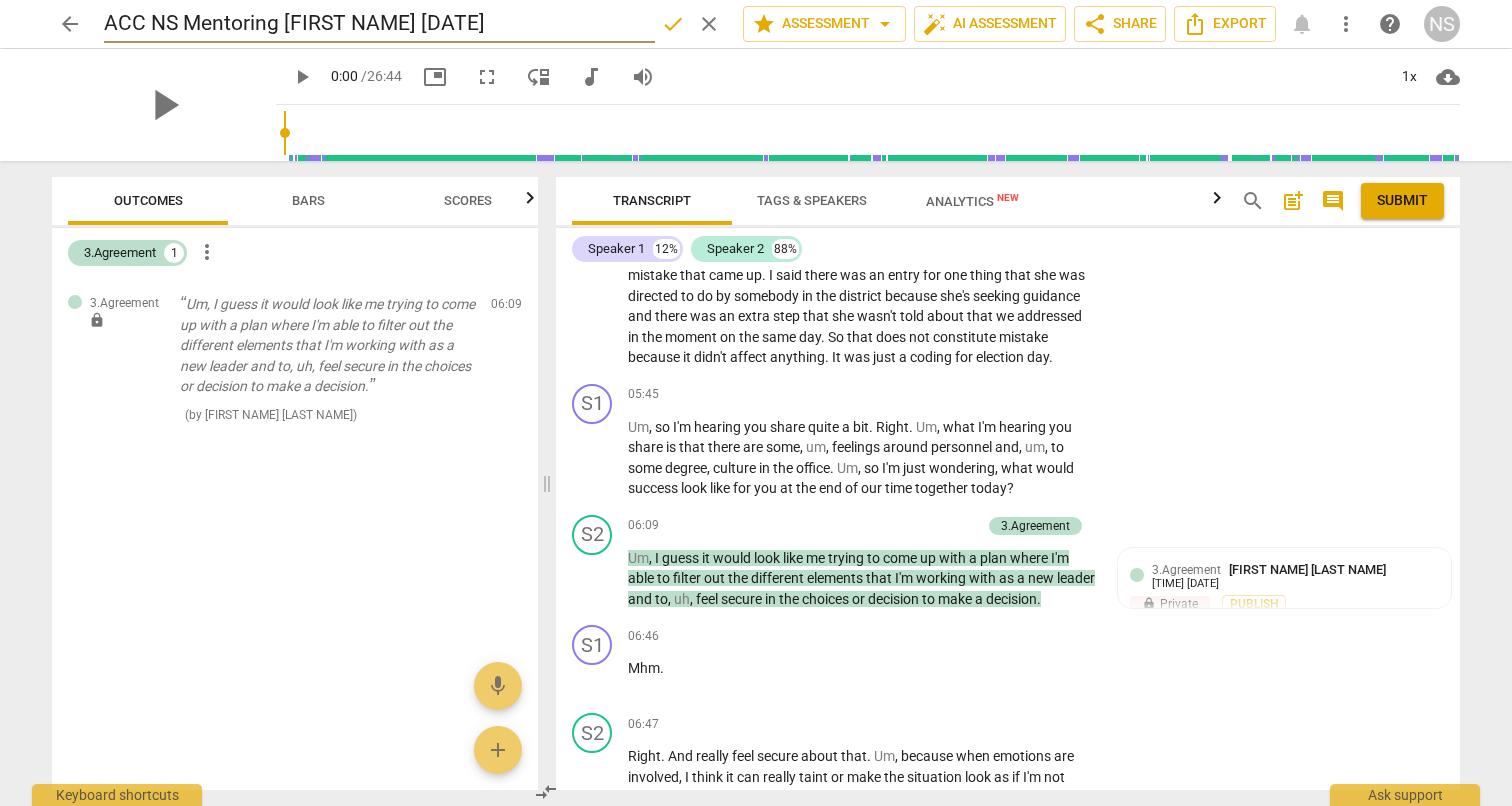 type on "ACC NS Mentoring [FIRST NAME] [DATE]" 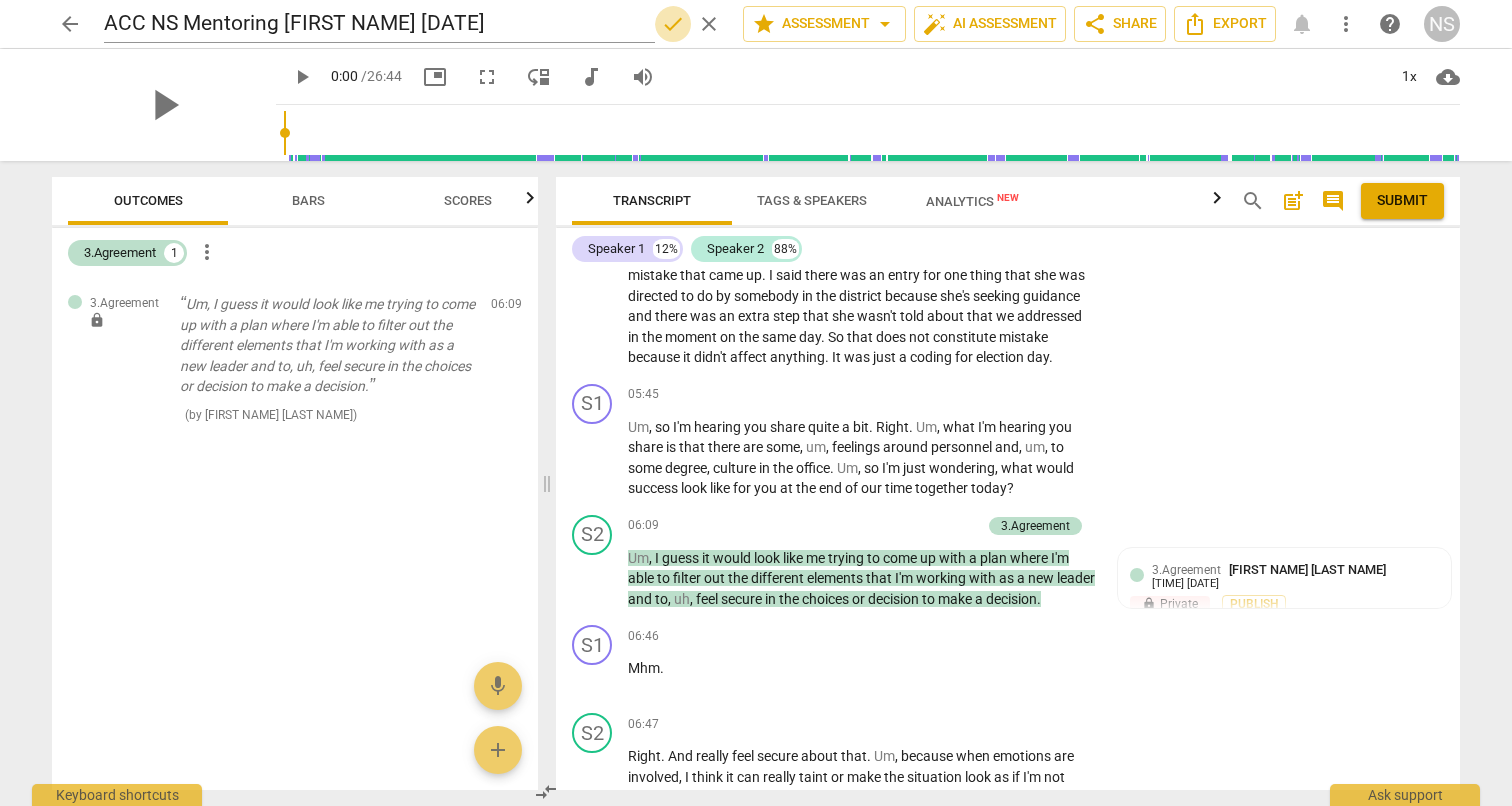 click on "done" at bounding box center (673, 24) 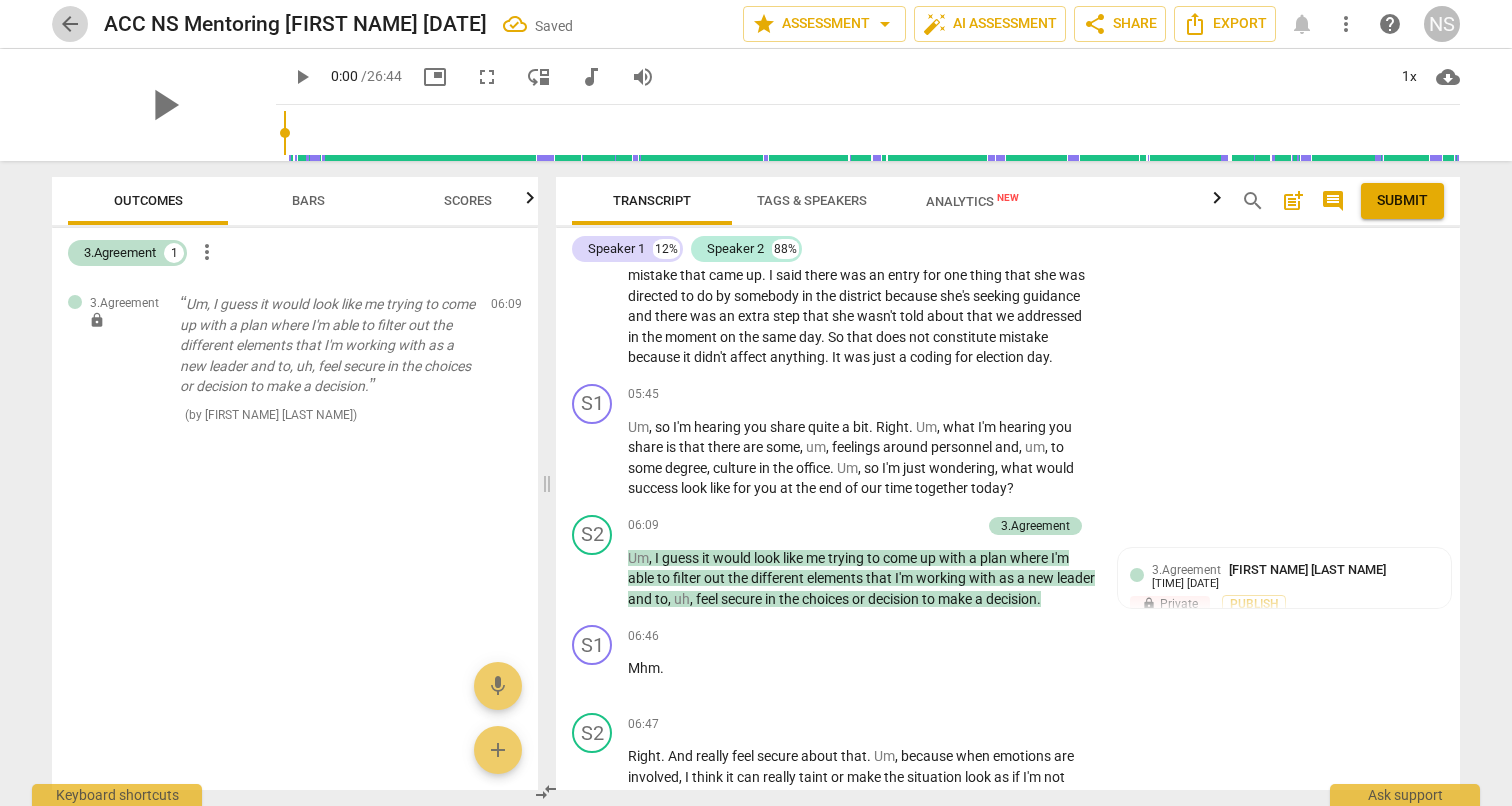 click on "arrow_back" at bounding box center (70, 24) 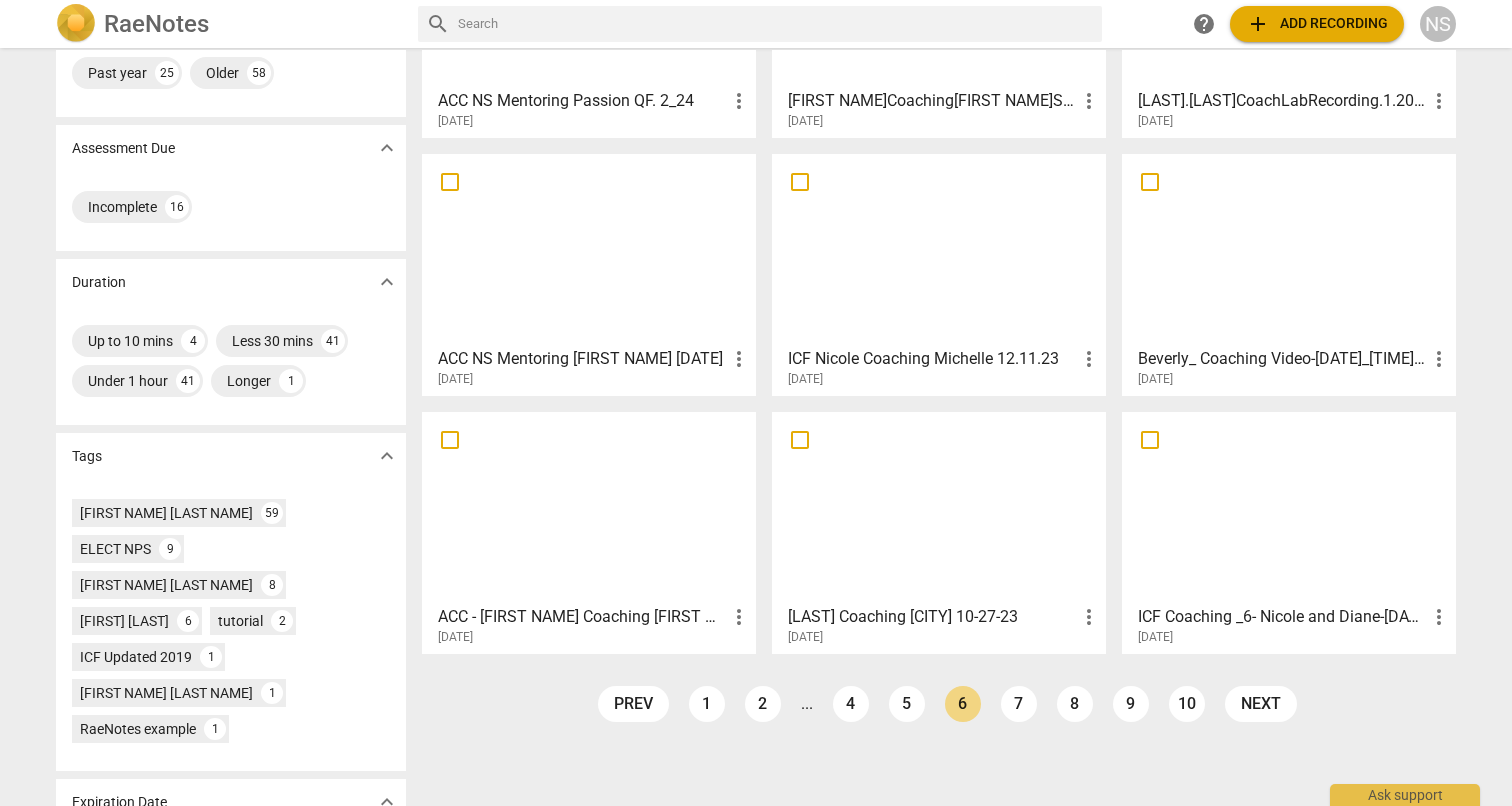 scroll, scrollTop: 246, scrollLeft: 0, axis: vertical 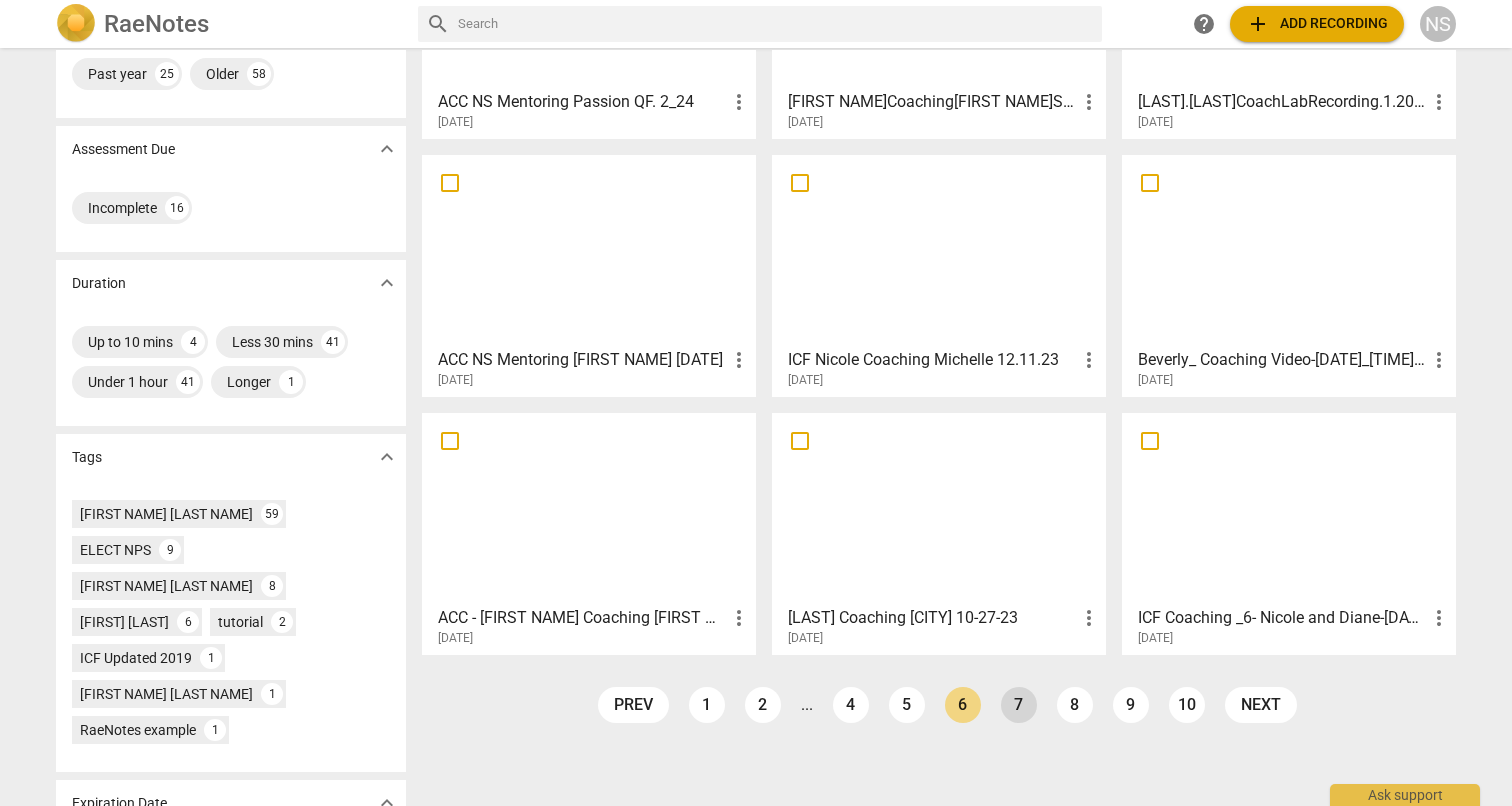 click on "7" at bounding box center [1019, 705] 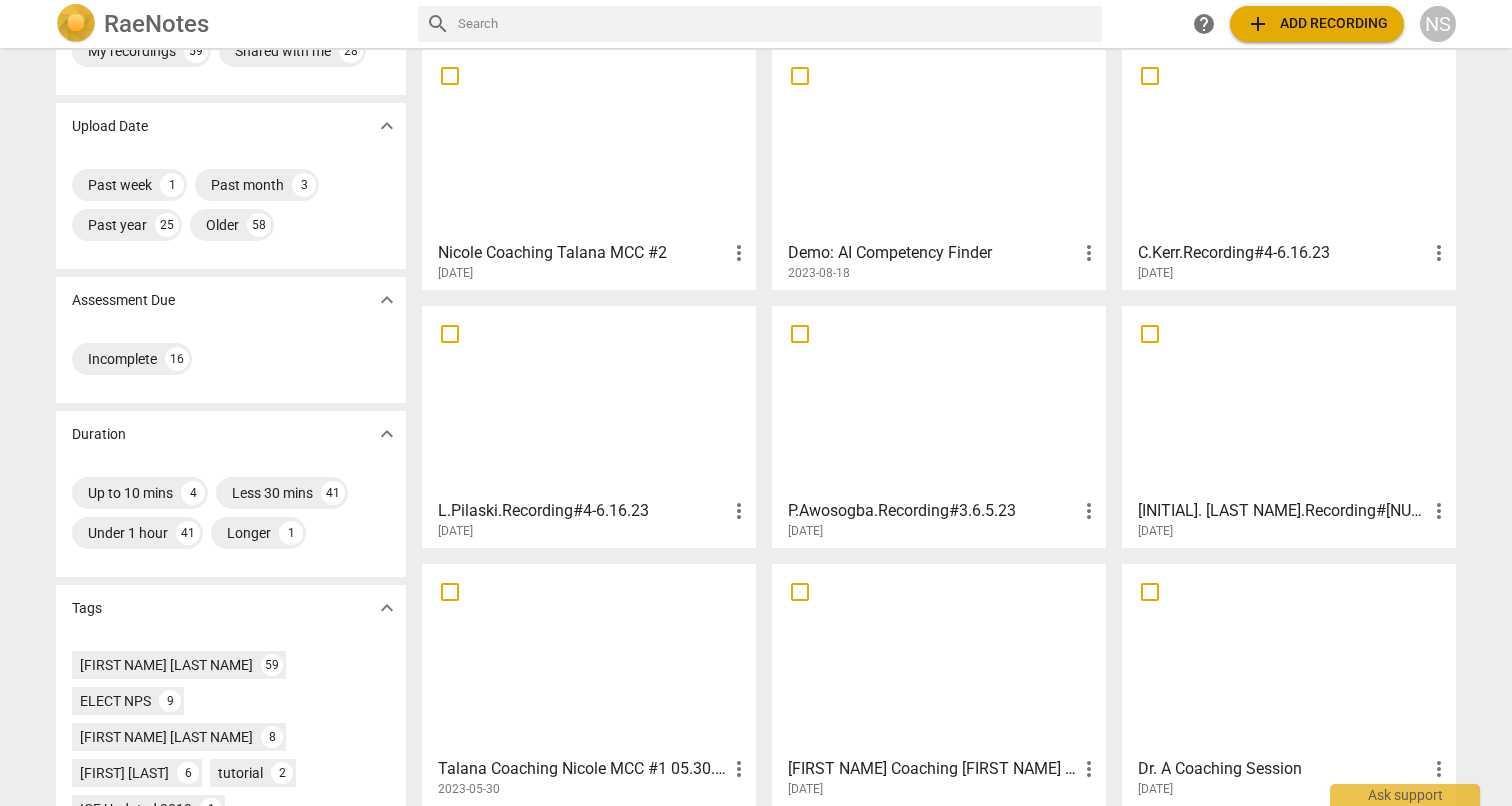 scroll, scrollTop: 88, scrollLeft: 0, axis: vertical 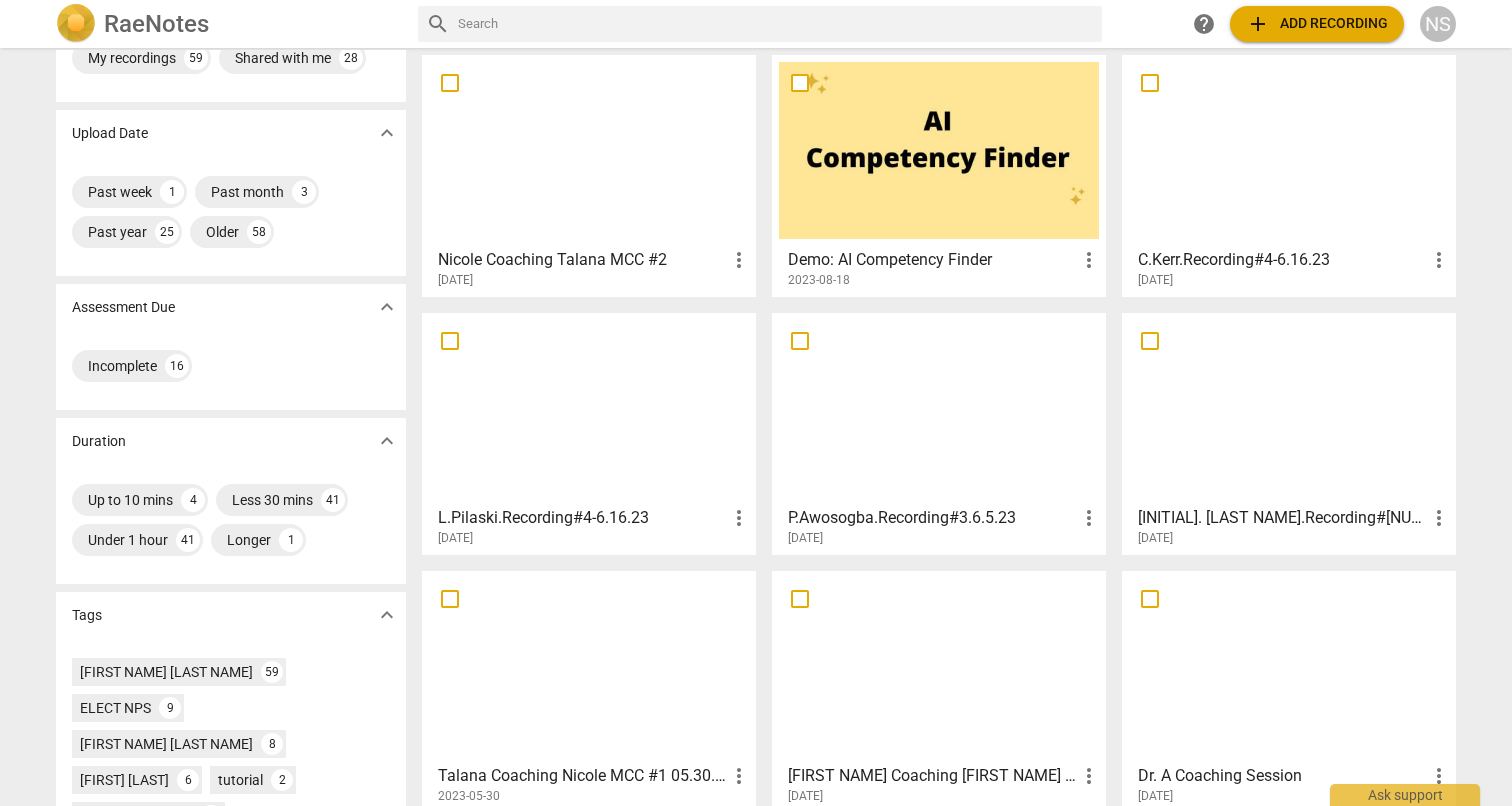 click on "C.Kerr.Recording#4-6.16.23" at bounding box center [1282, 260] 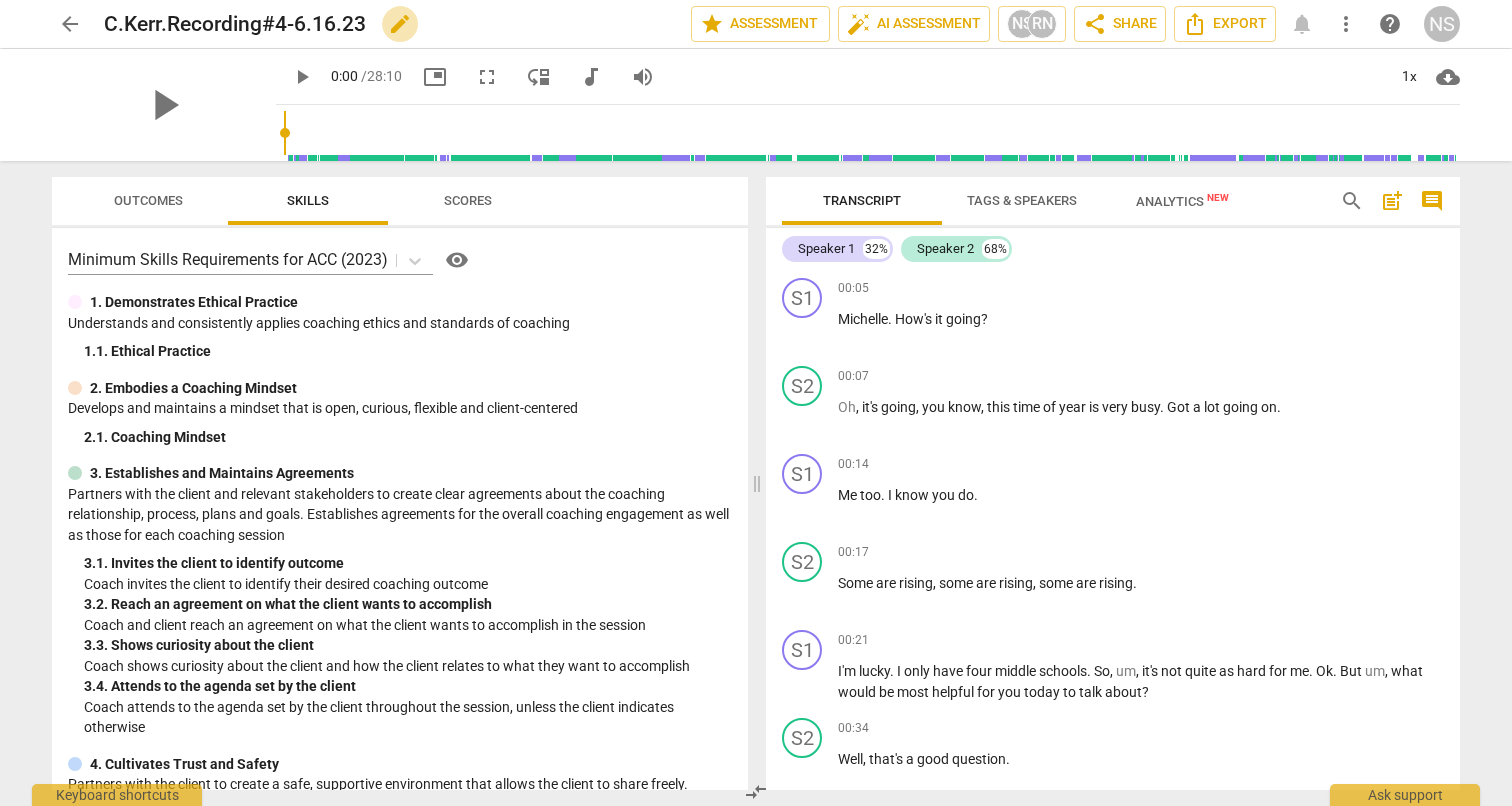 click on "edit" at bounding box center (400, 24) 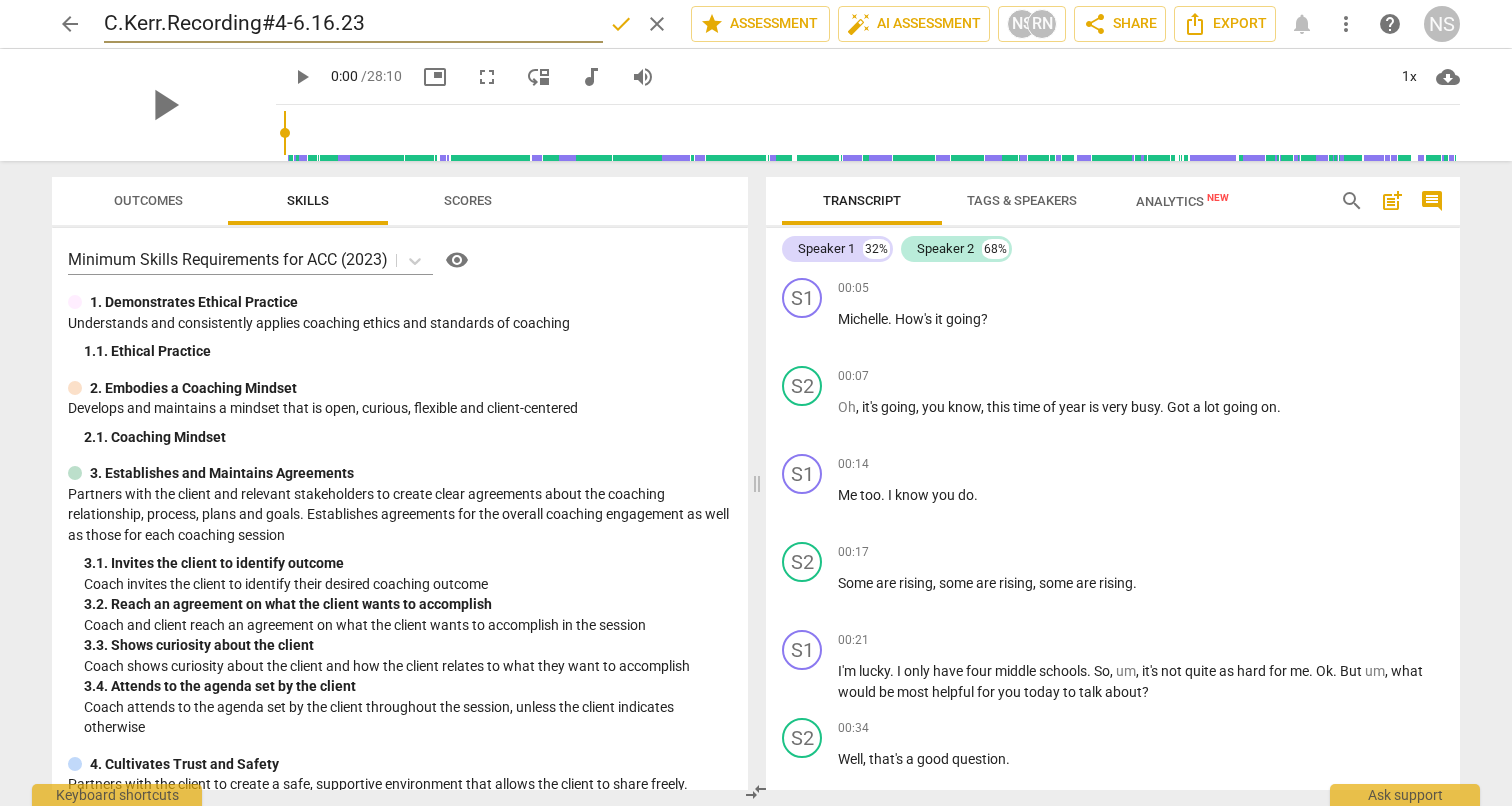 click on "C.Kerr.Recording#4-6.16.23" at bounding box center [353, 24] 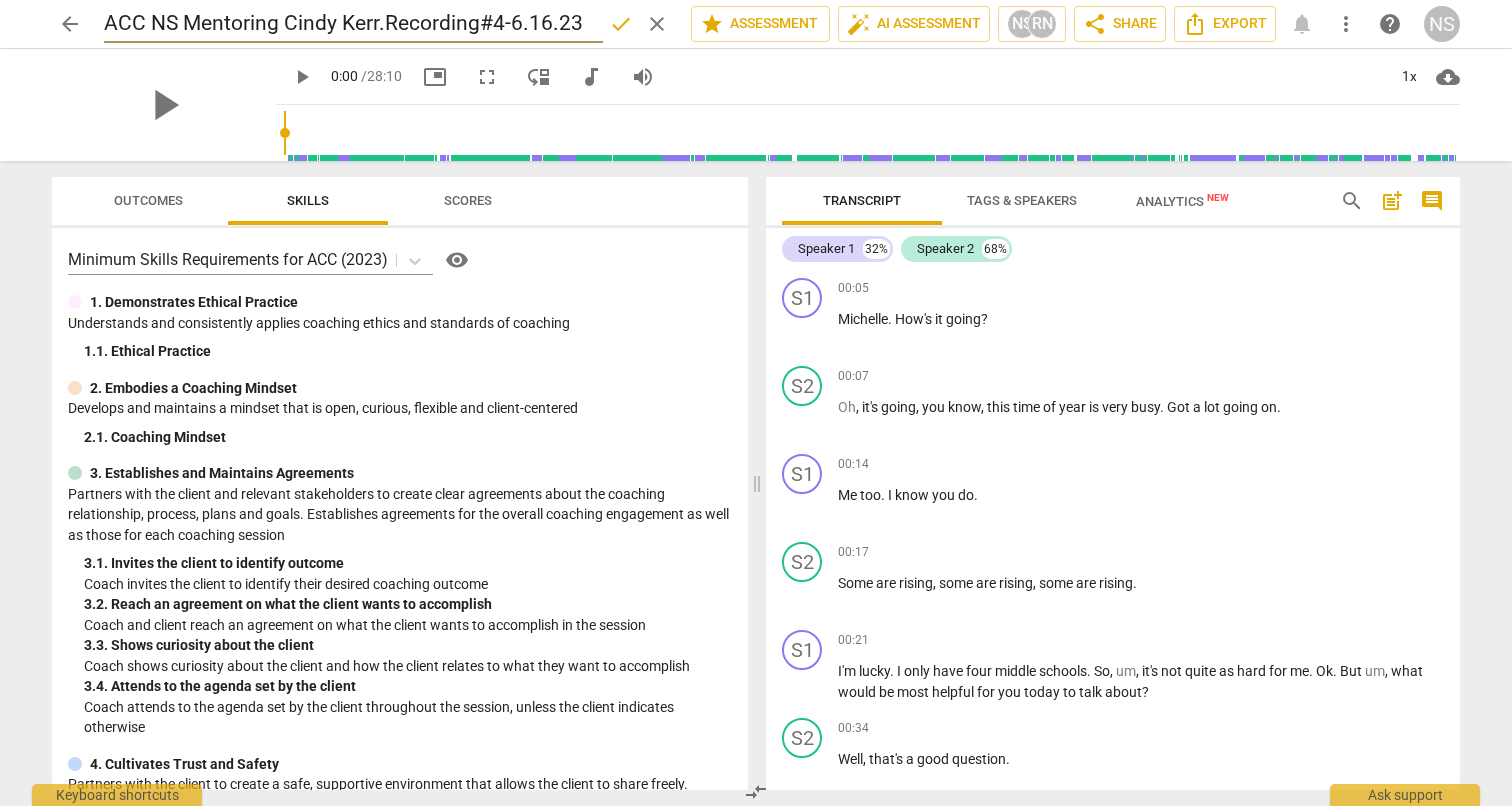 click on "ACC NS Mentoring Cindy Kerr.Recording#4-6.16.23" at bounding box center (353, 24) 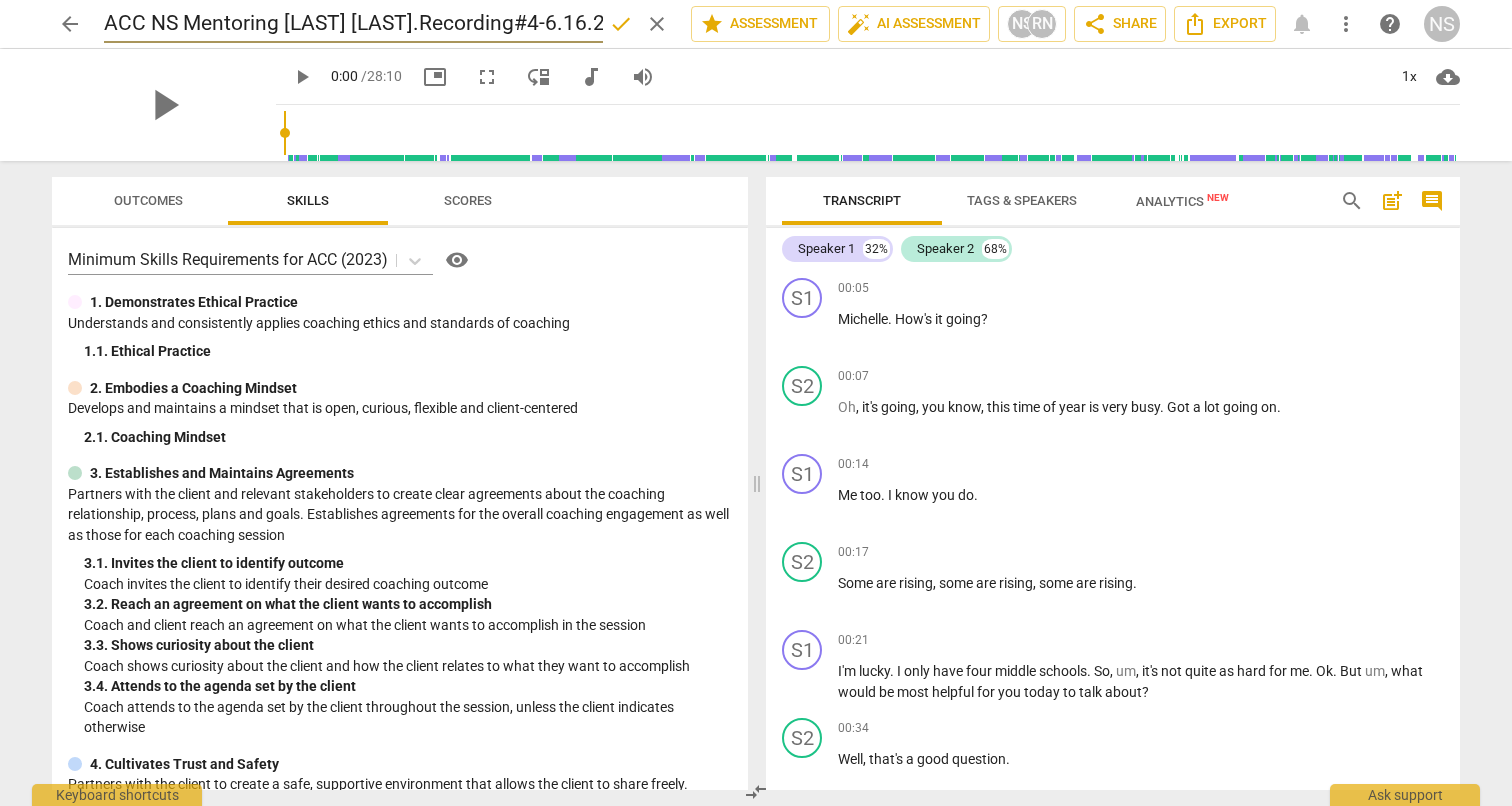 click on "ACC NS Mentoring [LAST] [LAST].Recording#4-6.16.23" at bounding box center (353, 24) 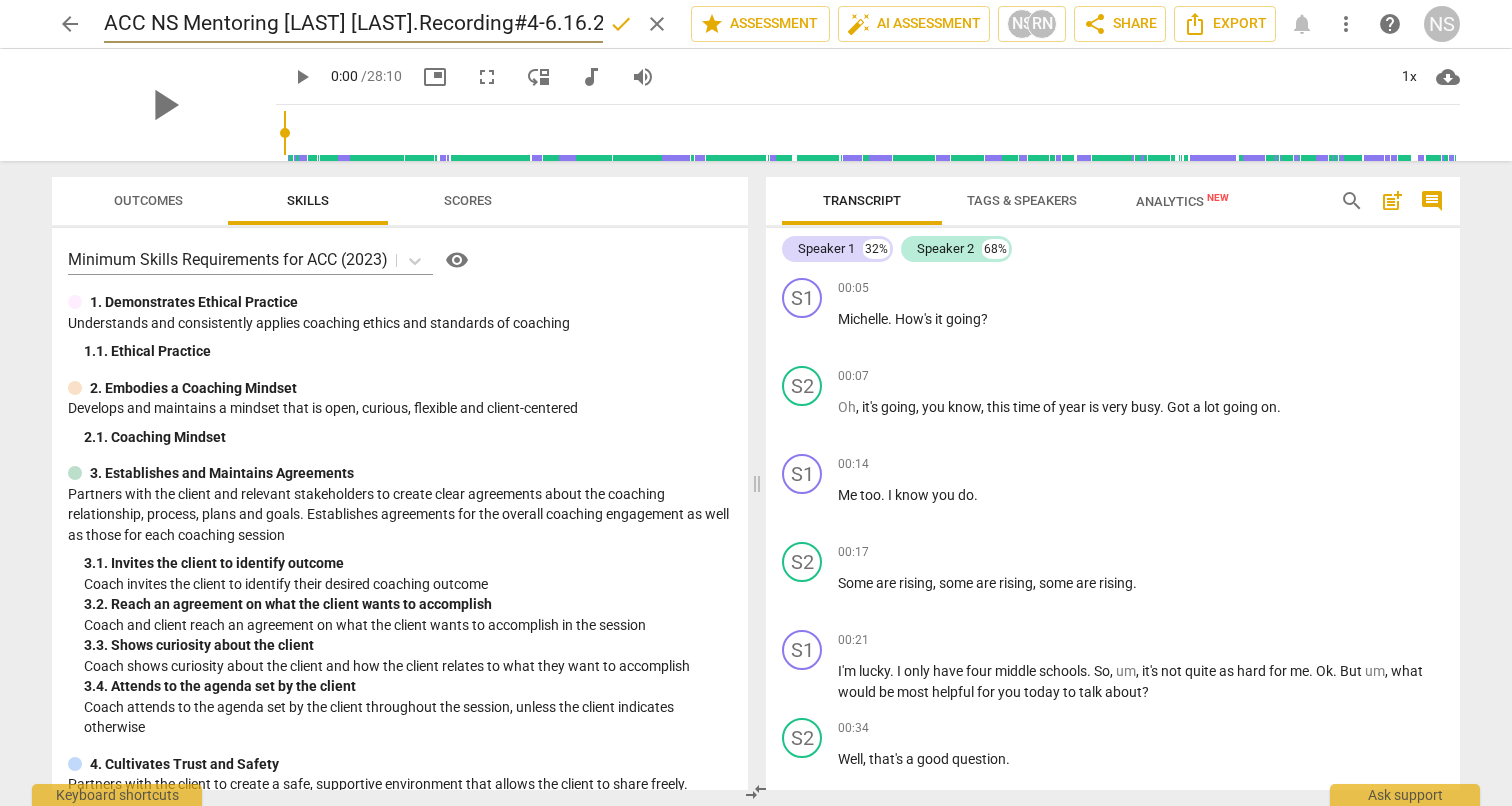 click on "ACC NS Mentoring [LAST] [LAST].Recording#4-6.16.23" at bounding box center (353, 24) 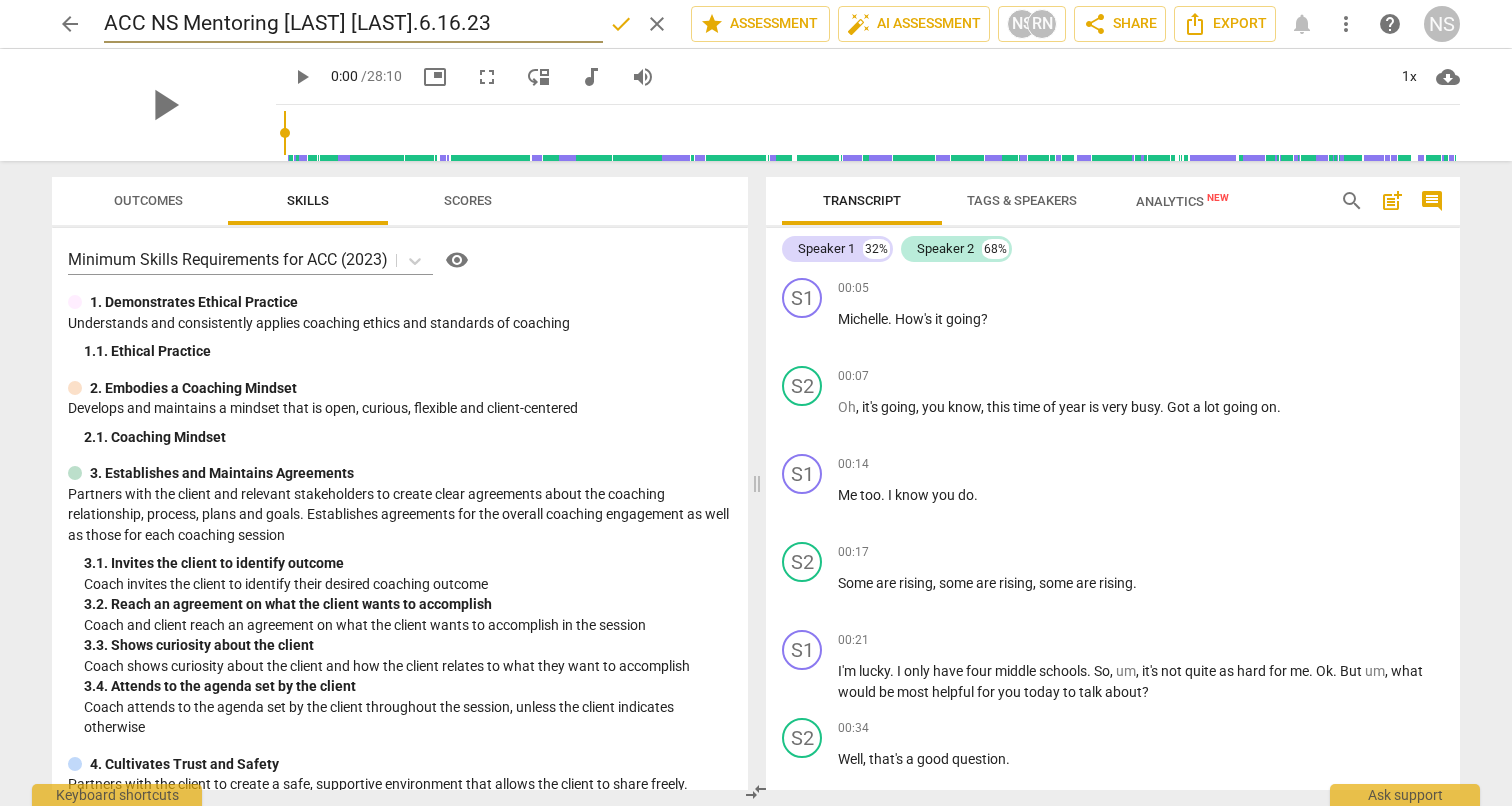 click on "ACC NS Mentoring [LAST] [LAST].6.16.23" at bounding box center [353, 24] 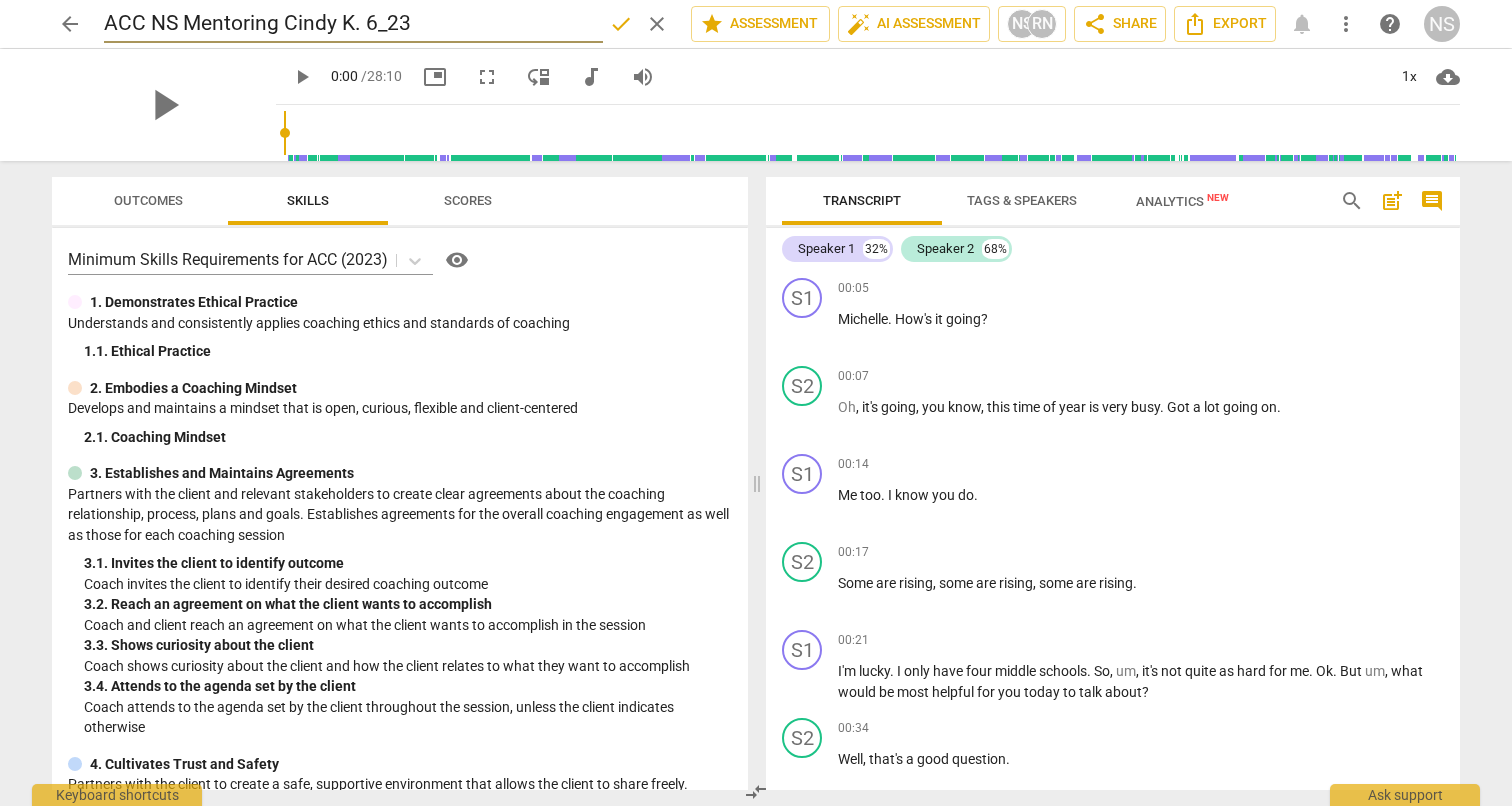 type on "ACC NS Mentoring Cindy K. 6_23" 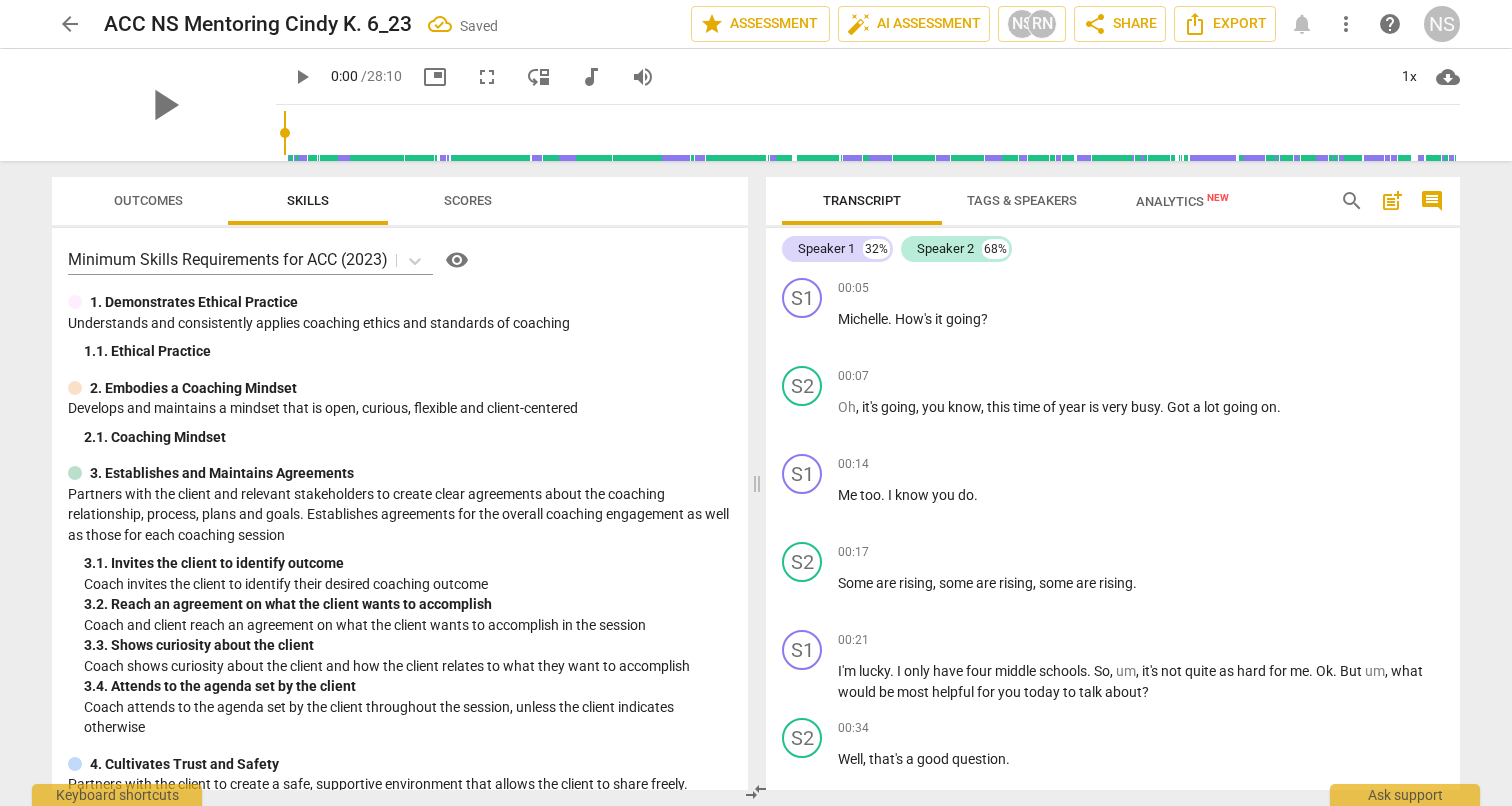 click on "arrow_back" at bounding box center [70, 24] 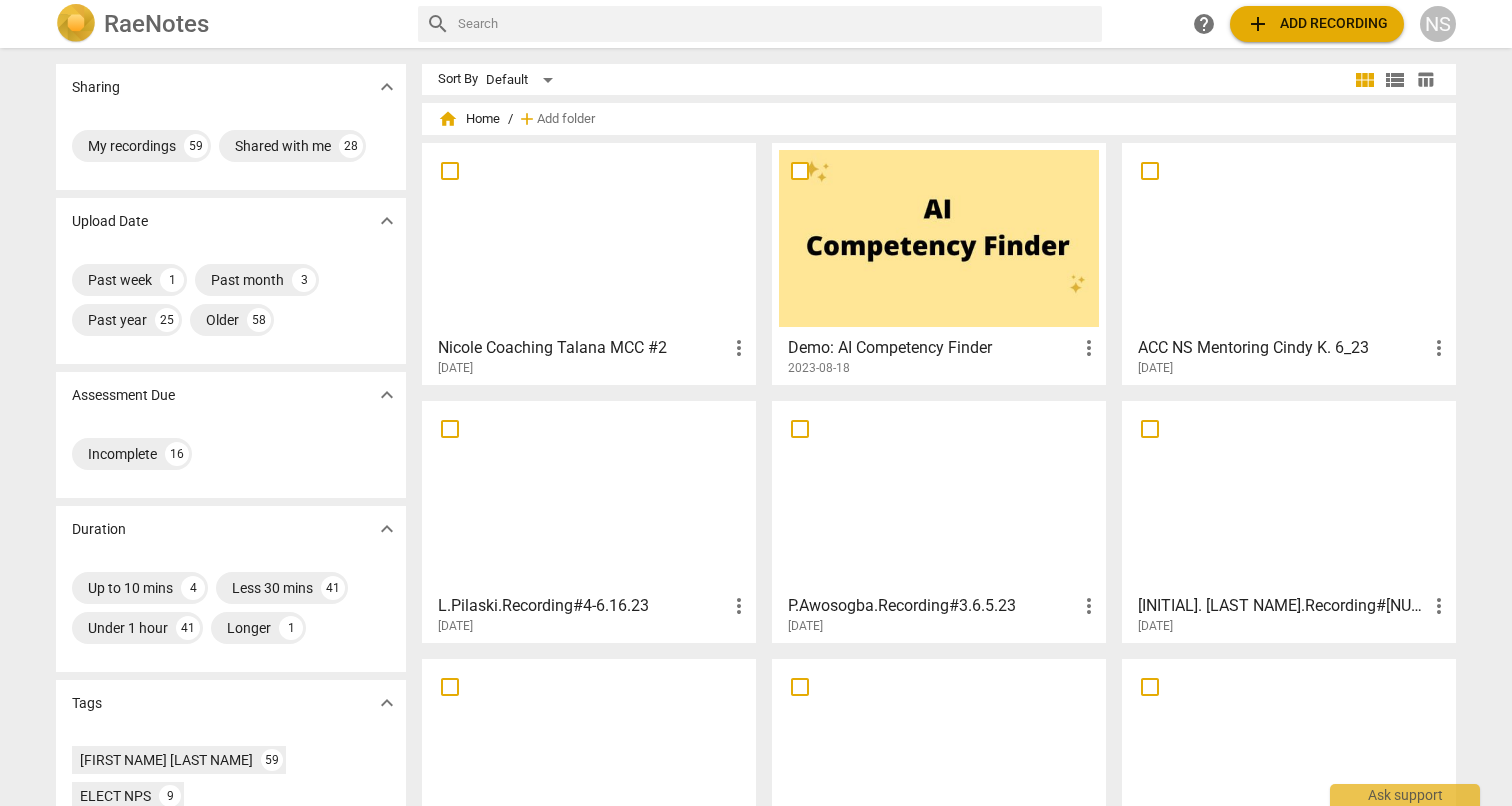 click on "L.Pilaski.Recording#4-6.16.23" at bounding box center [582, 606] 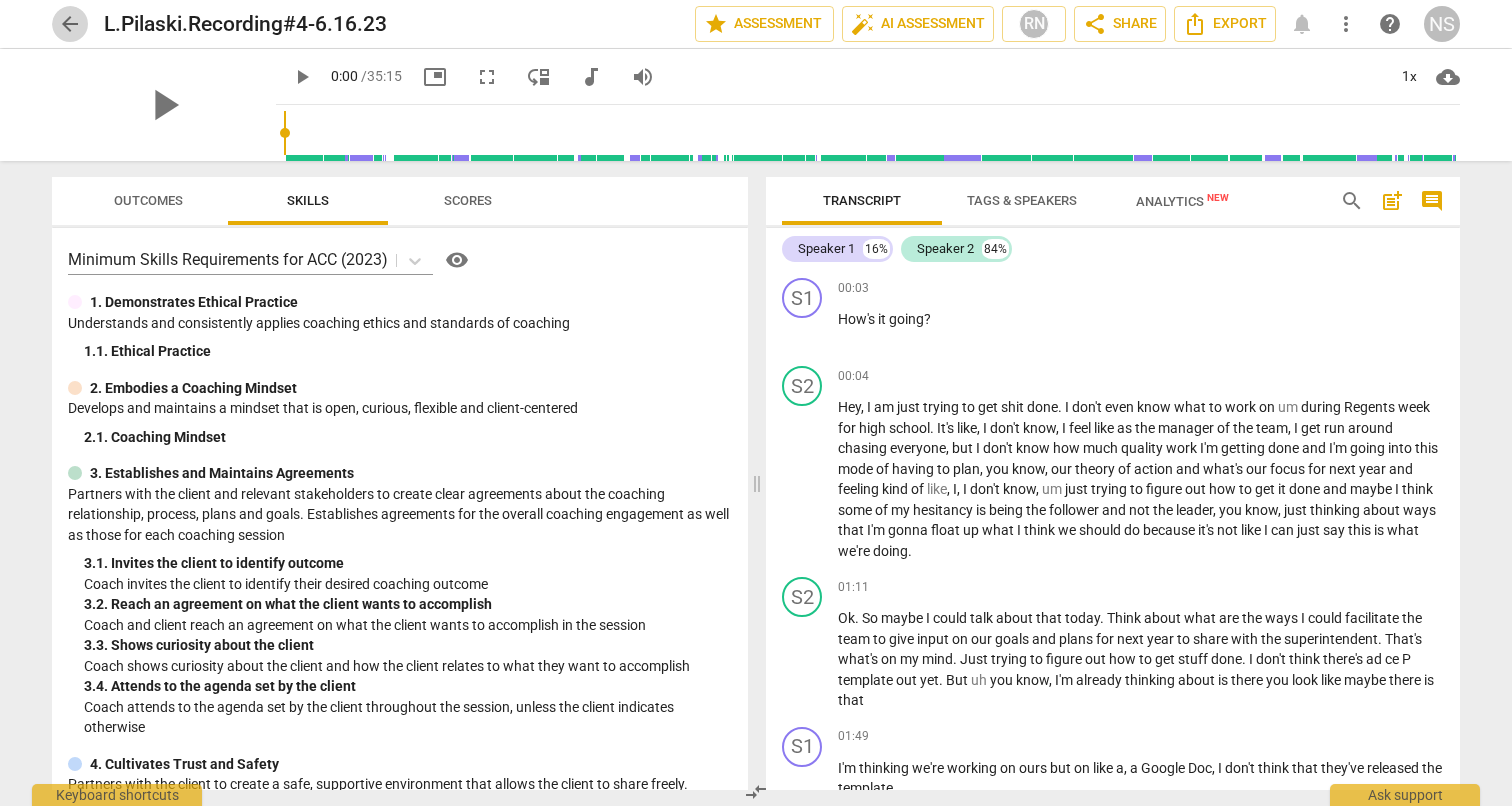 click on "arrow_back" at bounding box center (70, 24) 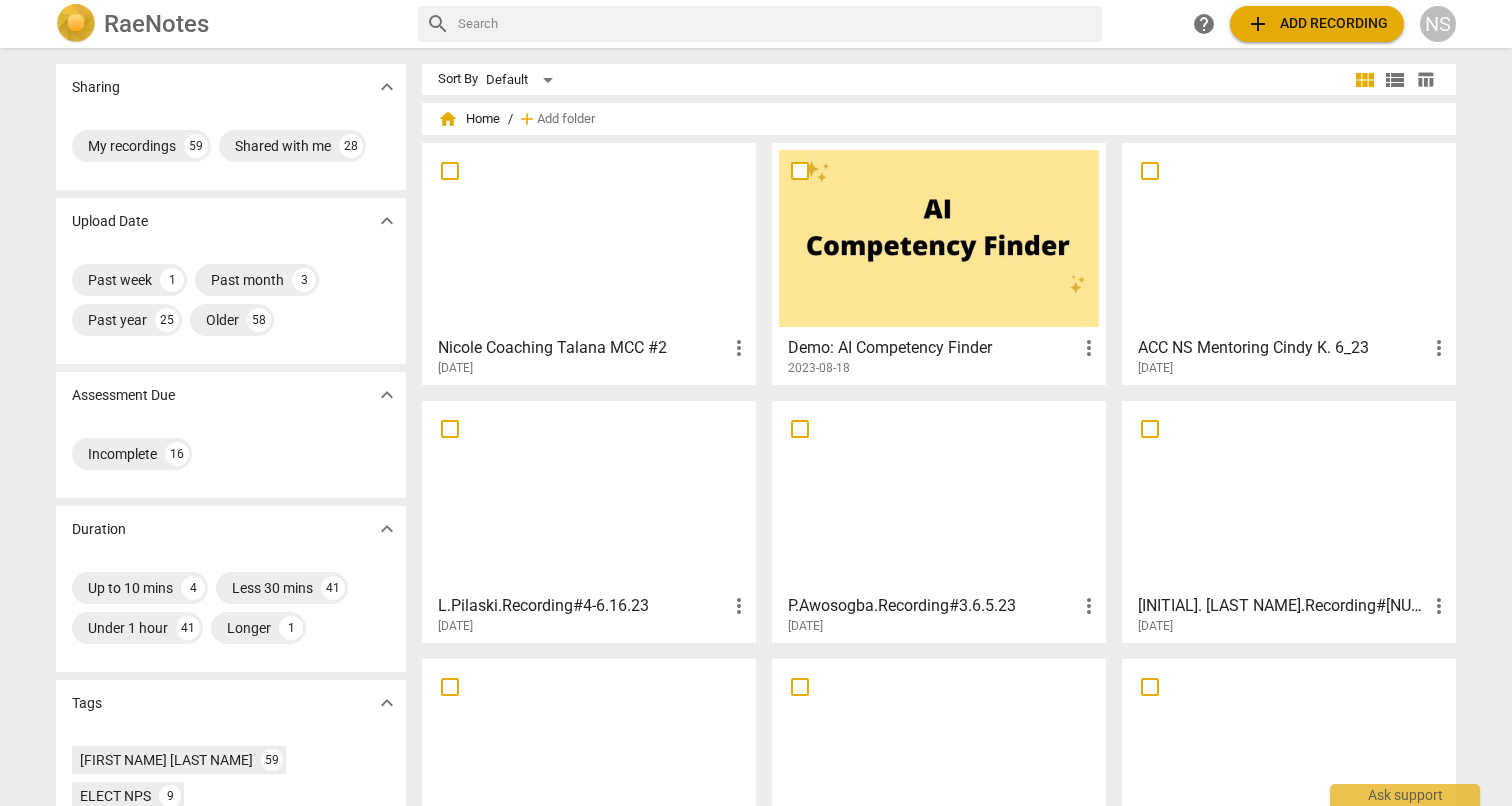 click on "[DATE]" at bounding box center [594, 626] 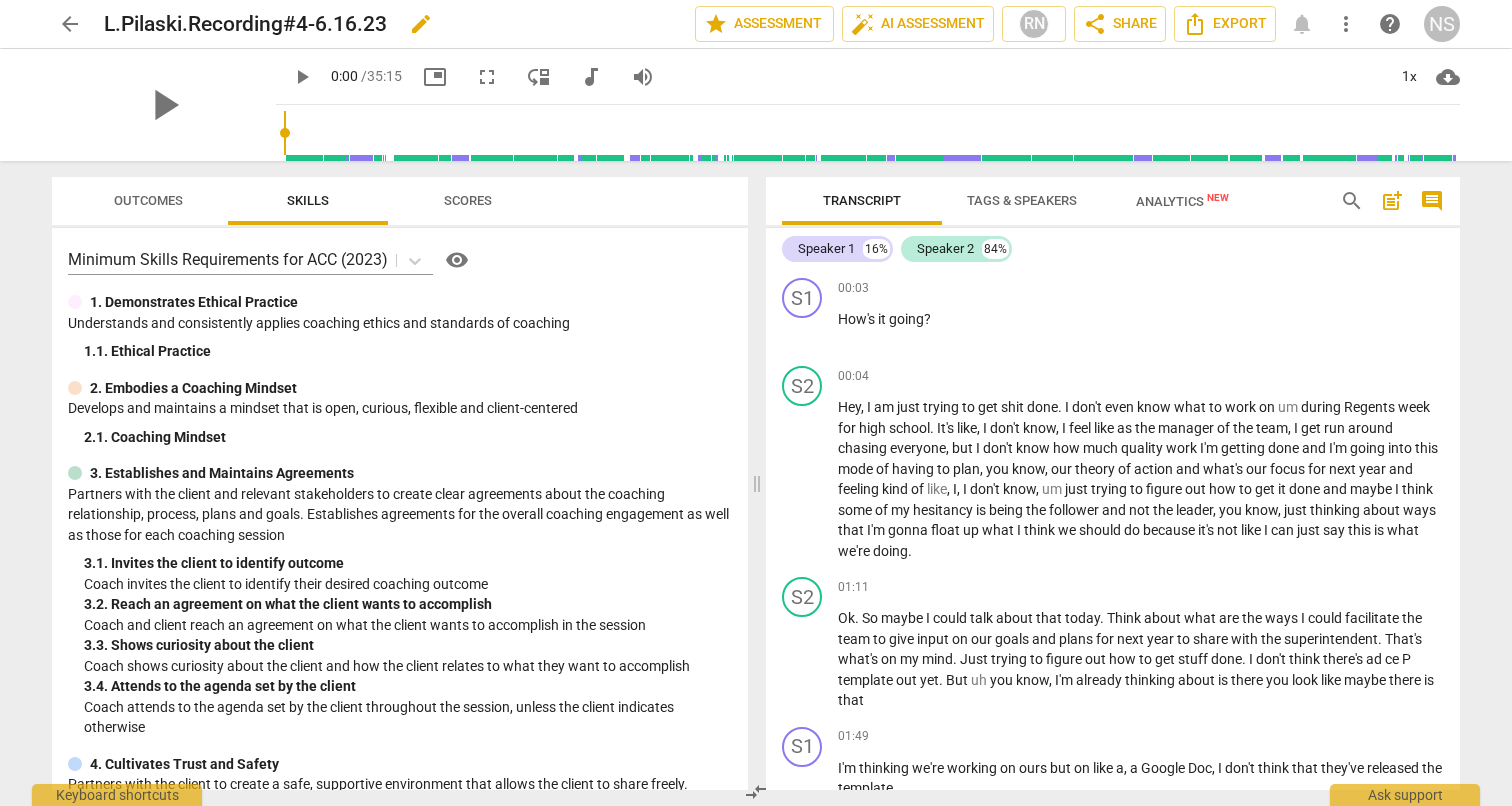 click on "edit" at bounding box center (421, 24) 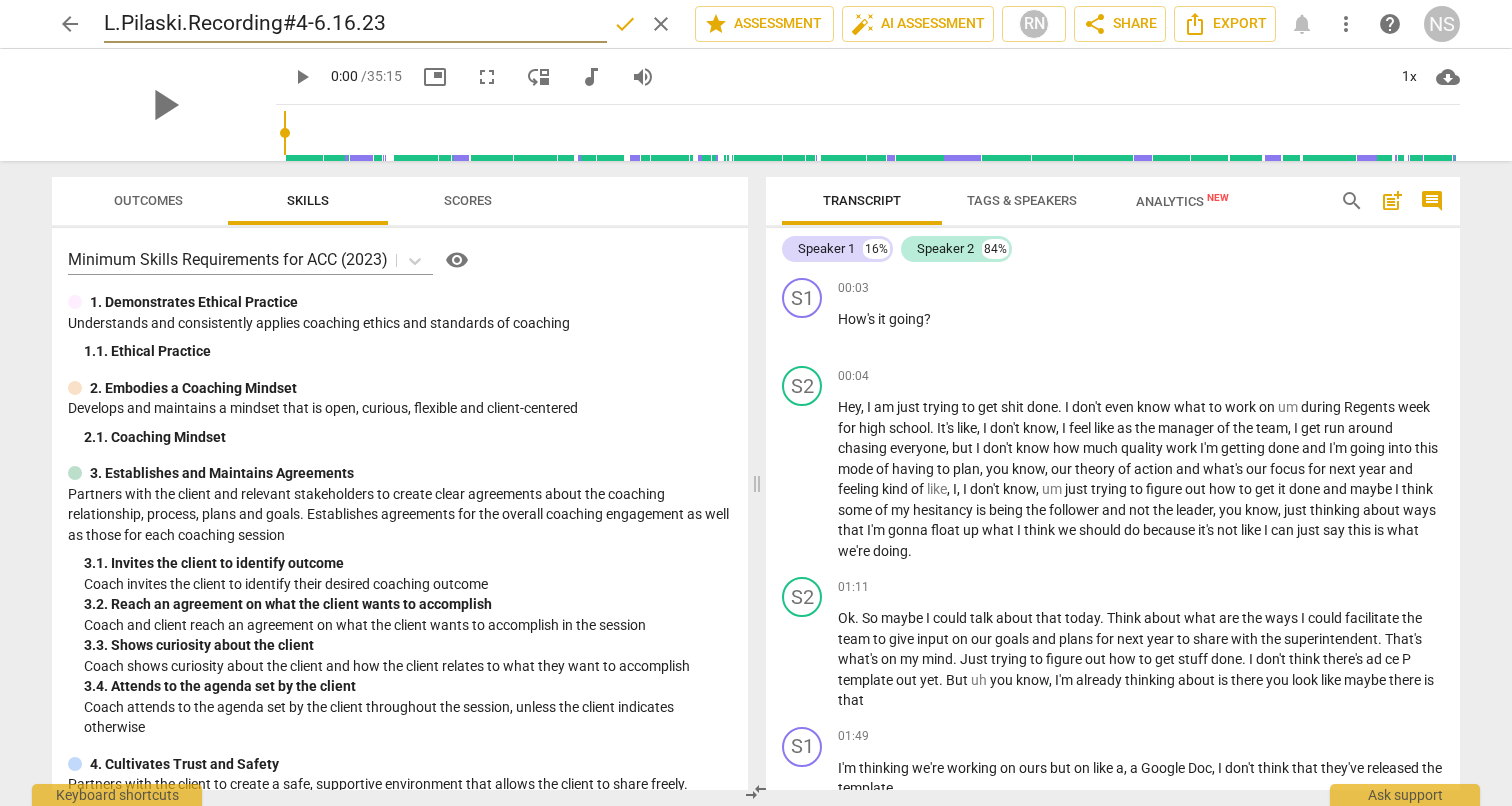 click on "L.Pilaski.Recording#4-6.16.23" at bounding box center (355, 24) 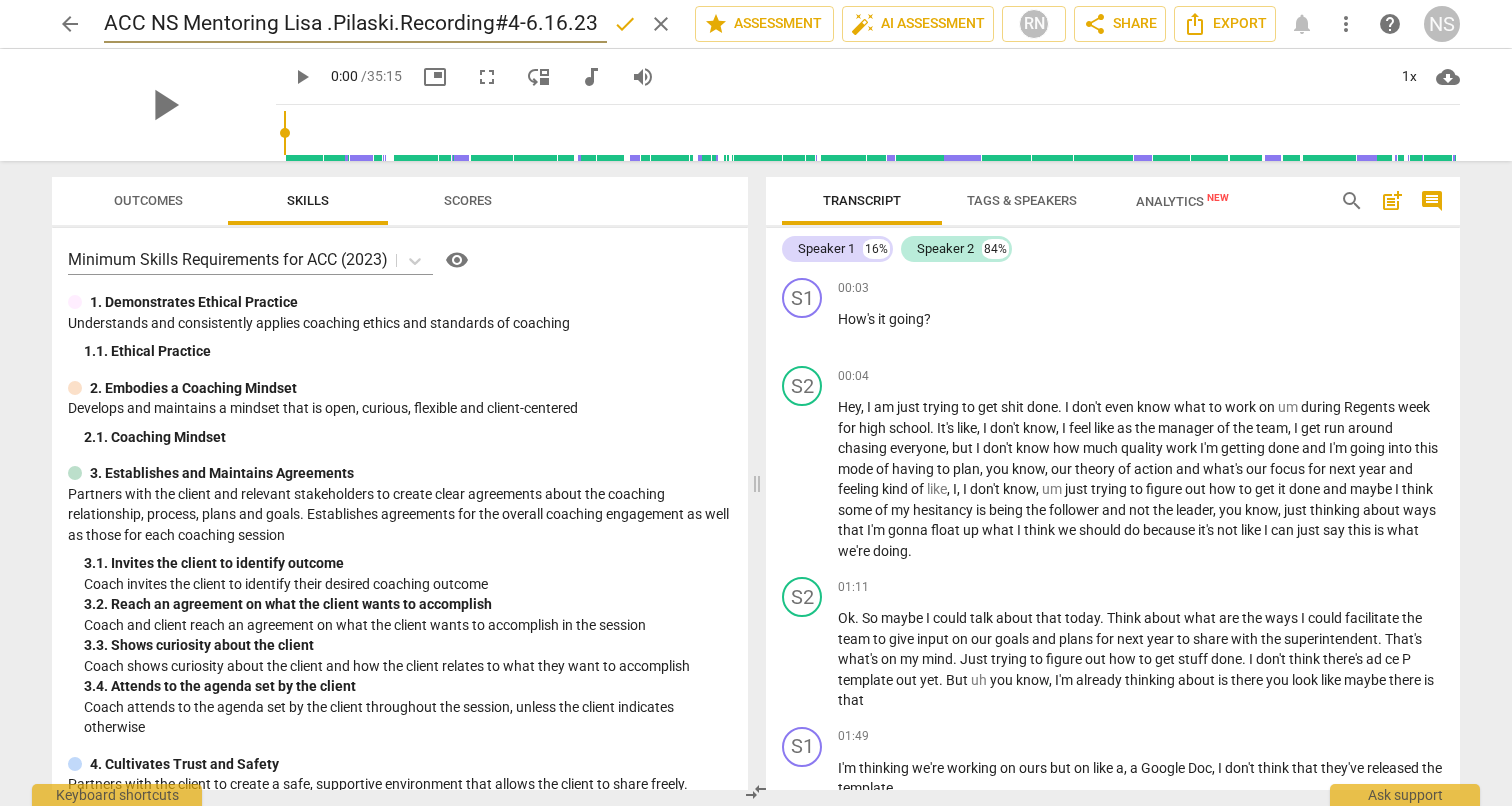 click on "ACC NS Mentoring Lisa .Pilaski.Recording#4-6.16.23" at bounding box center (355, 24) 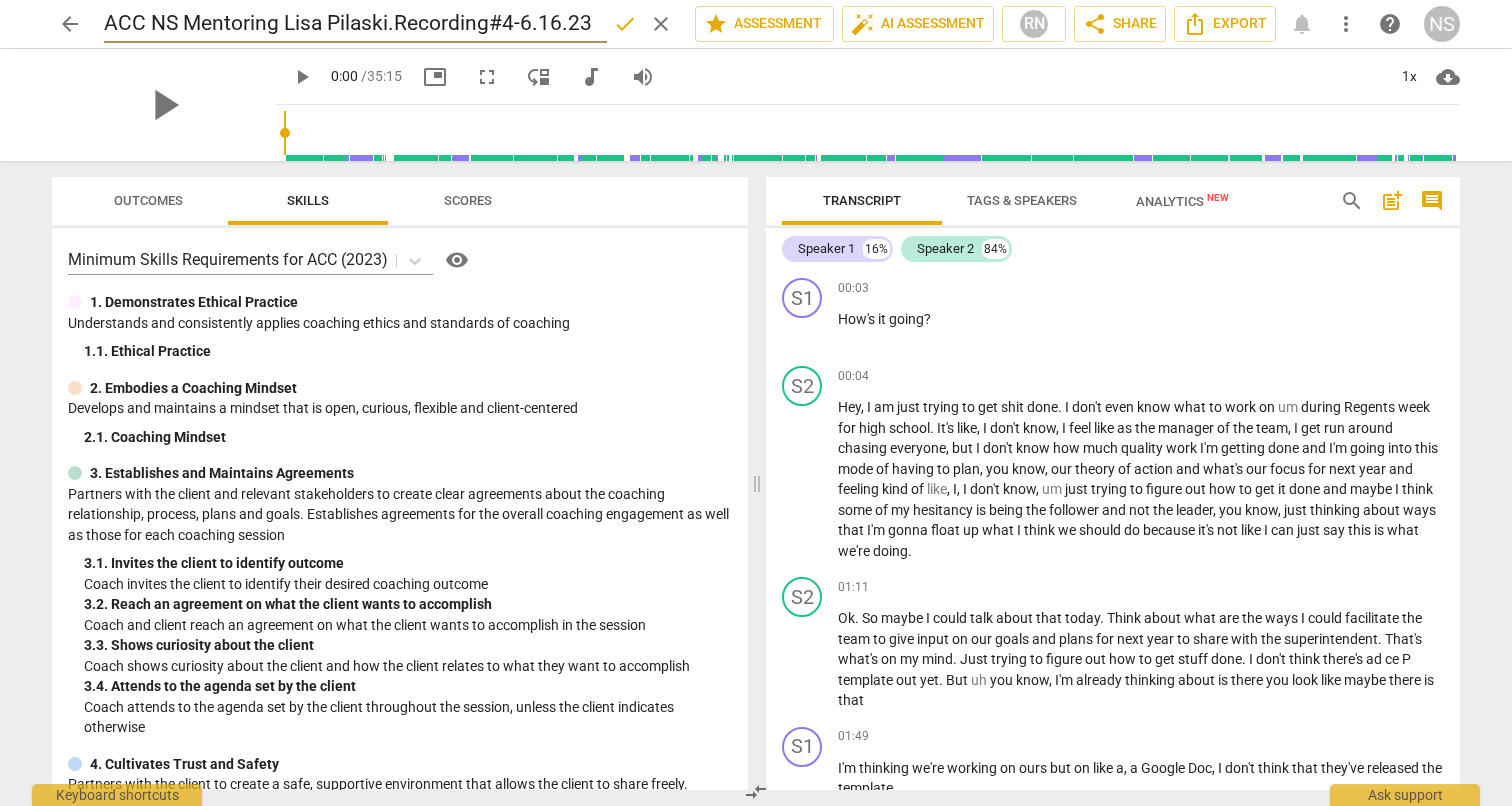 click on "ACC NS Mentoring Lisa Pilaski.Recording#4-6.16.23" at bounding box center [355, 24] 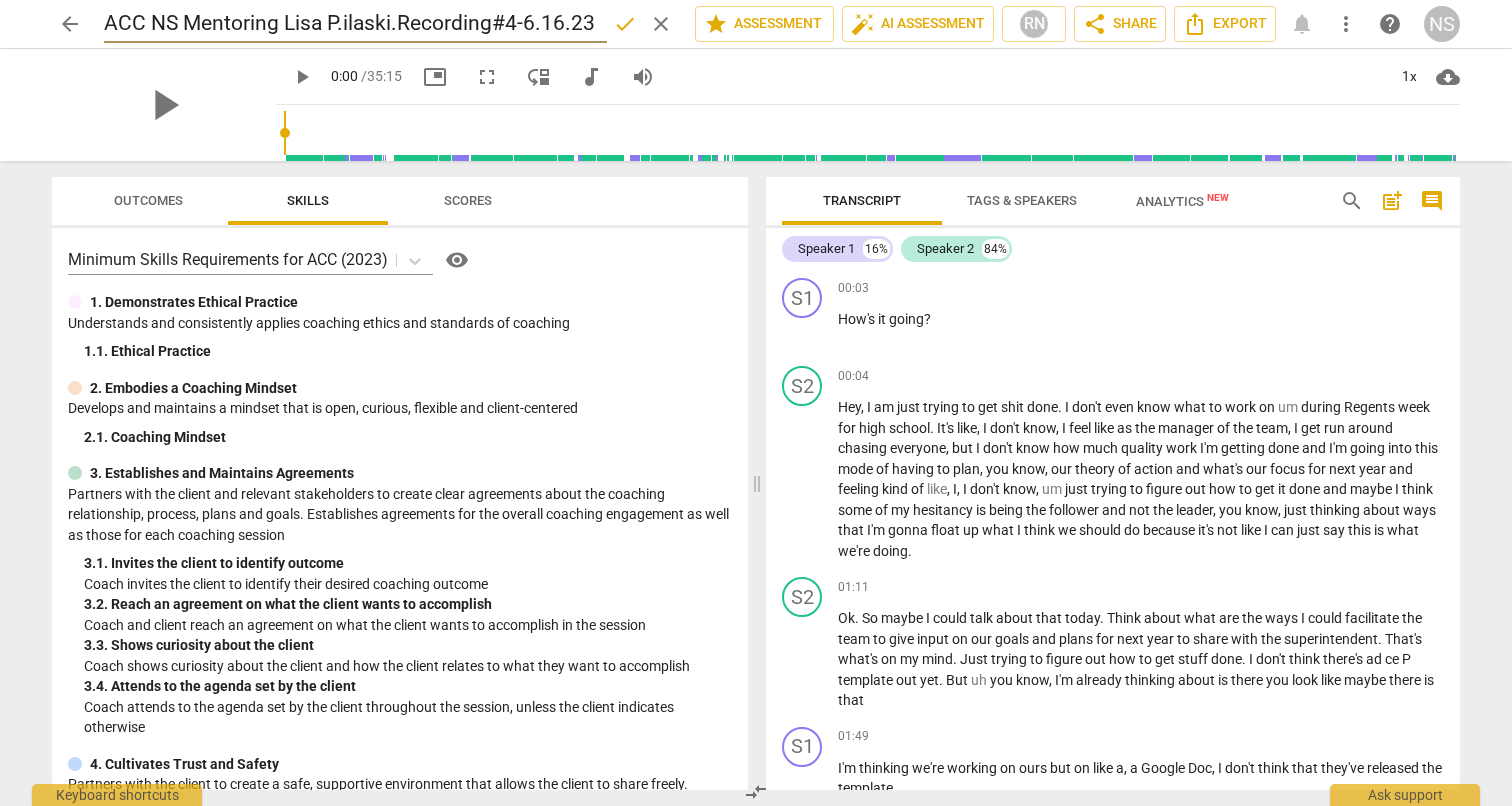click on "ACC NS Mentoring Lisa P.ilaski.Recording#4-6.16.23" at bounding box center [355, 24] 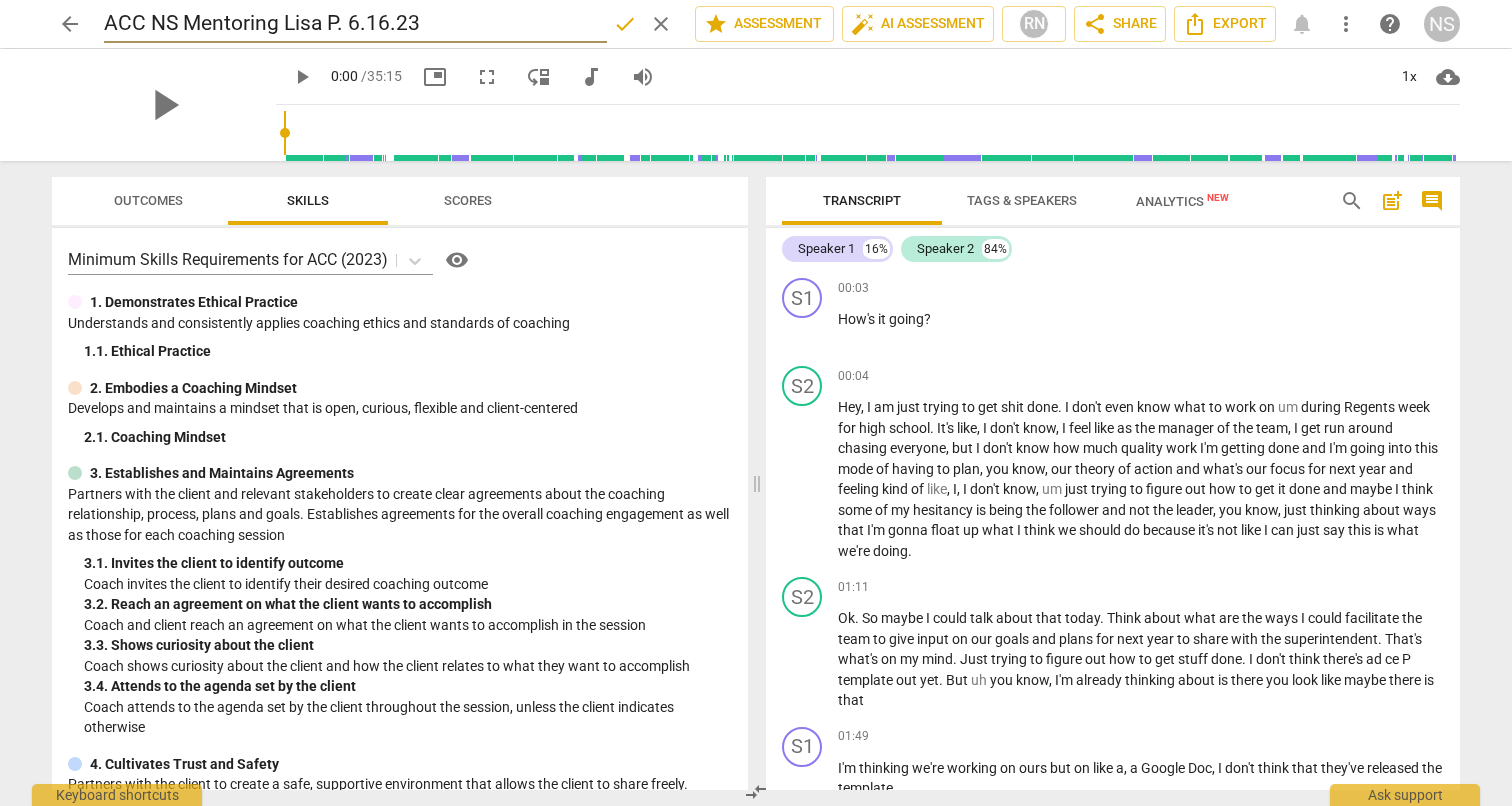 click on "ACC NS Mentoring Lisa P. 6.16.23" at bounding box center [355, 24] 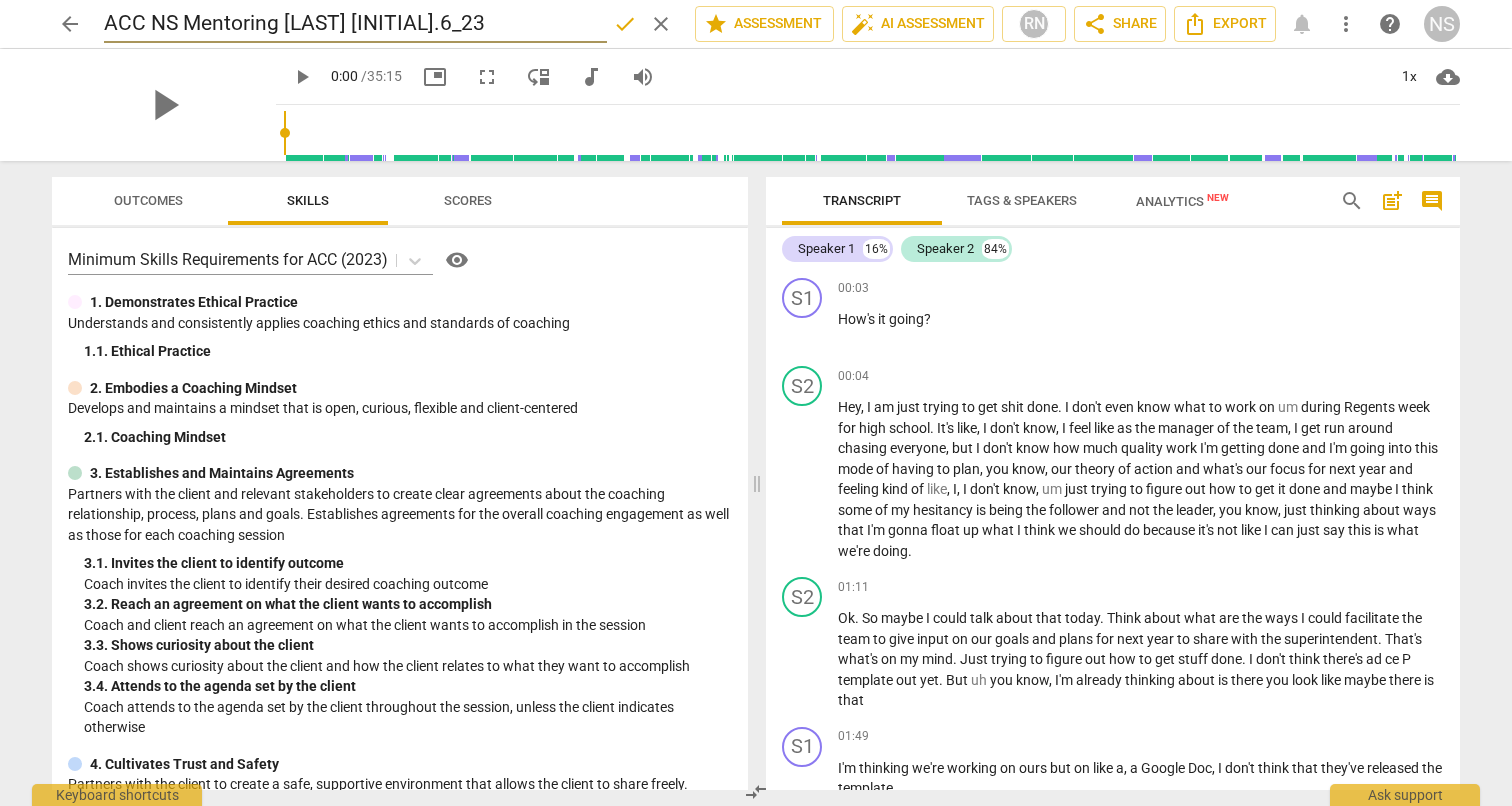 type on "ACC NS Mentoring [LAST] [INITIAL].6_23" 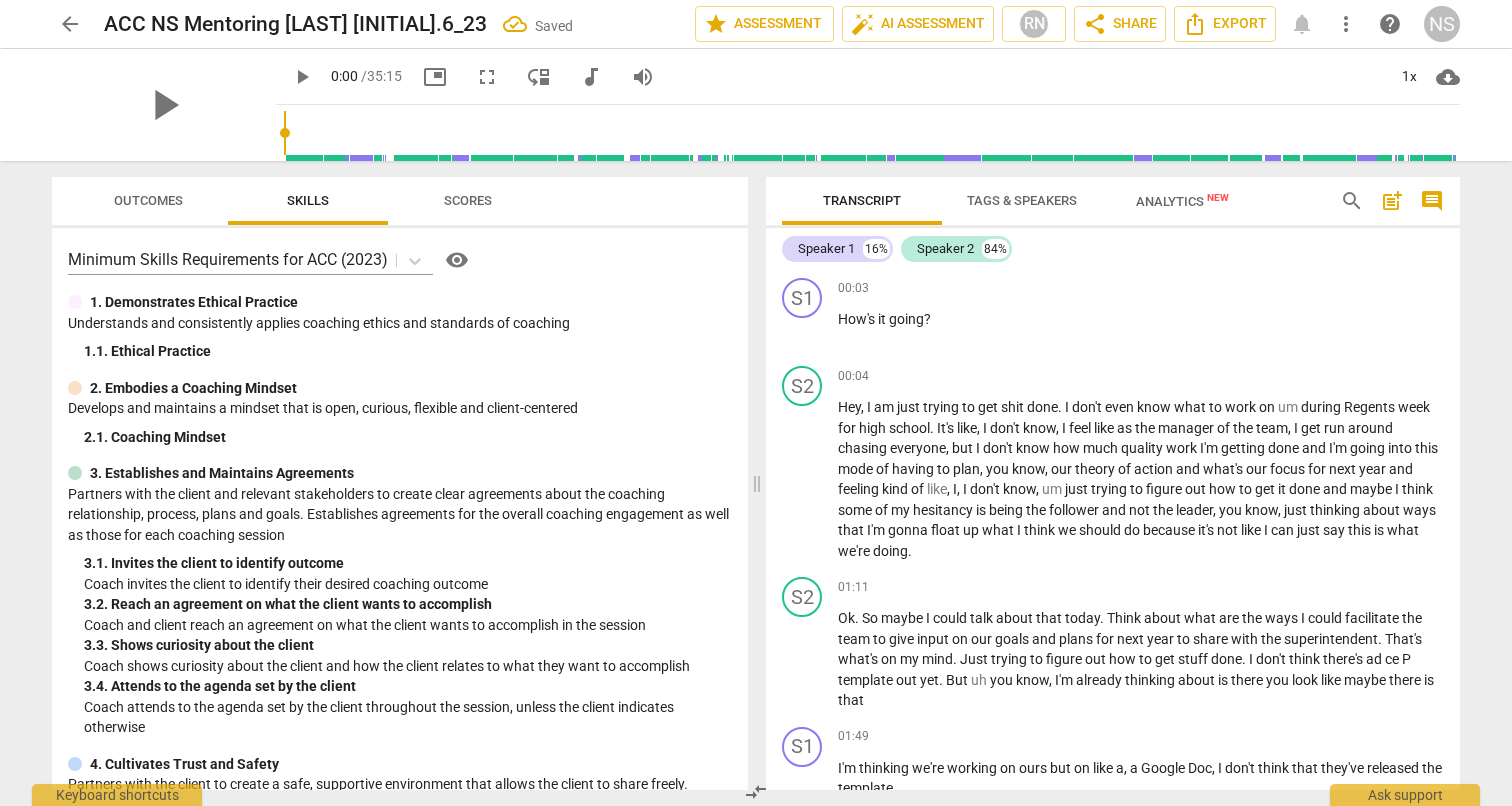 click on "arrow_back" at bounding box center (70, 24) 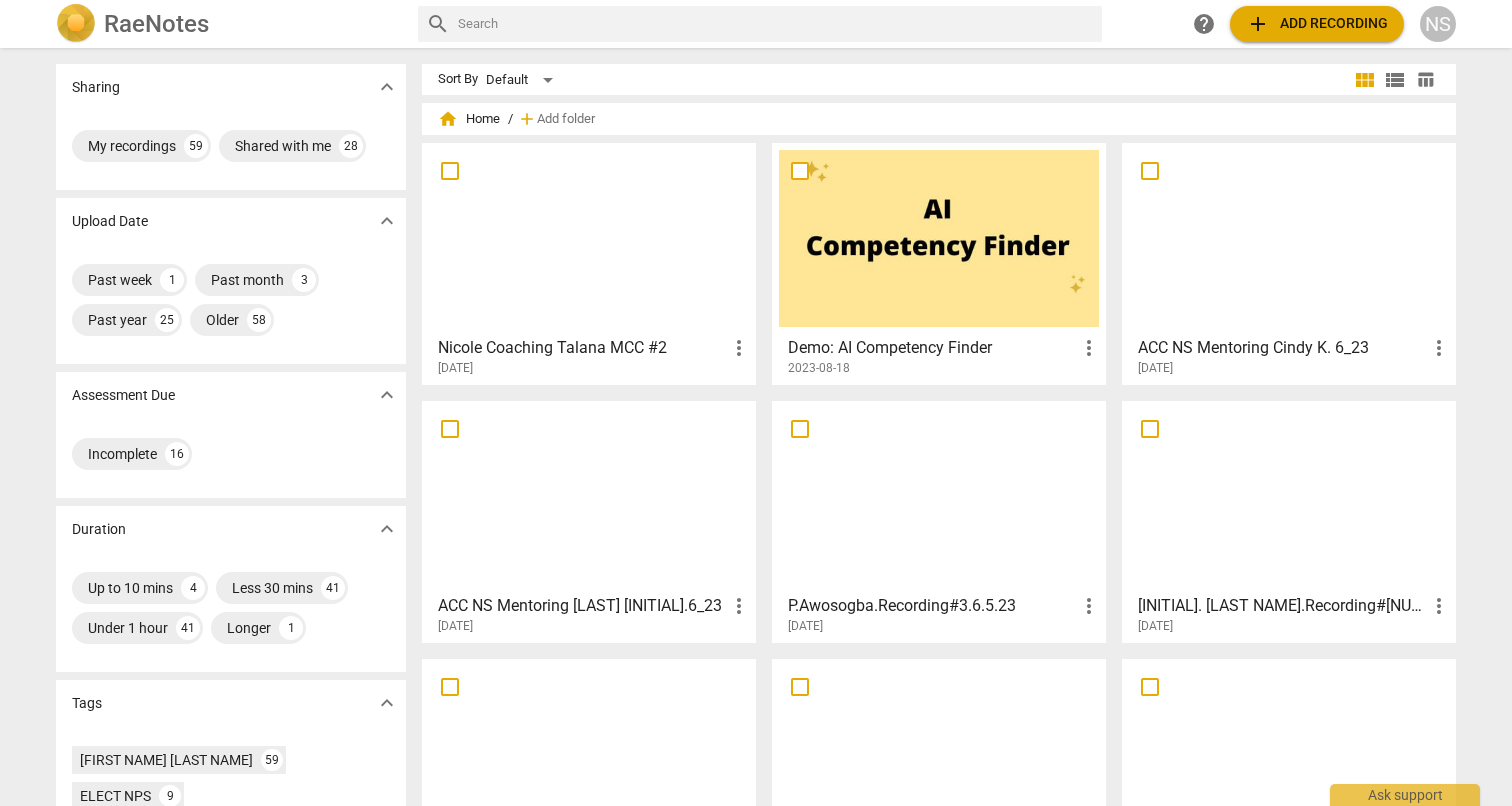click on "[DATE]" at bounding box center (944, 626) 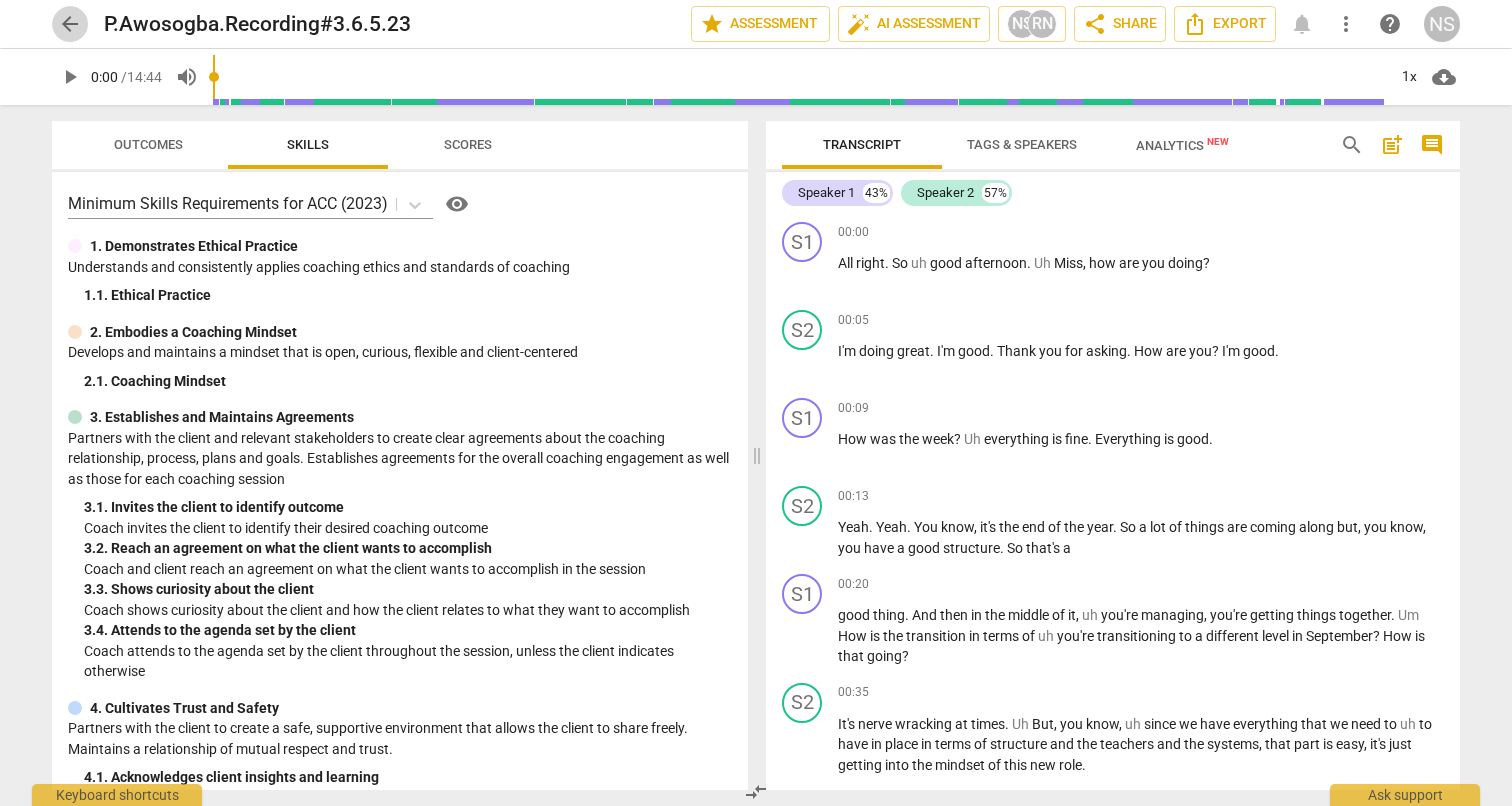 click on "arrow_back" at bounding box center (70, 24) 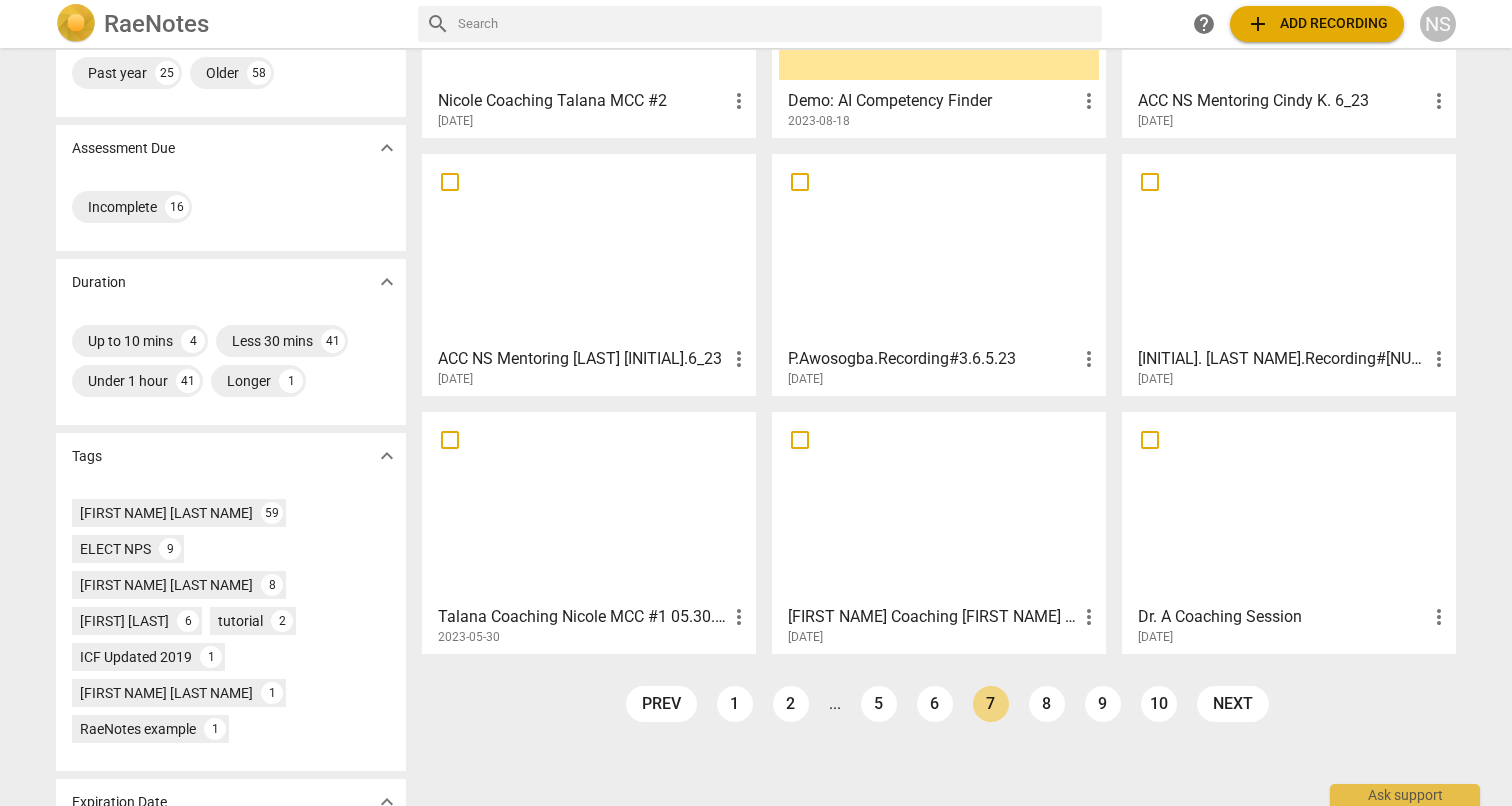 scroll, scrollTop: 246, scrollLeft: 0, axis: vertical 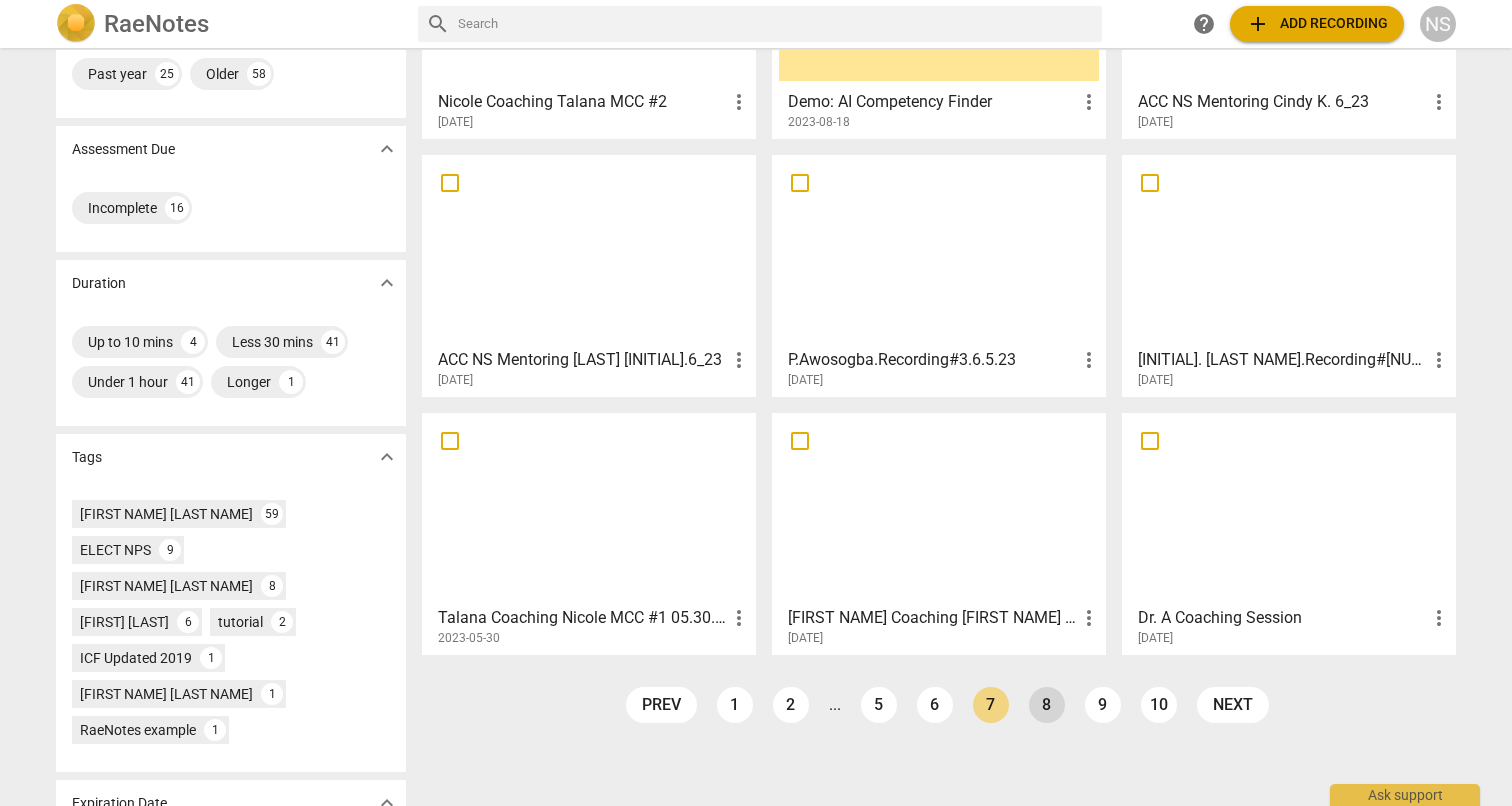 click on "8" at bounding box center (1047, 705) 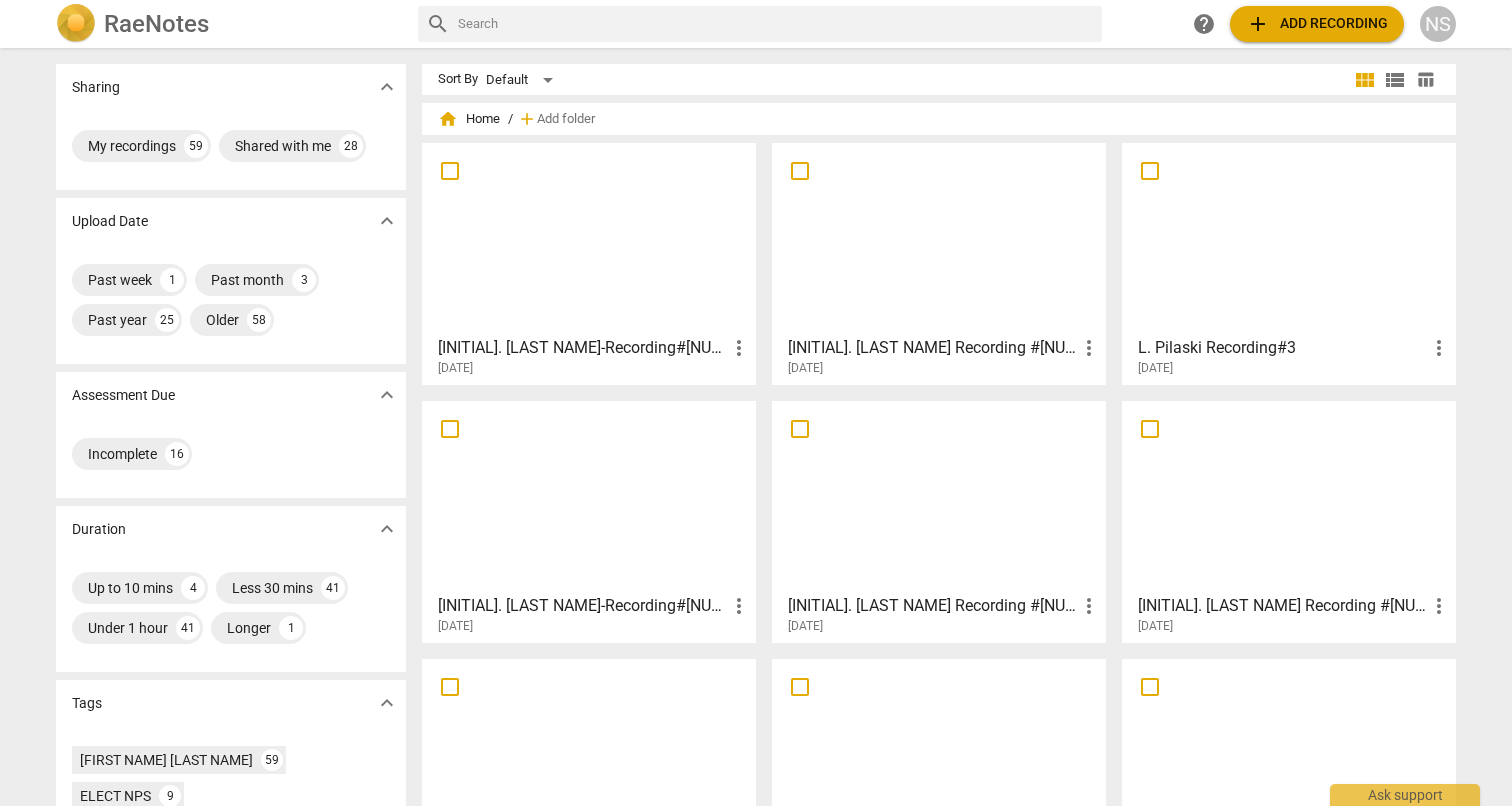 click on "[INITIAL]. [LAST NAME]-Recording#[NUMBER]" at bounding box center (582, 348) 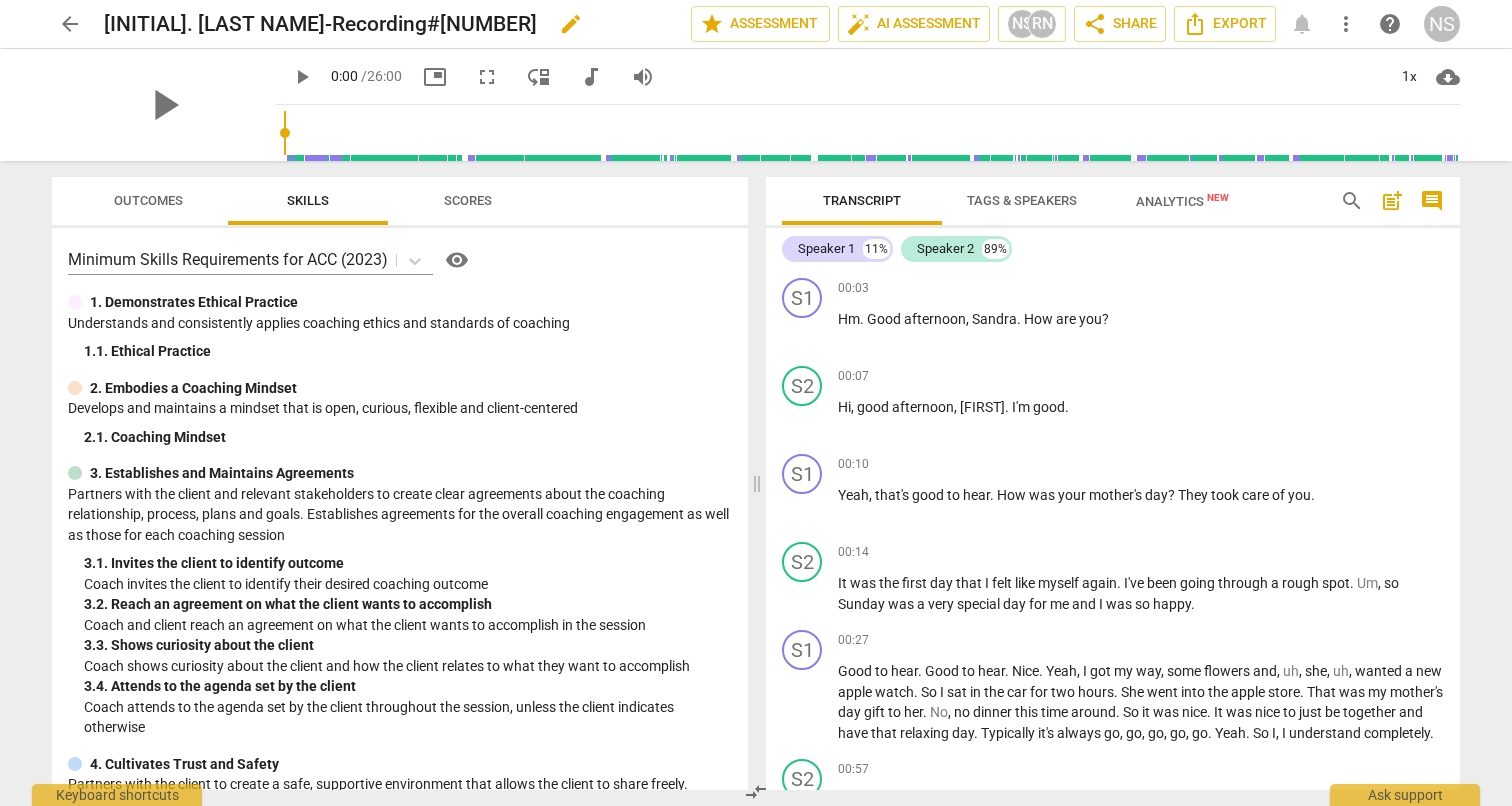 click on "edit" at bounding box center [571, 24] 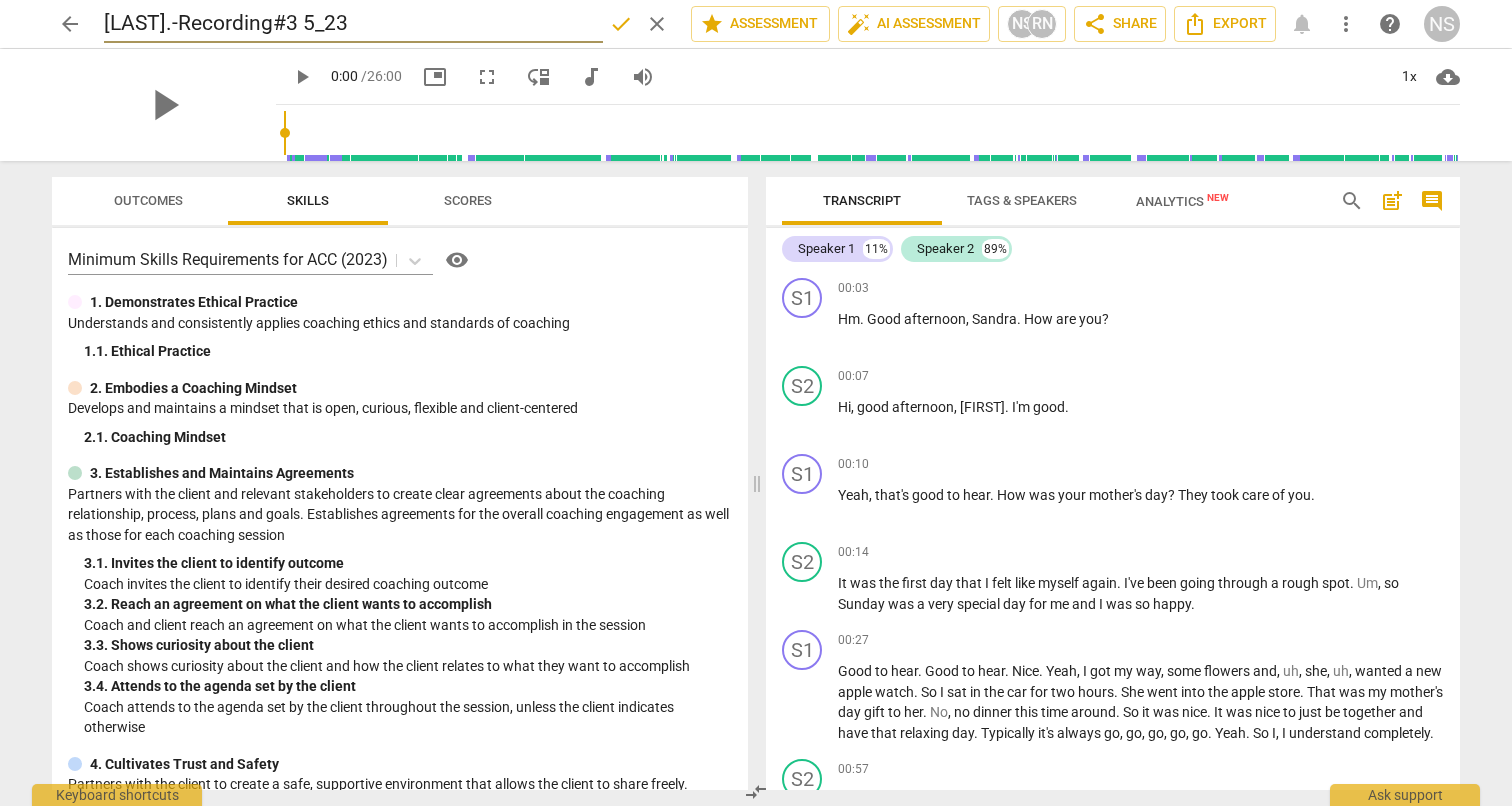 click on "[LAST].-Recording#3 5_23" at bounding box center [353, 24] 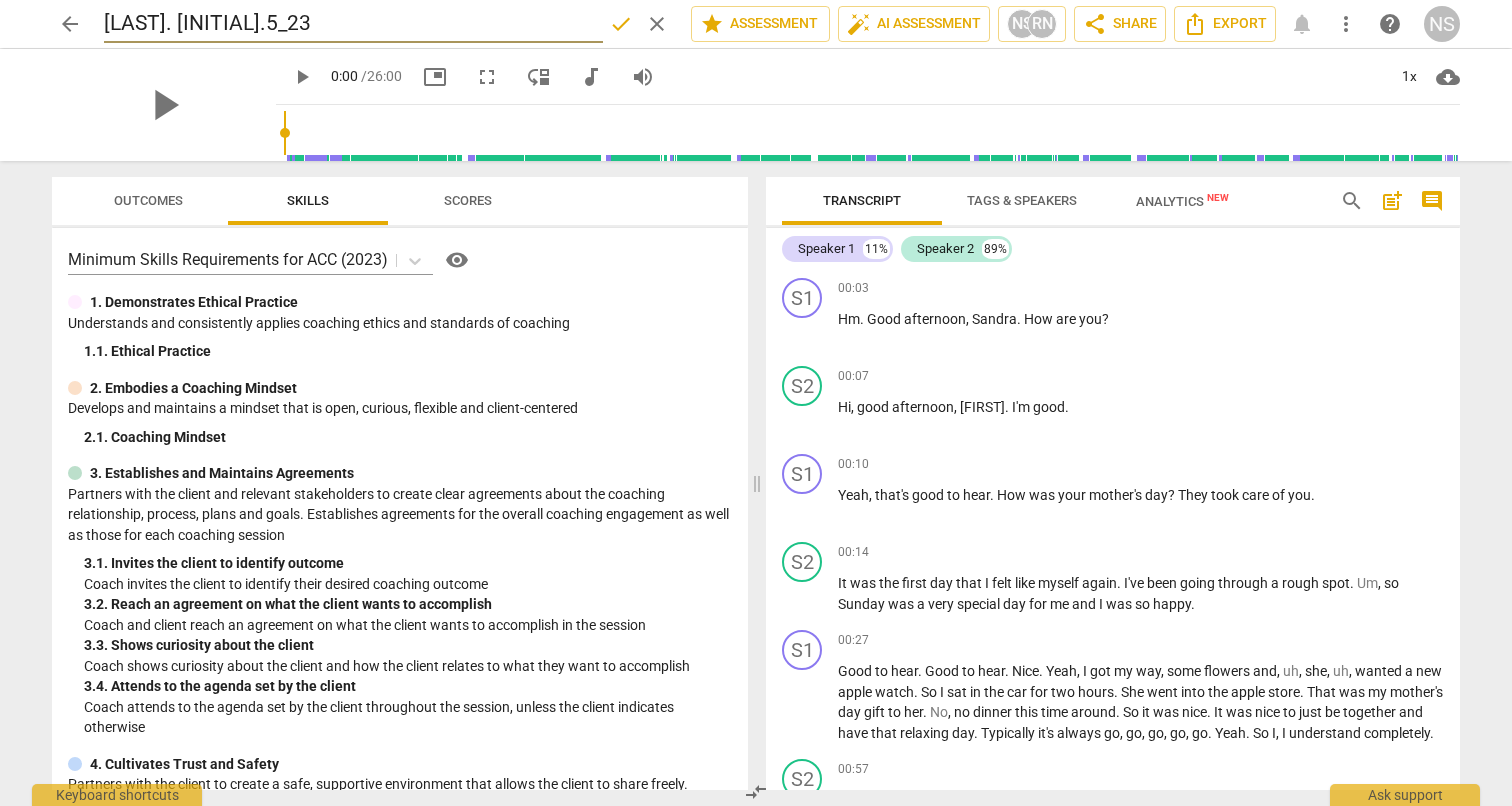 click on "[LAST]. [INITIAL].5_23" at bounding box center [353, 24] 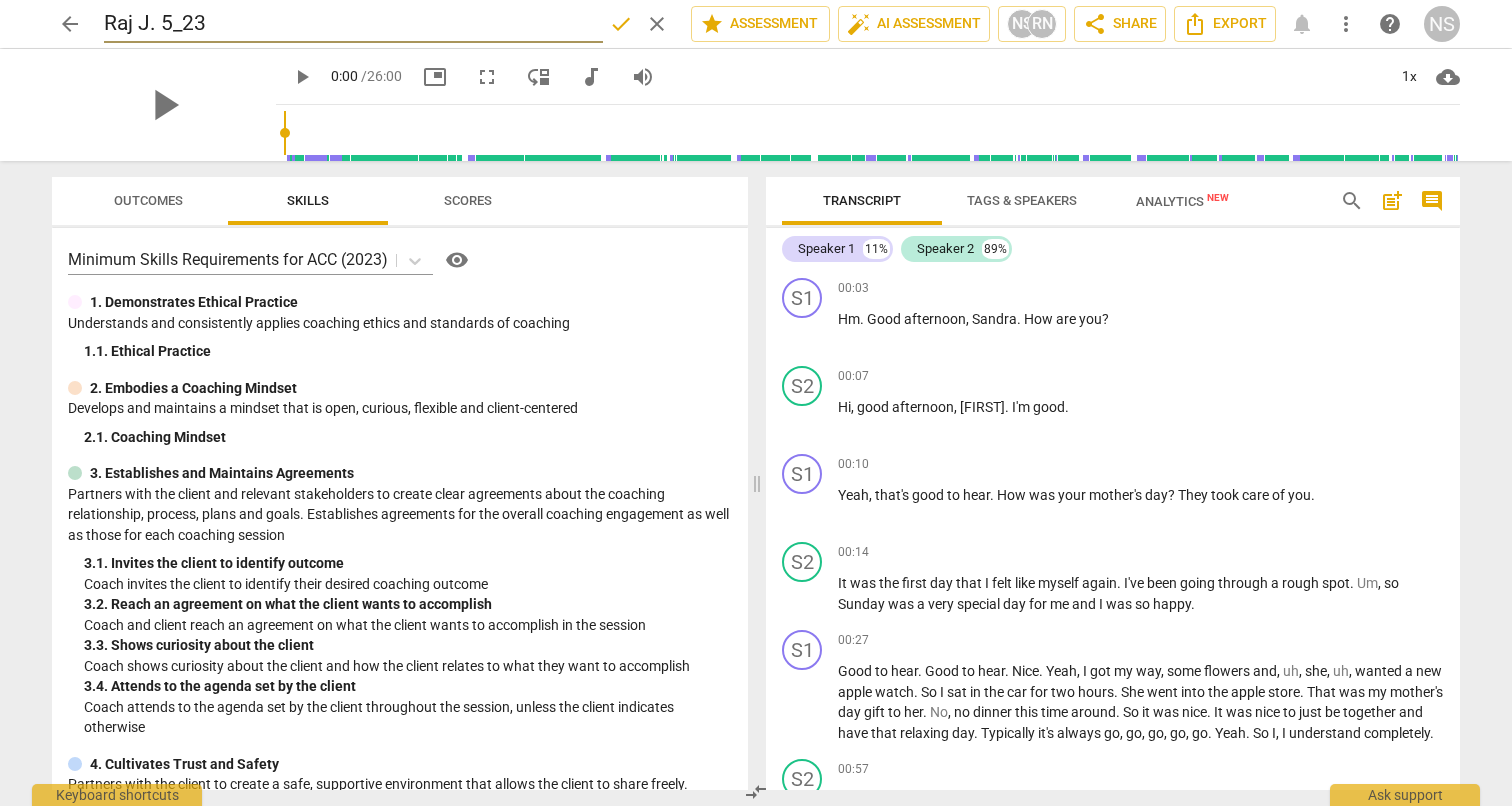 click on "Raj J. 5_23" at bounding box center [353, 24] 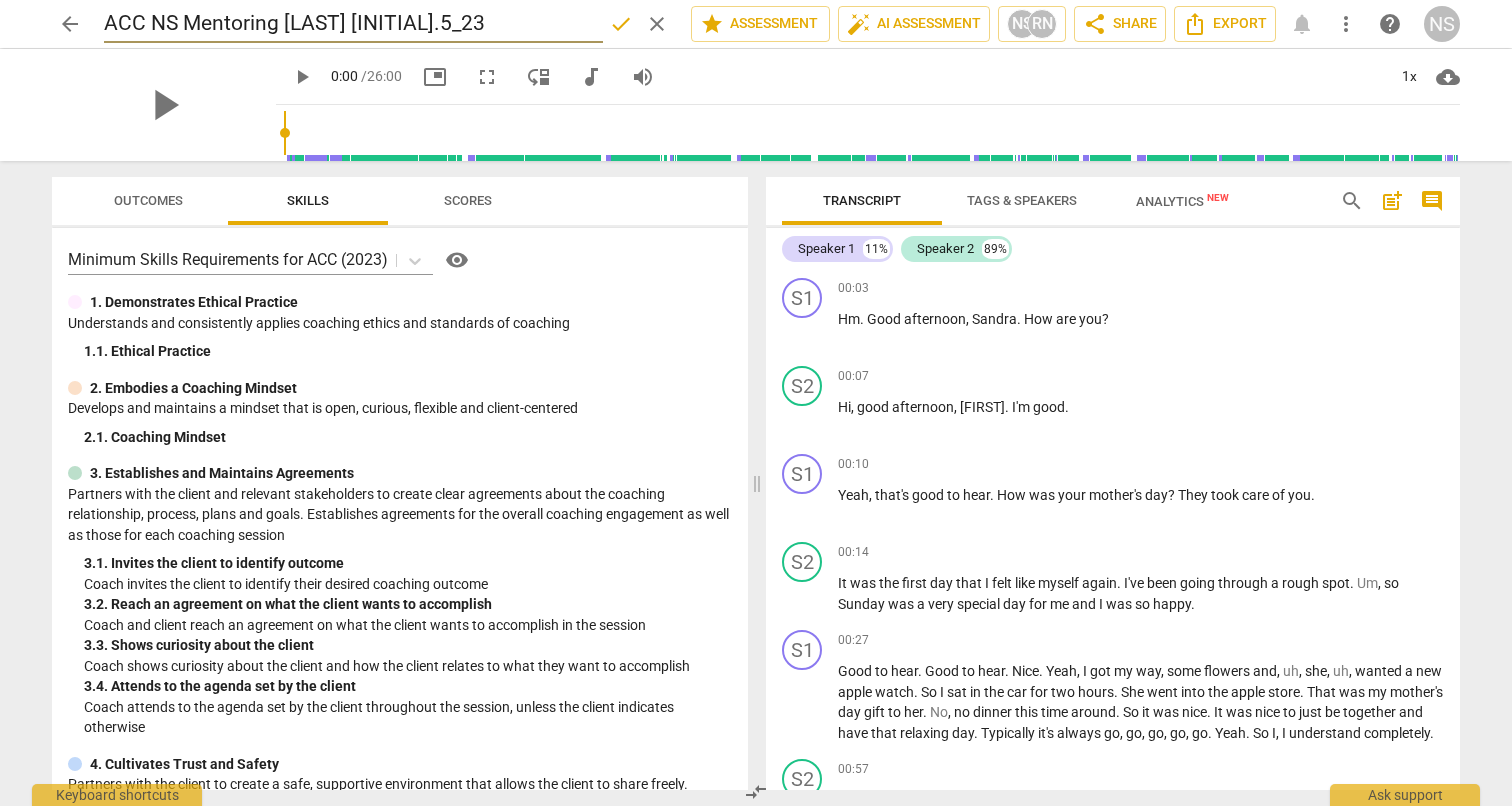 type on "ACC NS Mentoring [LAST] [INITIAL].5_23" 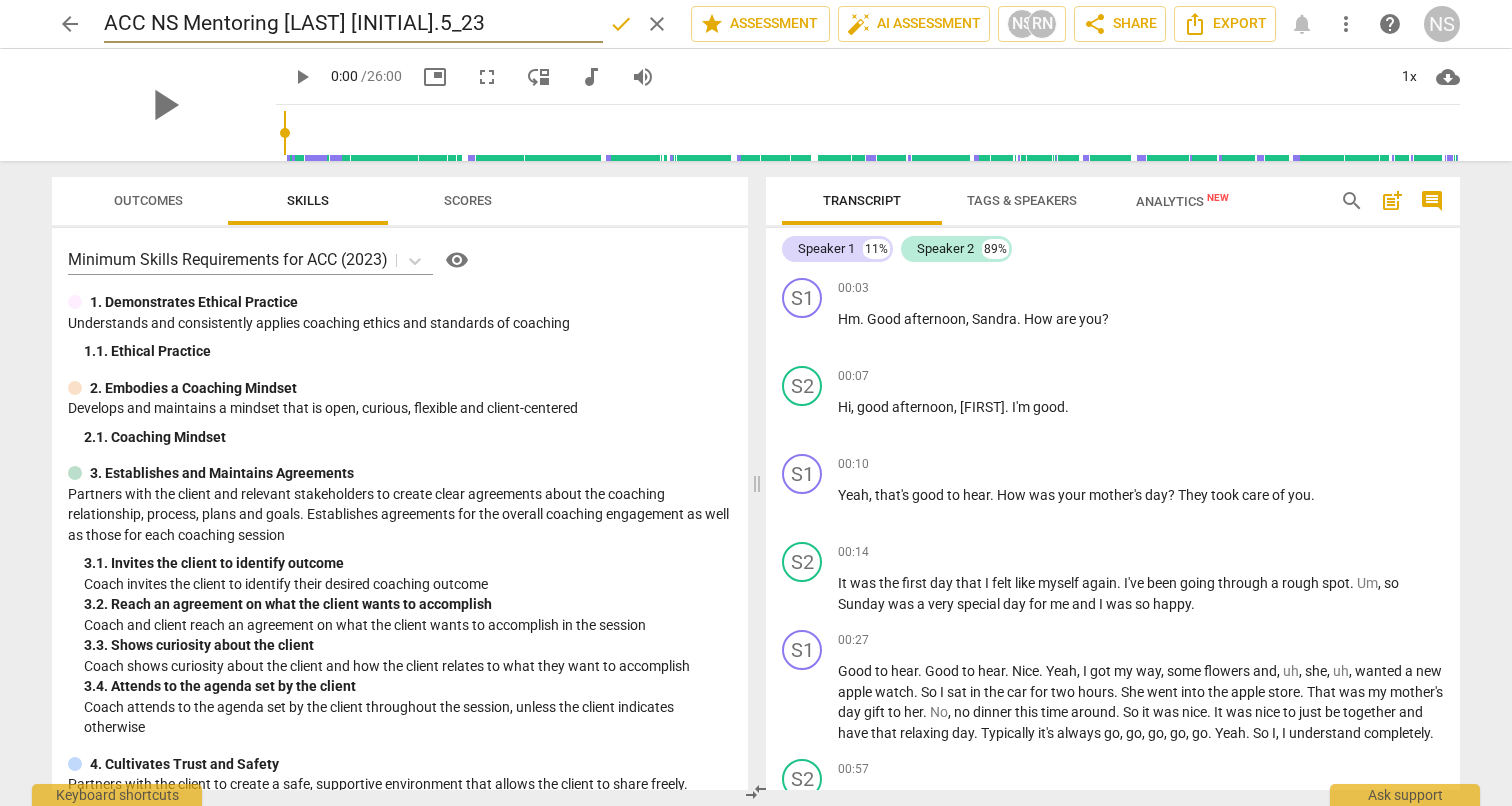click on "done" at bounding box center (621, 24) 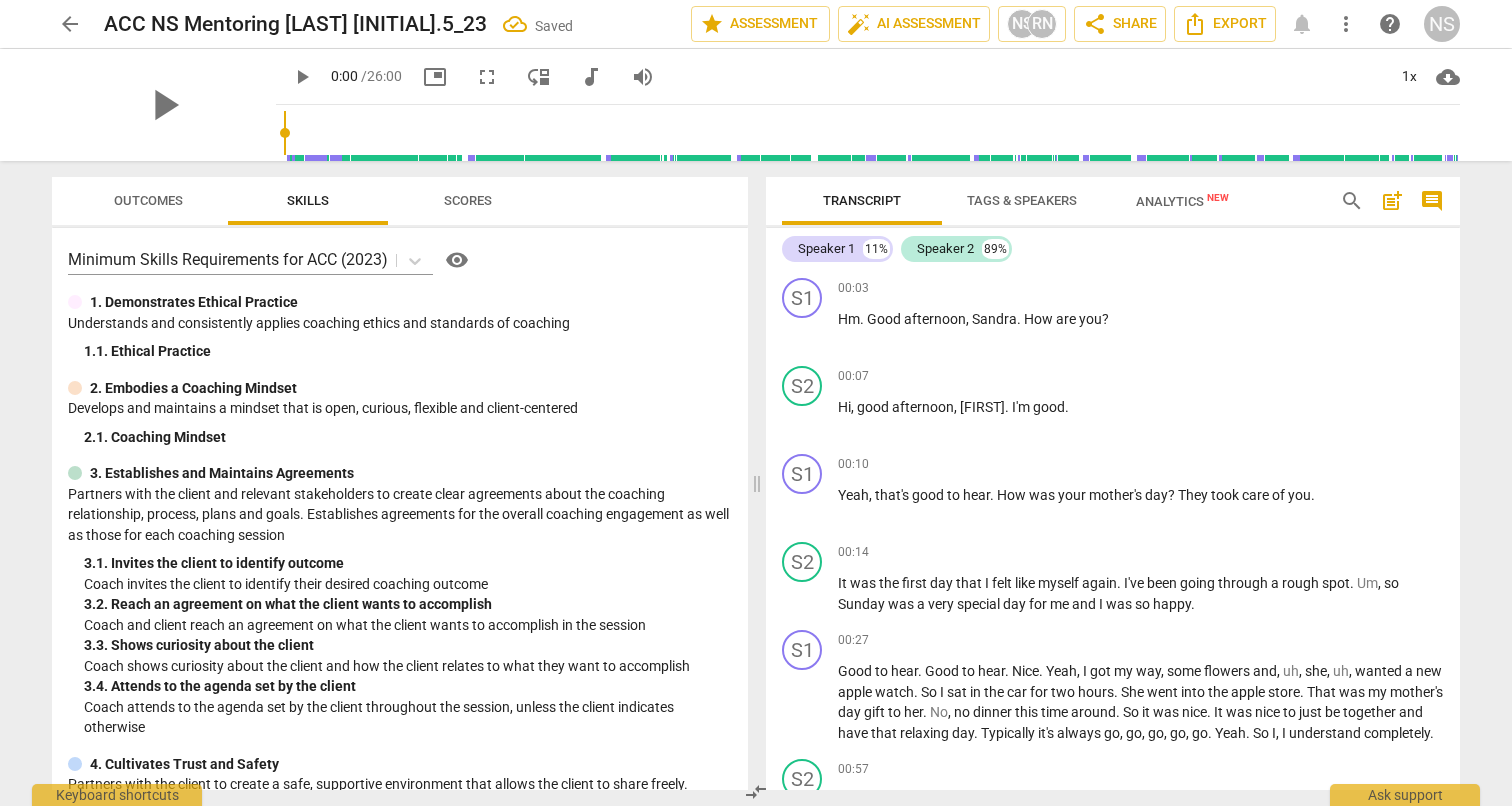 click on "arrow_back" at bounding box center (70, 24) 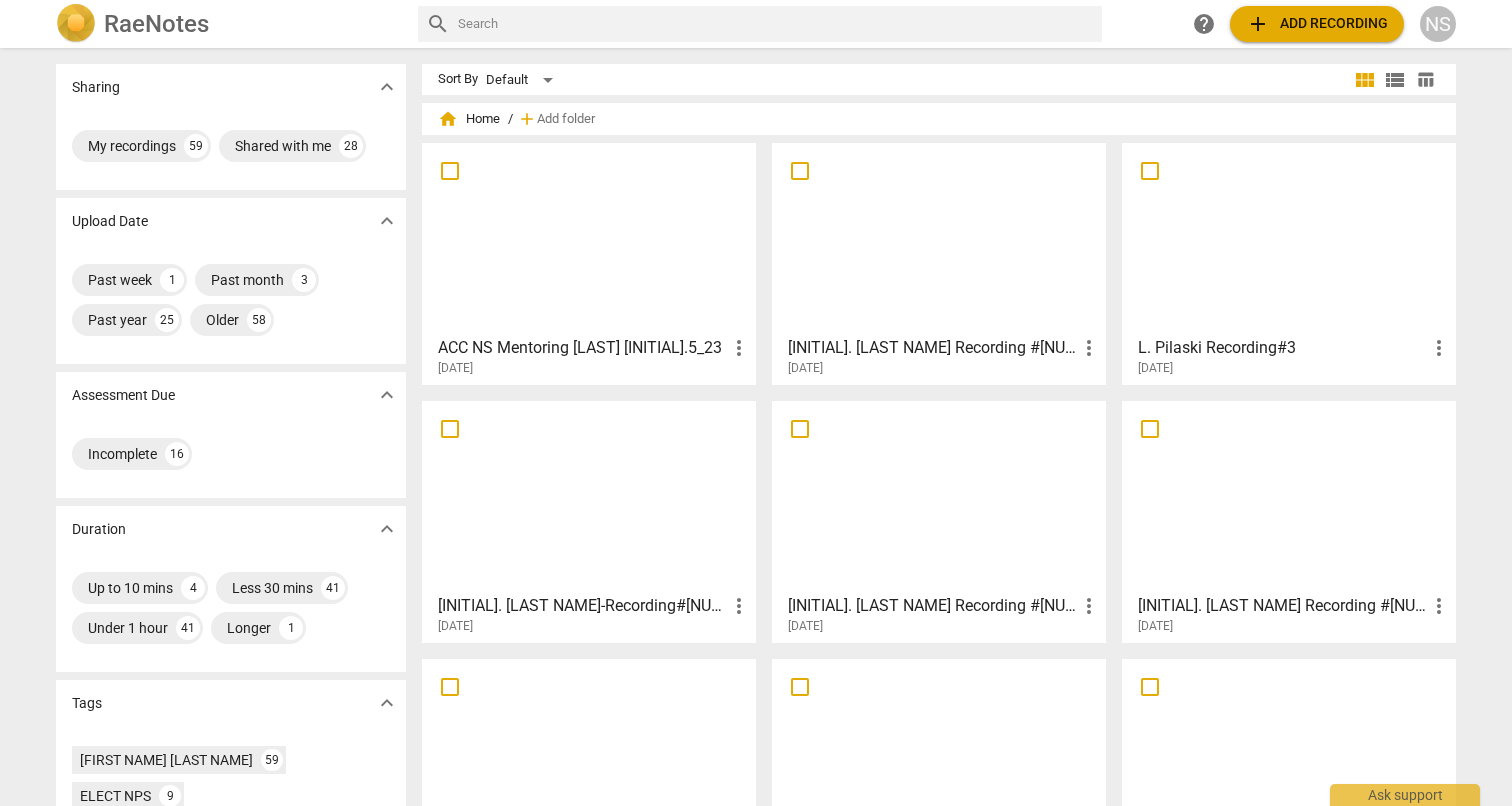 scroll, scrollTop: 0, scrollLeft: 0, axis: both 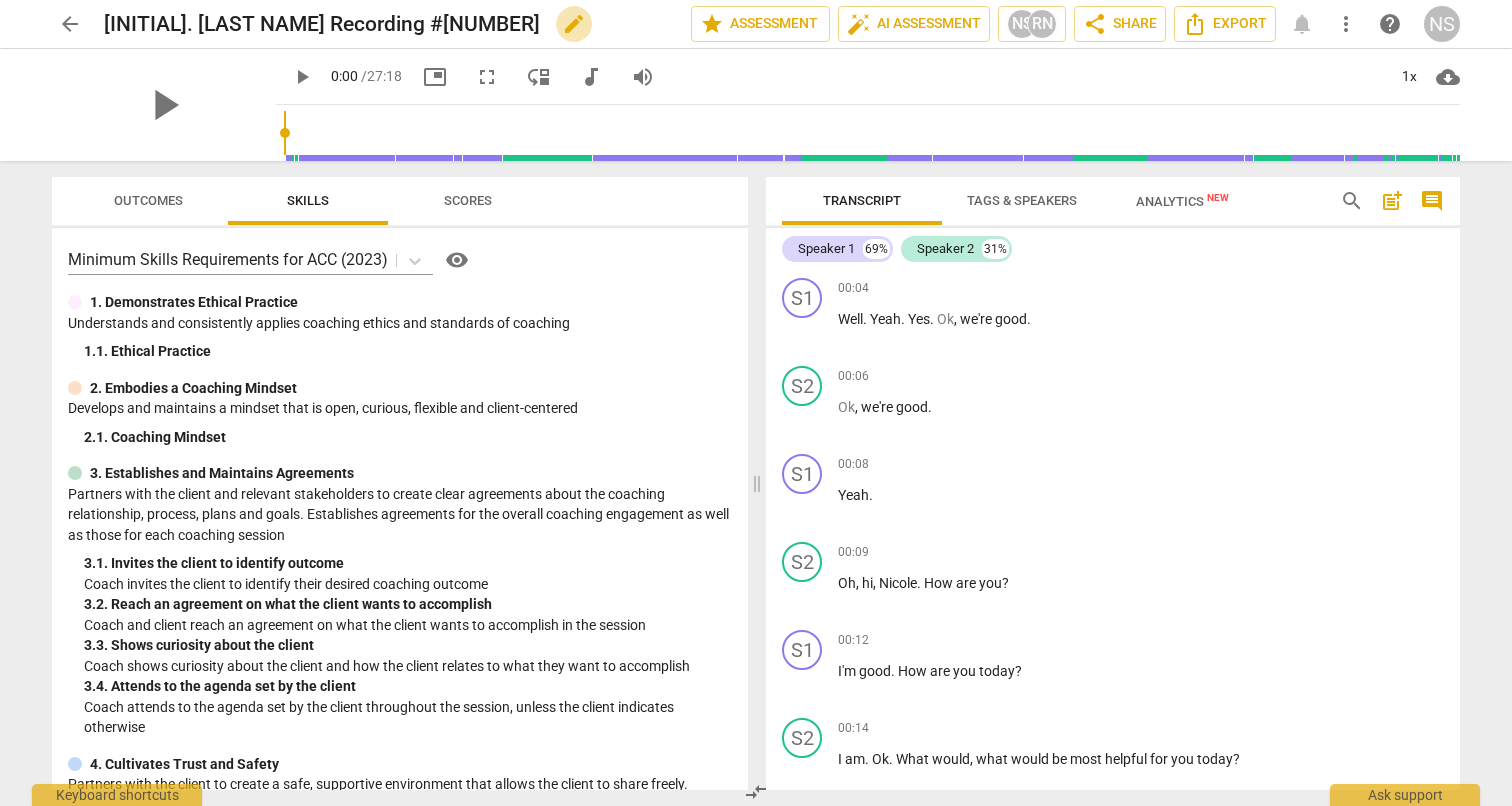 click on "edit" at bounding box center (574, 24) 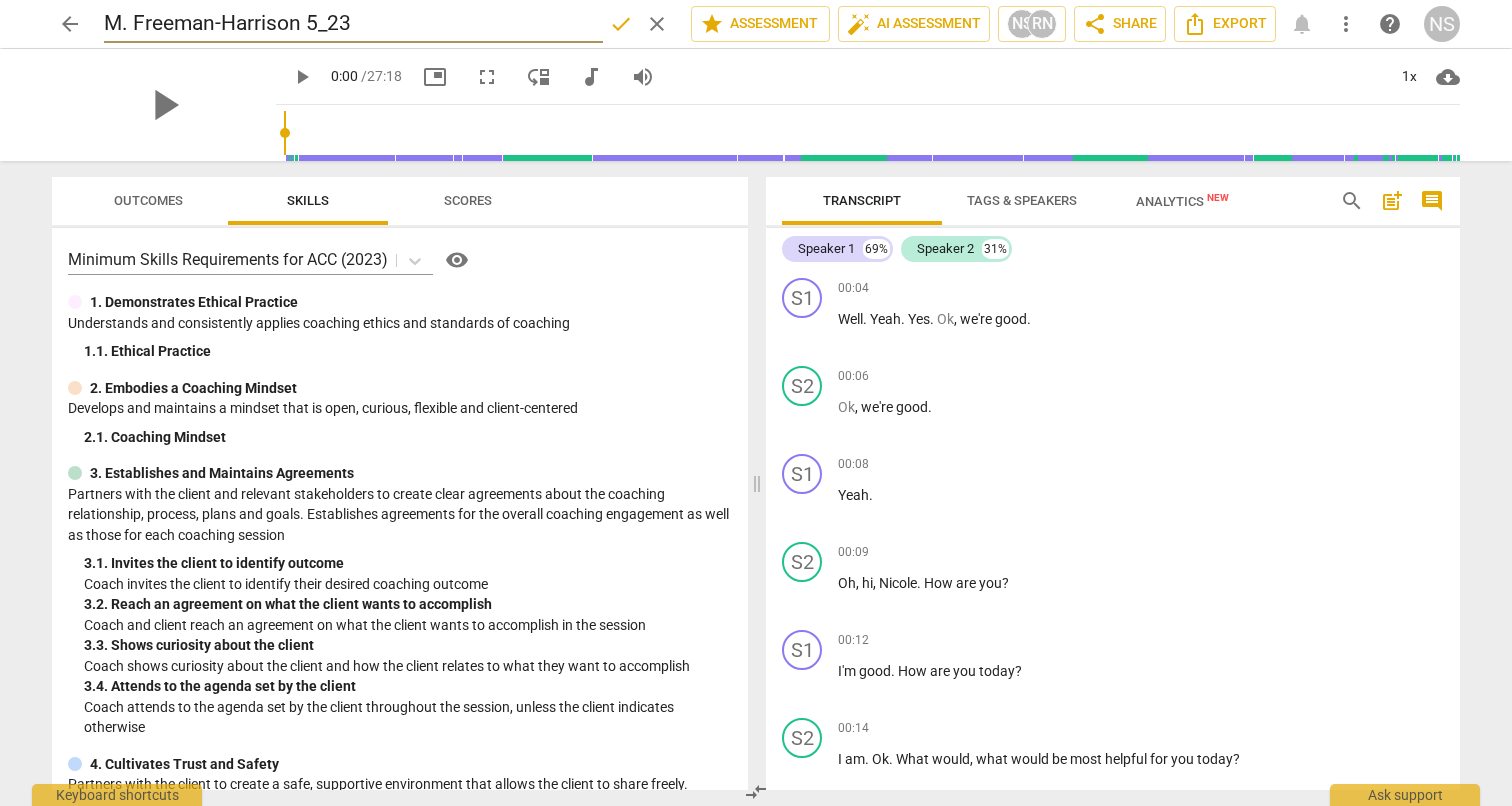 click on "M. Freeman-Harrison 5_23" at bounding box center [353, 24] 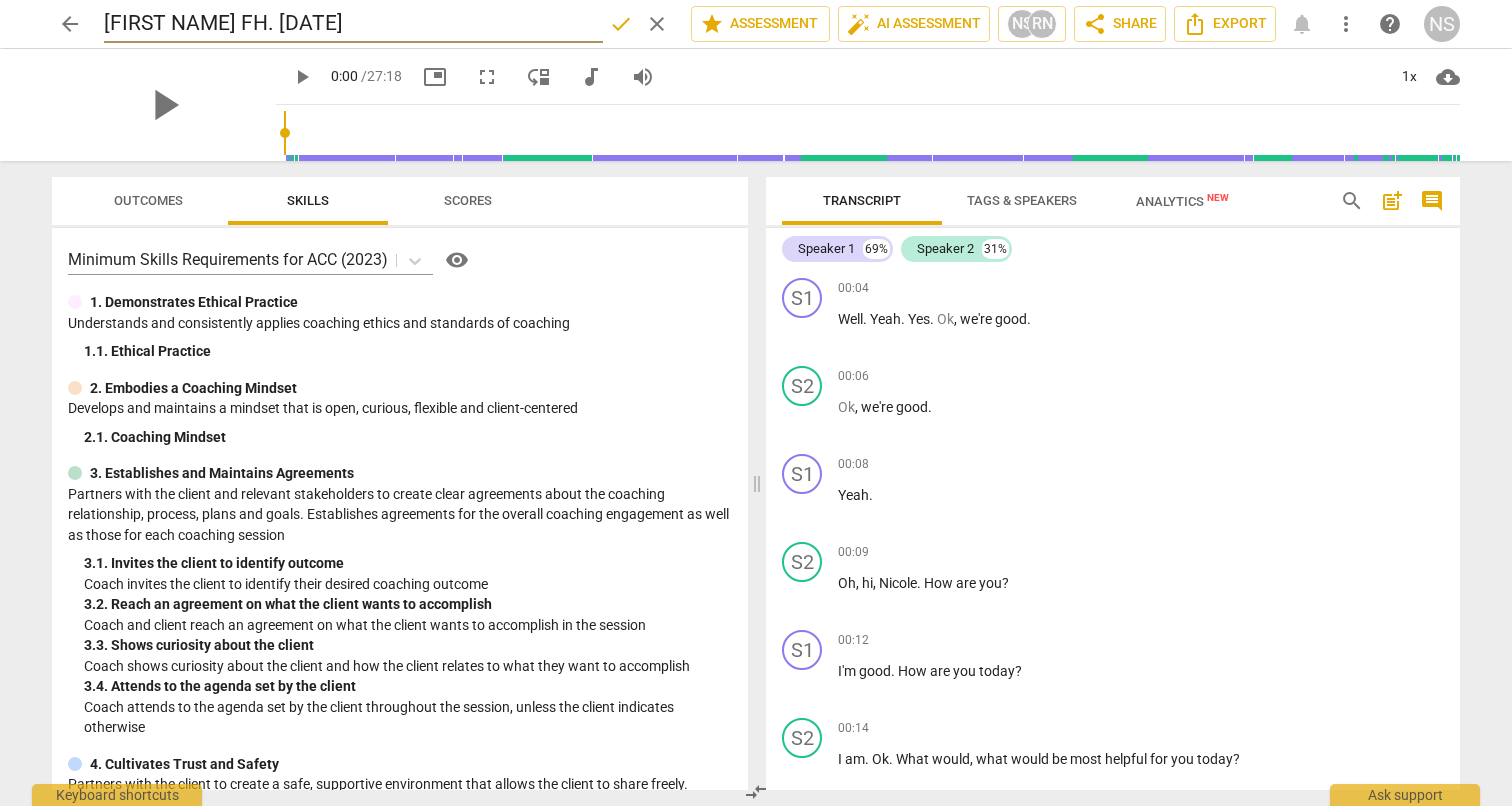 click on "[FIRST NAME] FH. [DATE]" at bounding box center (353, 24) 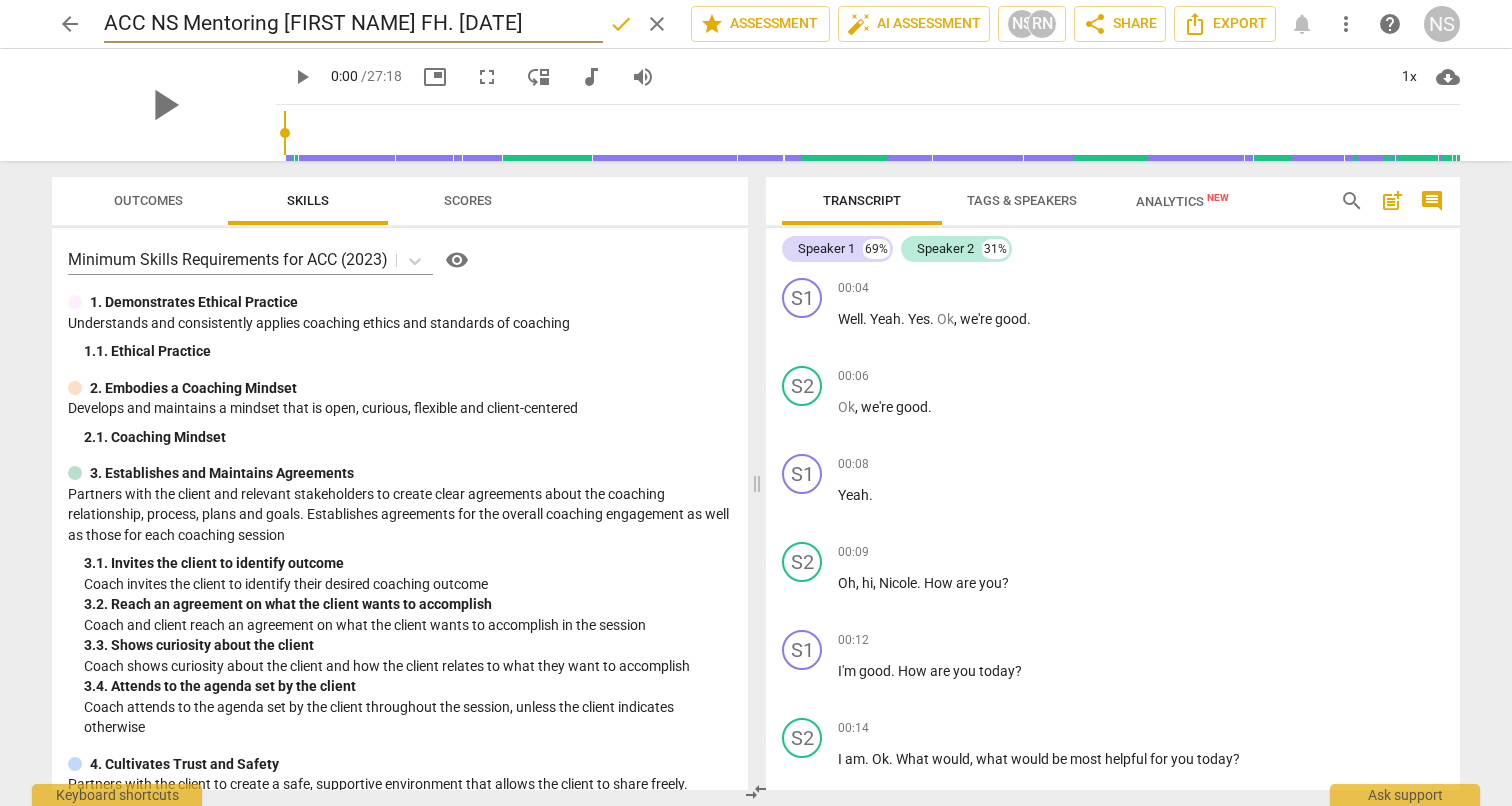 type on "ACC NS Mentoring [FIRST NAME] FH. [DATE]" 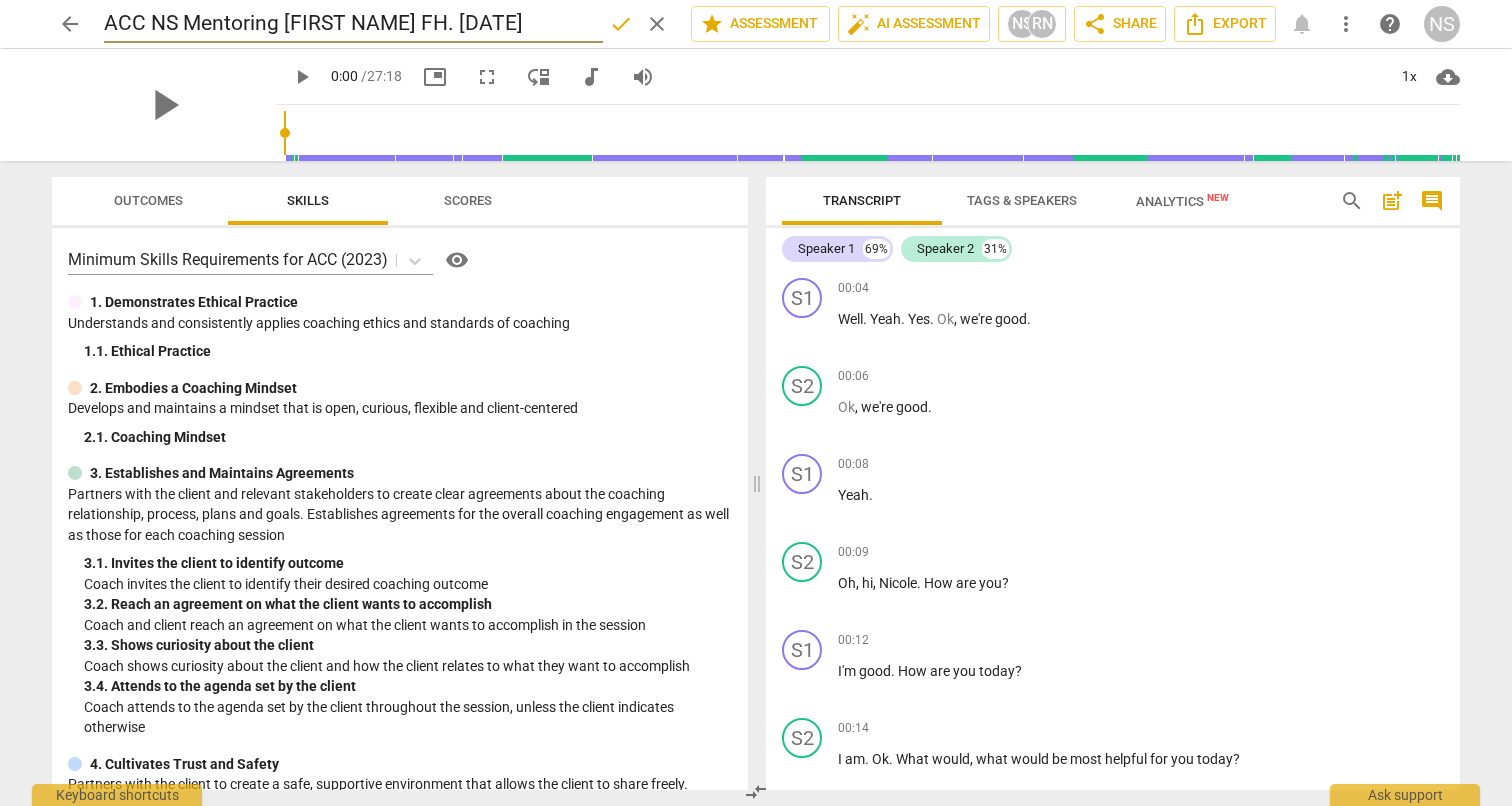 click on "done" at bounding box center (621, 24) 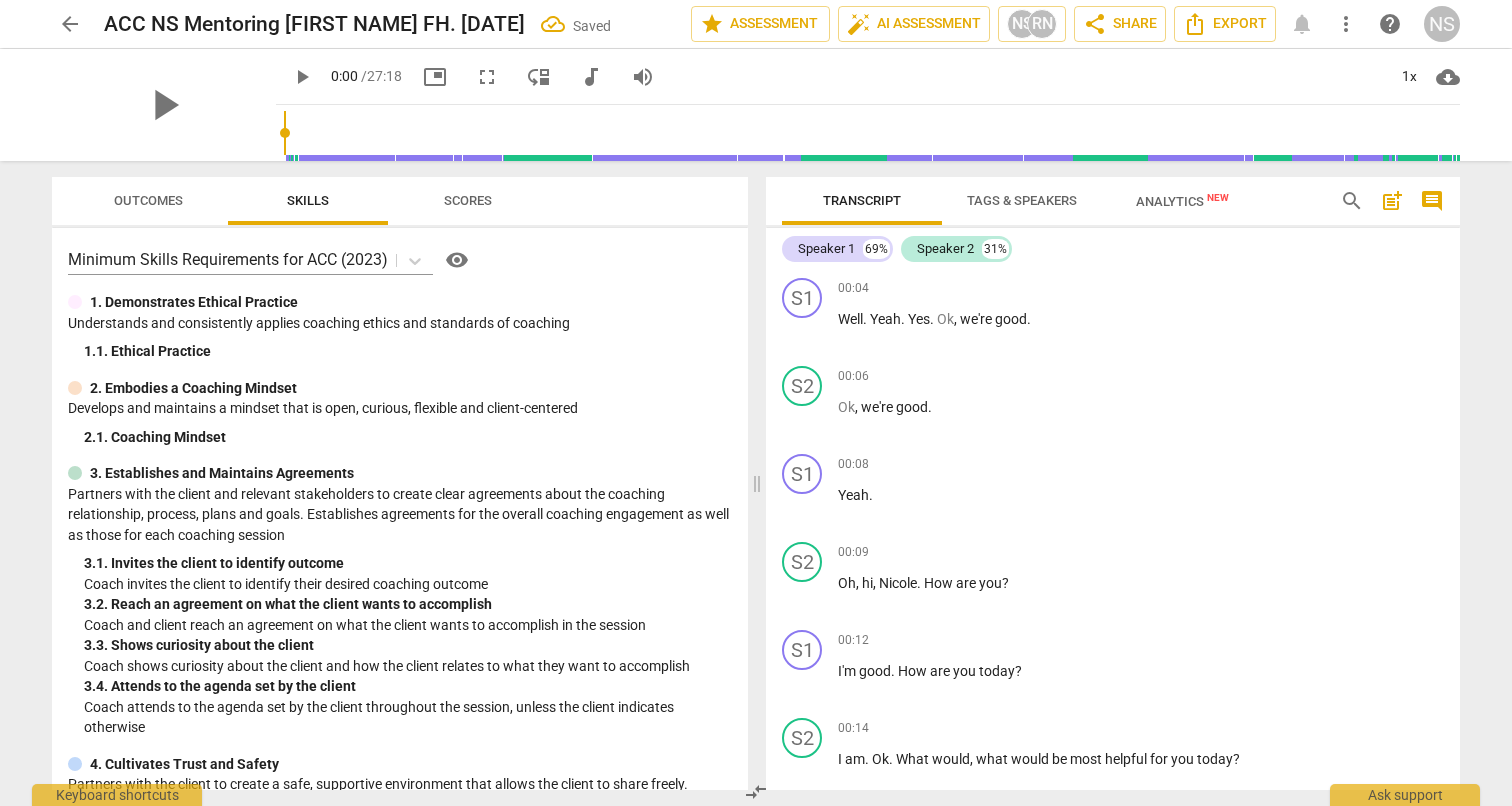 click on "arrow_back" at bounding box center [70, 24] 